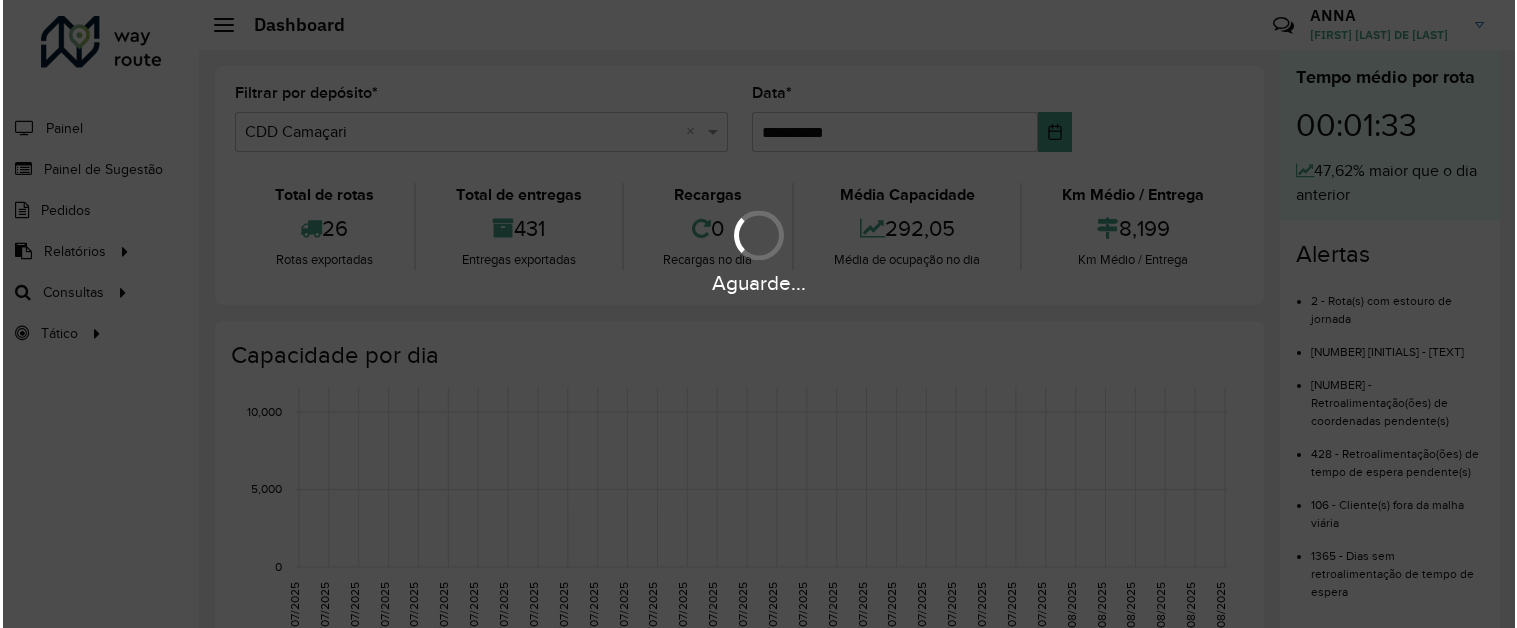 scroll, scrollTop: 0, scrollLeft: 0, axis: both 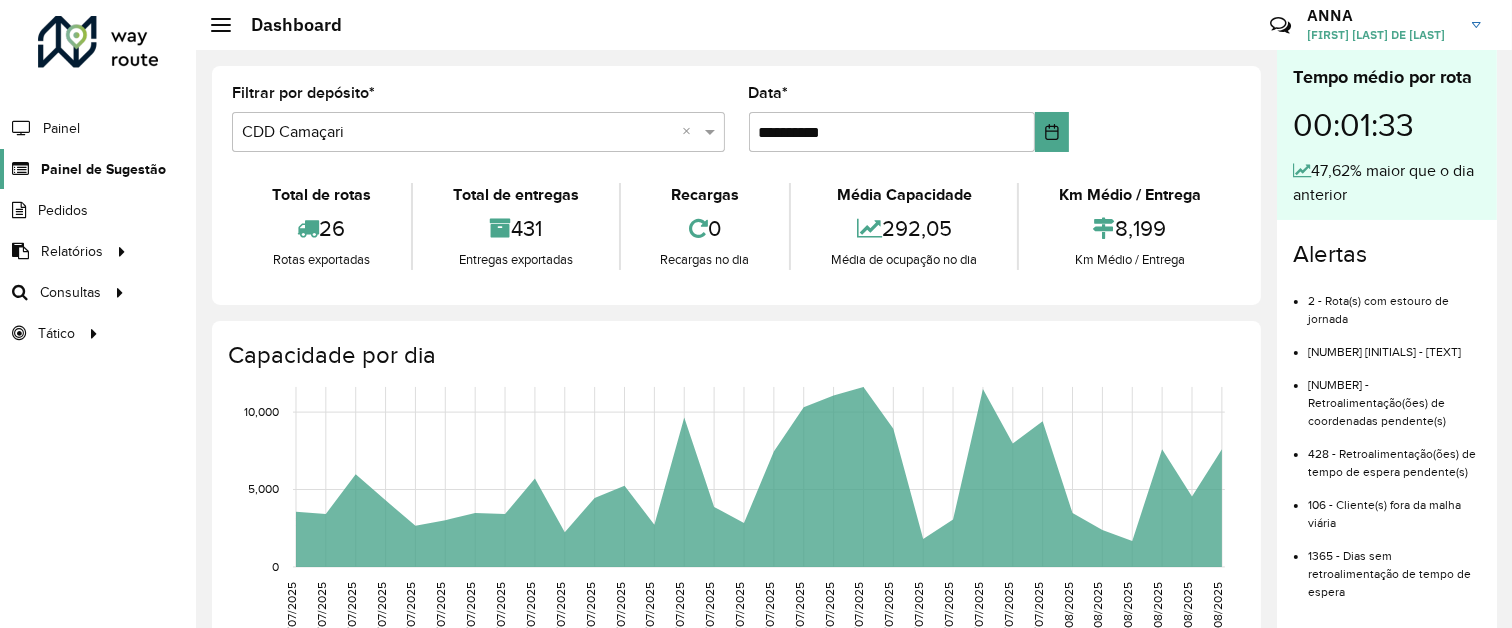 click on "Painel de Sugestão" 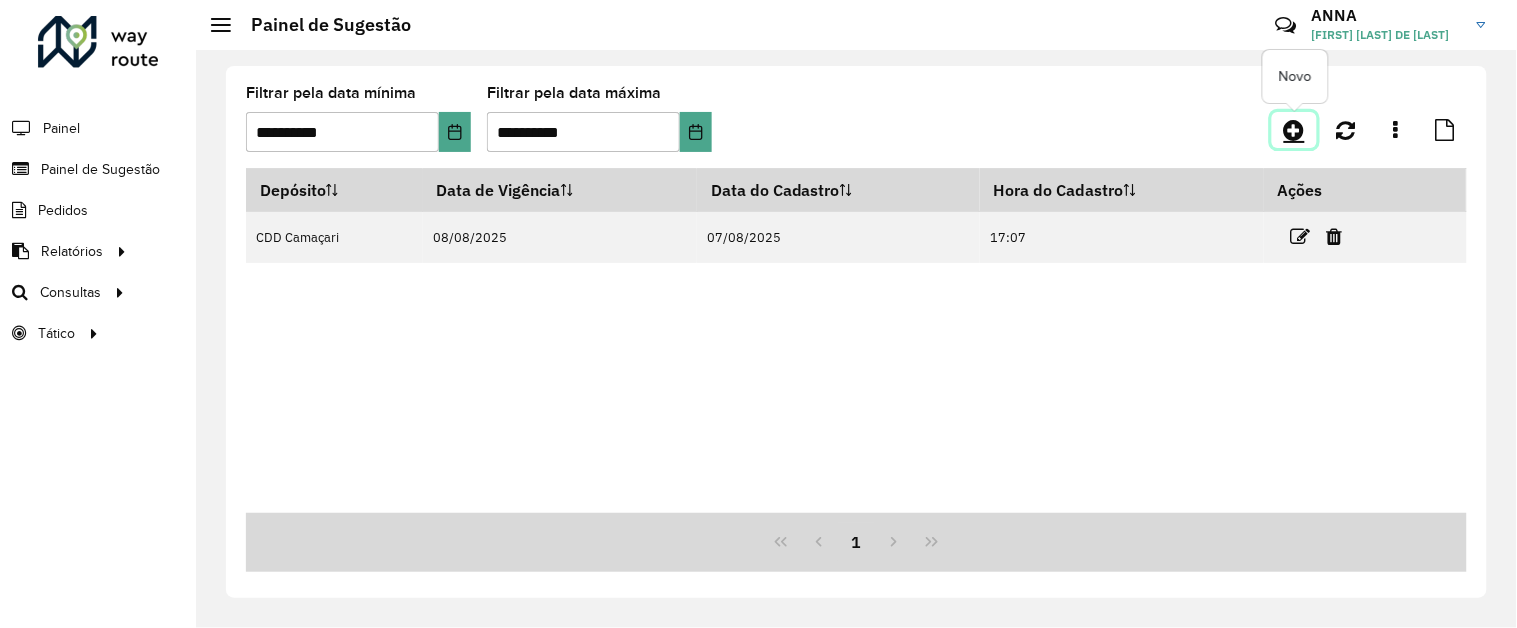 click 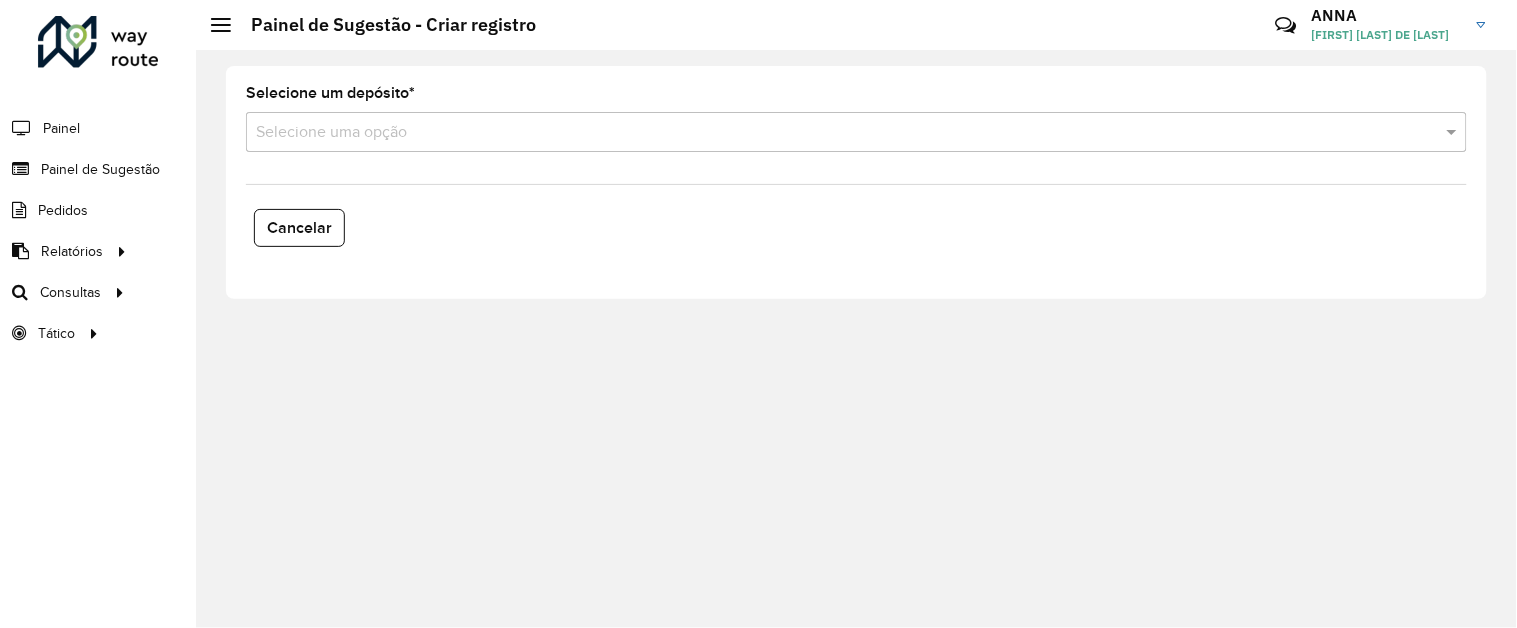 click at bounding box center (836, 133) 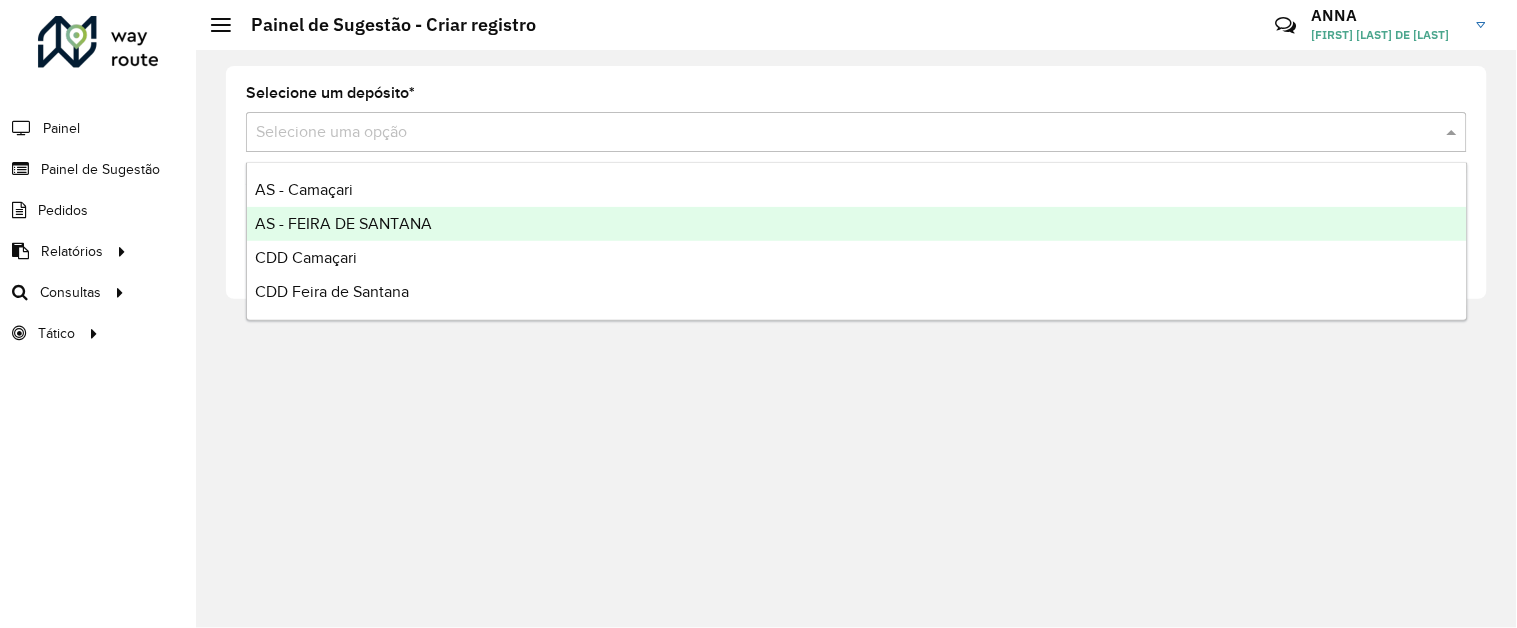 click on "AS - FEIRA DE SANTANA" at bounding box center (343, 223) 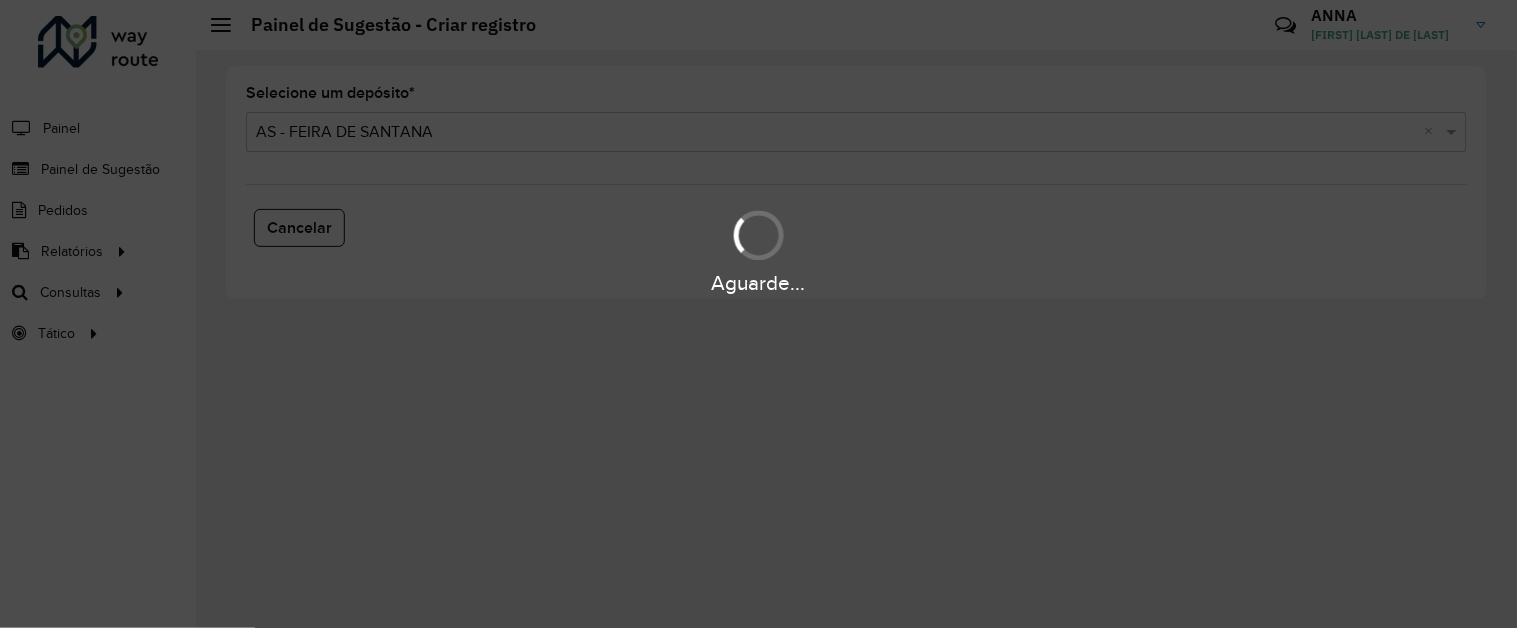 click on "Aguarde..." at bounding box center [758, 314] 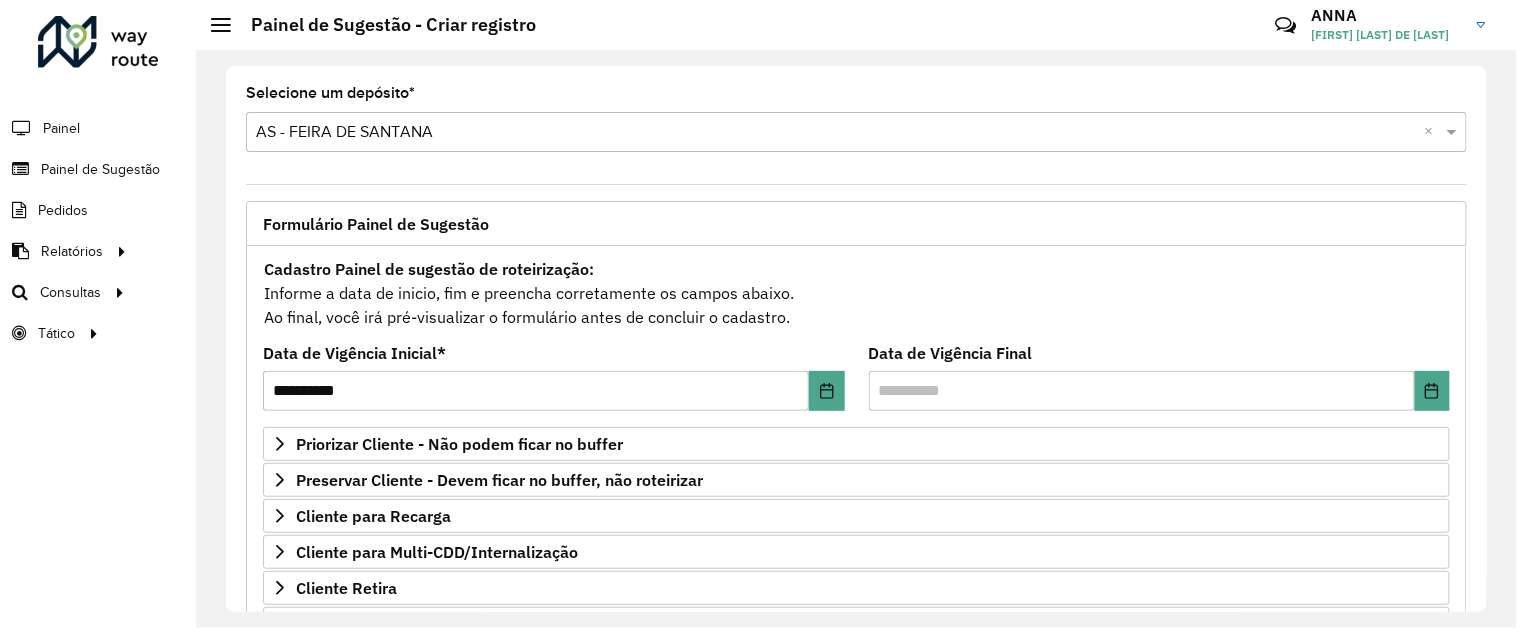 click at bounding box center (836, 133) 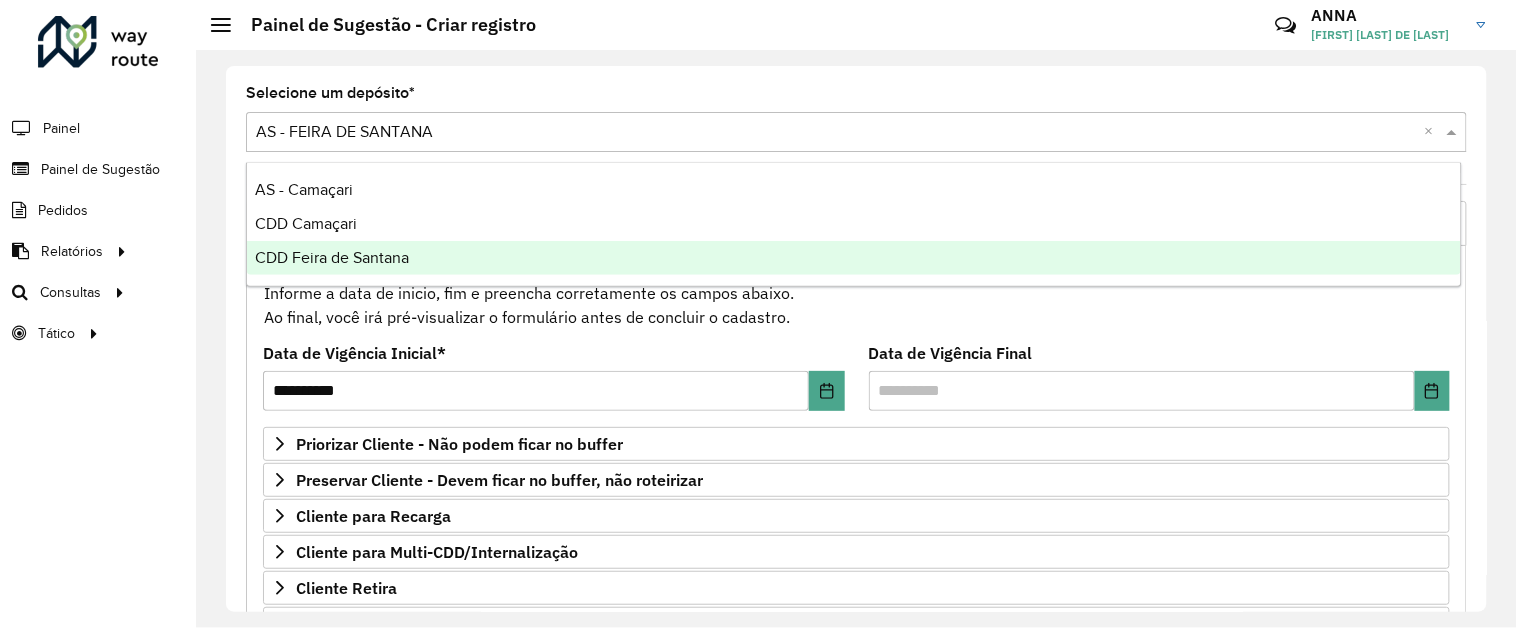 click on "CDD Feira de Santana" at bounding box center [332, 257] 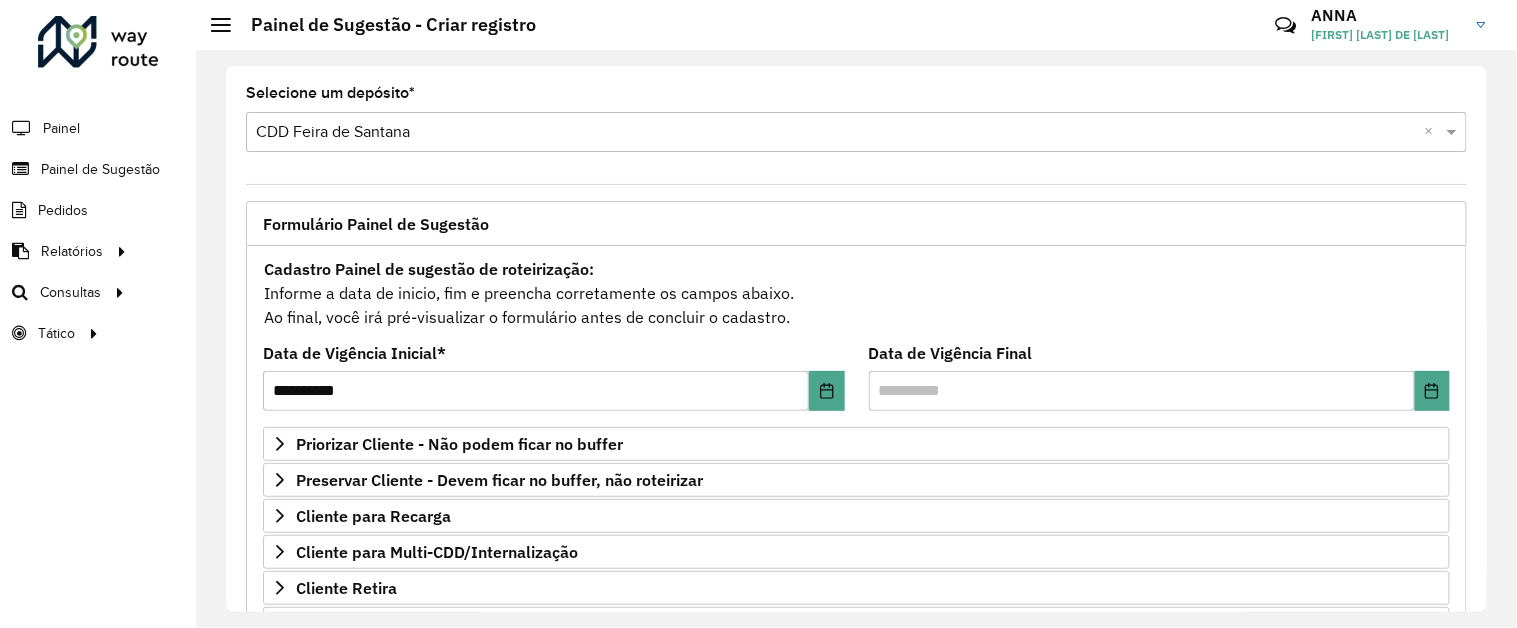 scroll, scrollTop: 333, scrollLeft: 0, axis: vertical 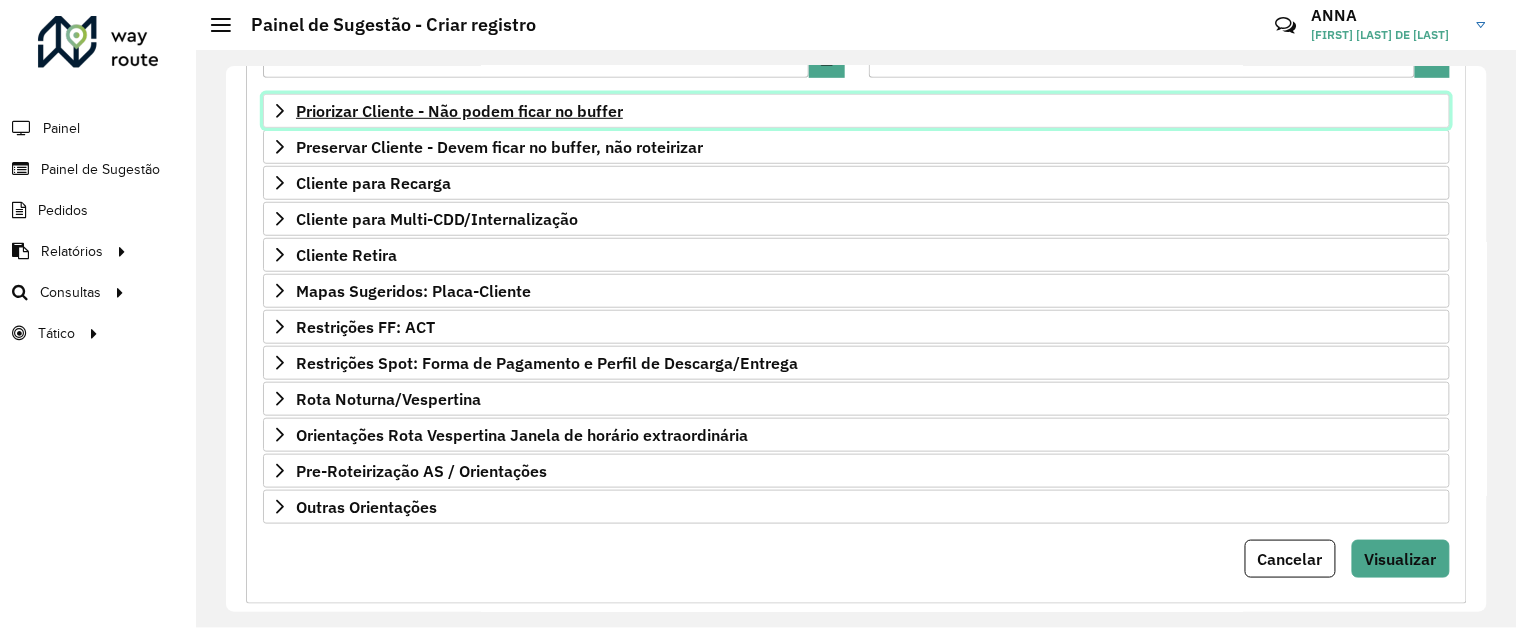 click on "Priorizar Cliente - Não podem ficar no buffer" at bounding box center (459, 111) 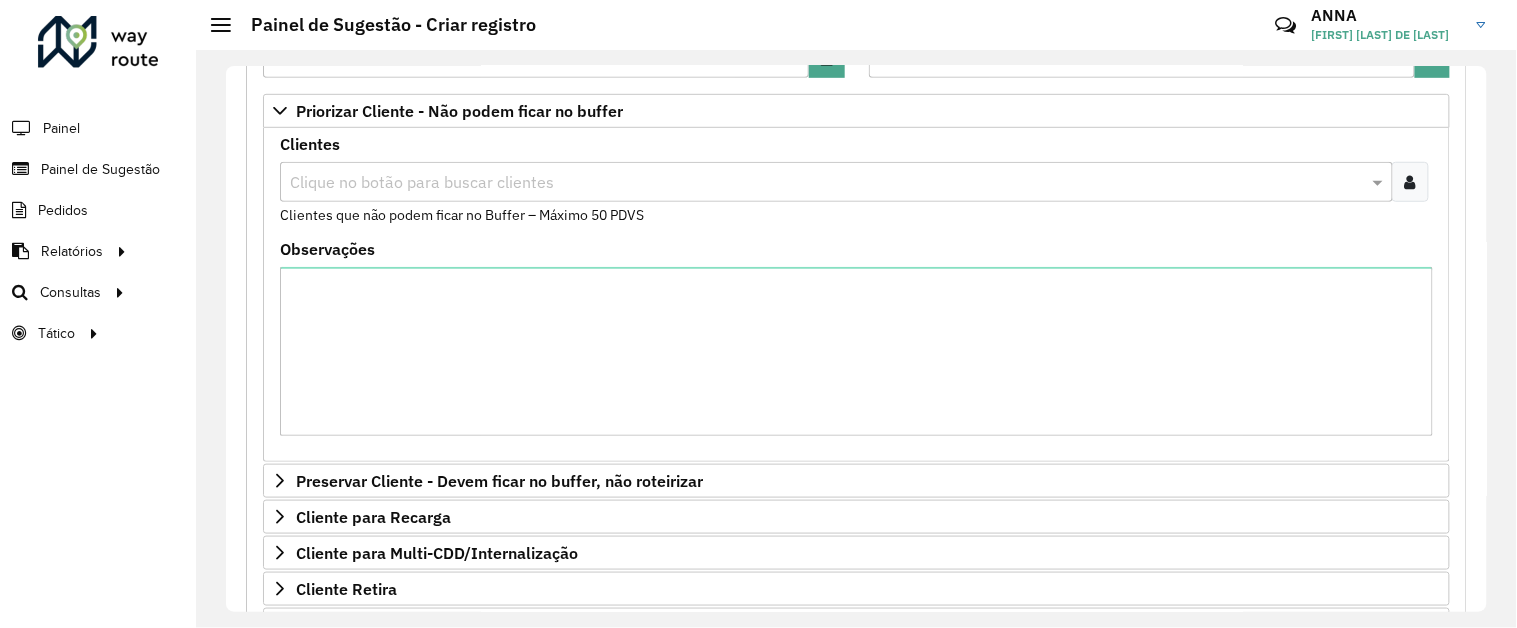 click at bounding box center [826, 183] 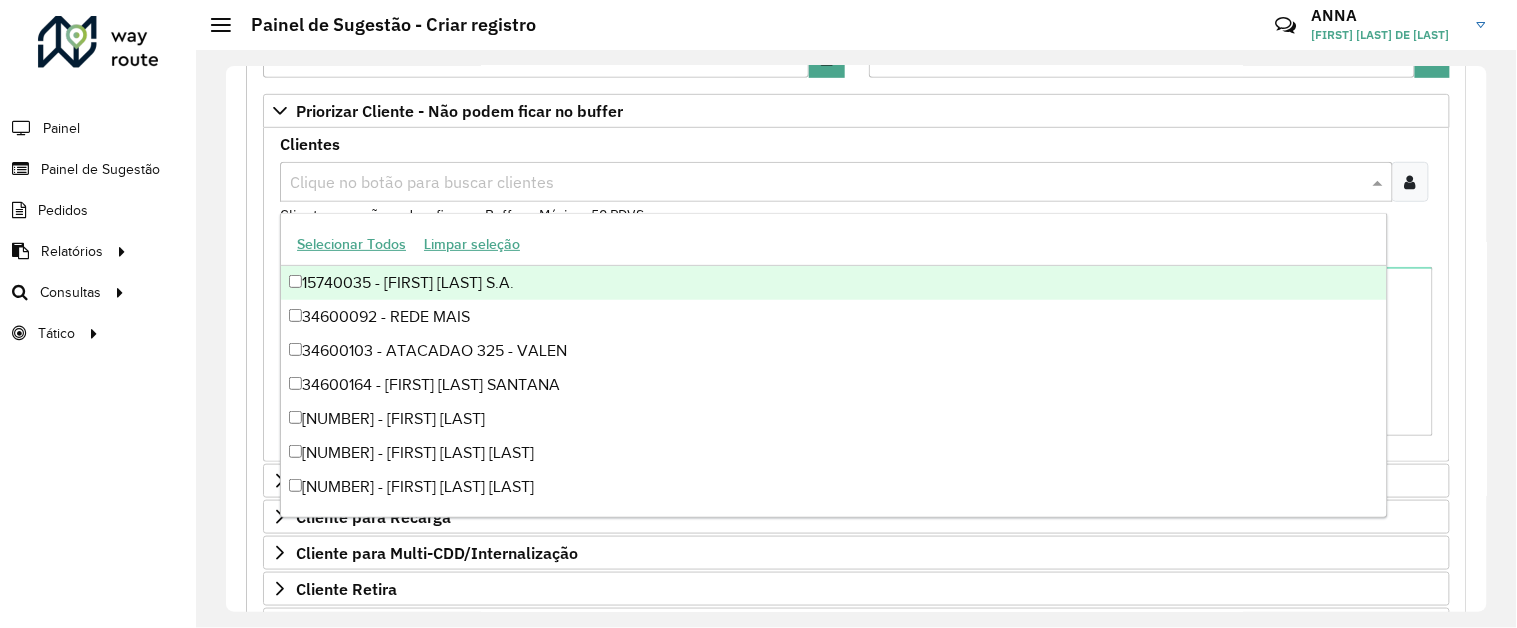 click at bounding box center [826, 183] 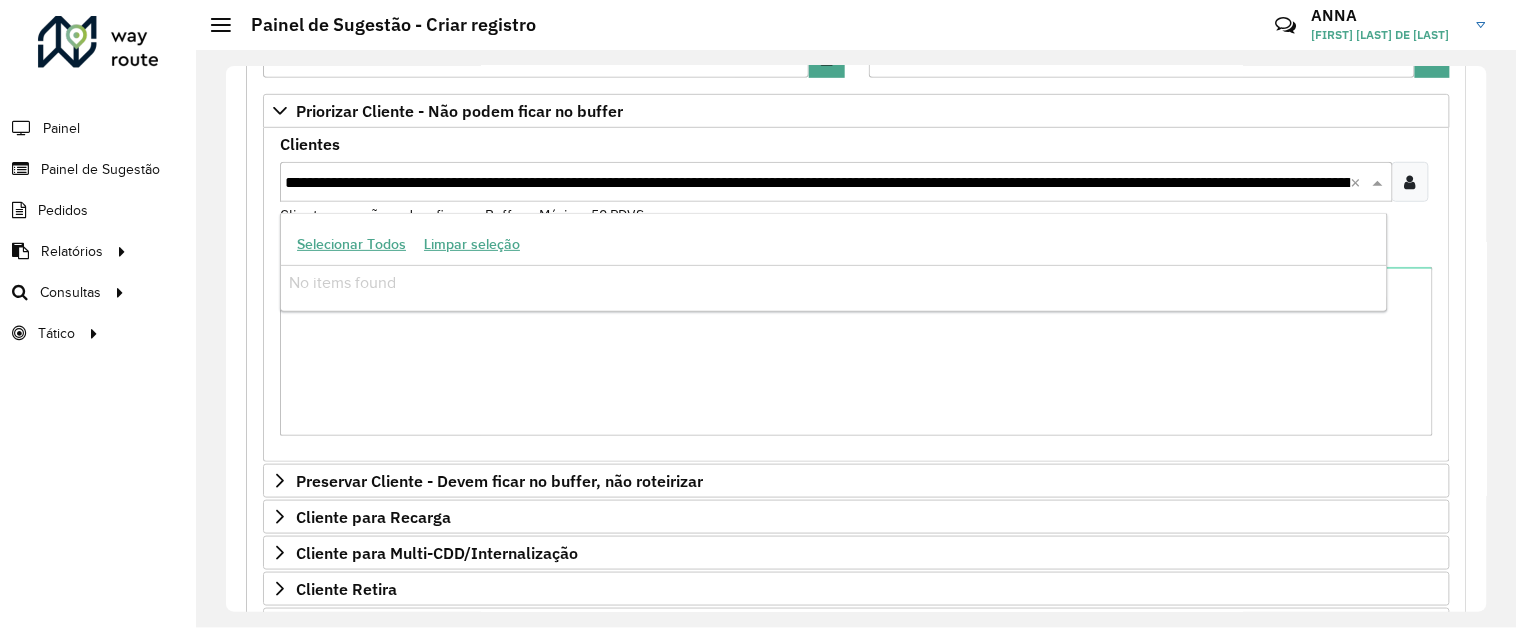 scroll, scrollTop: 0, scrollLeft: 5835, axis: horizontal 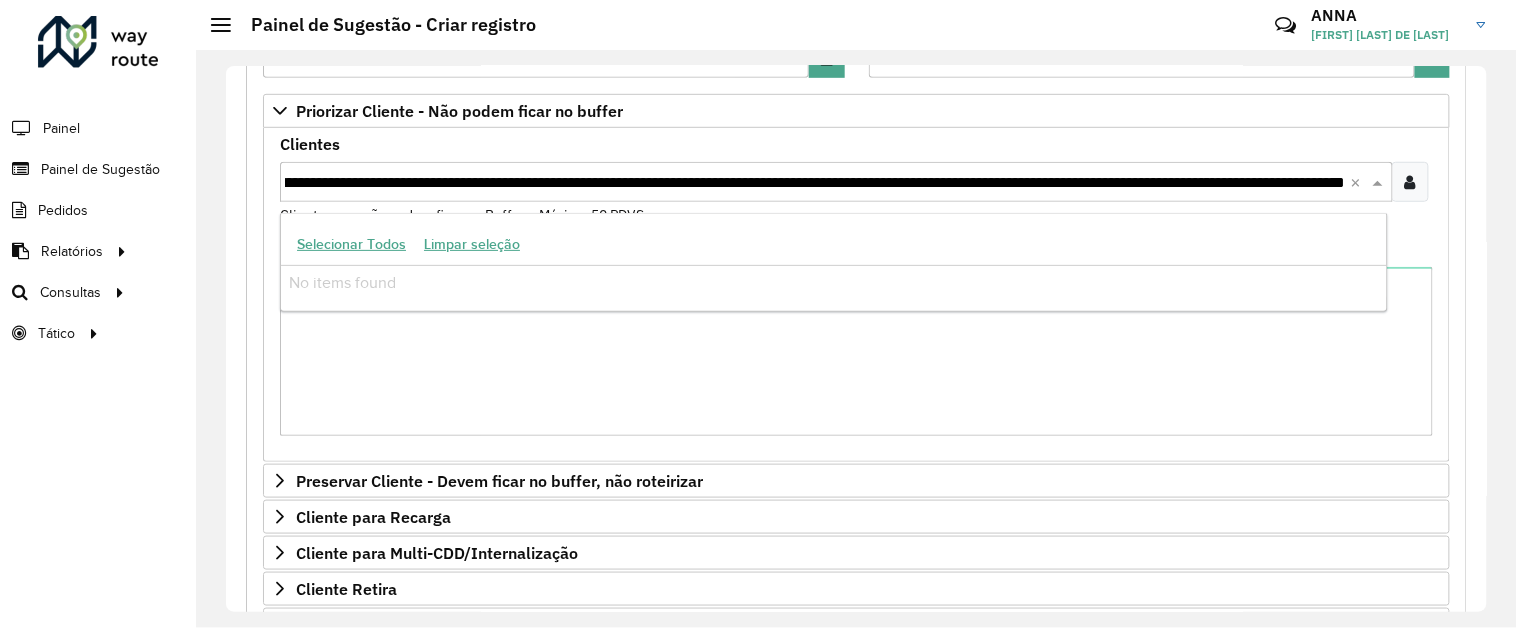 type 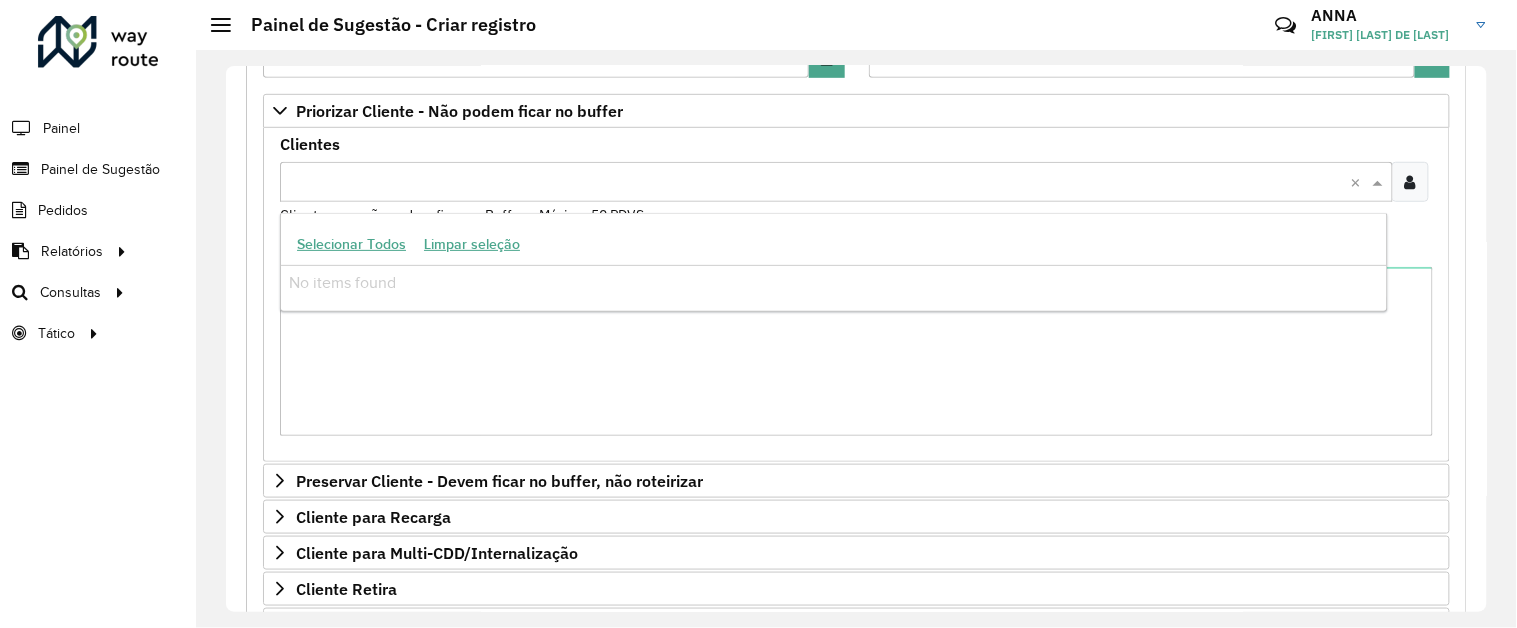 scroll, scrollTop: 0, scrollLeft: 0, axis: both 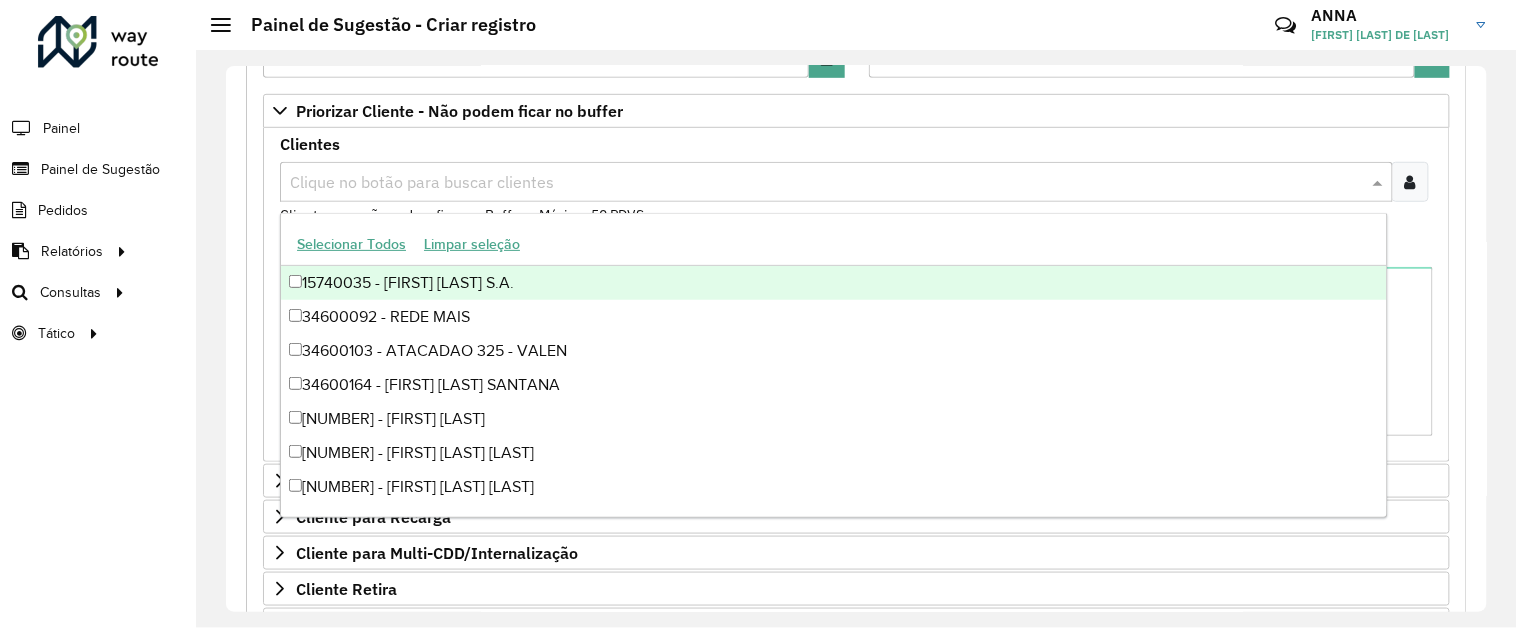 click at bounding box center [824, 183] 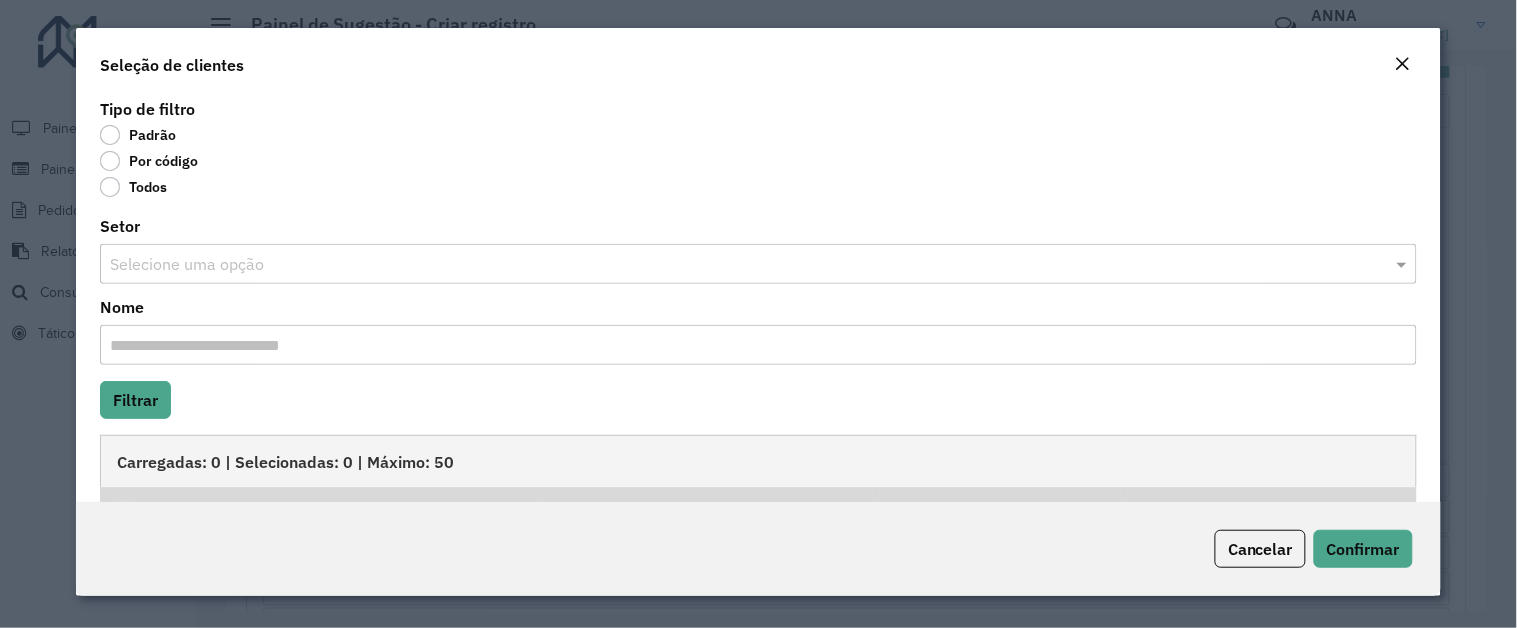 click on "Por código" 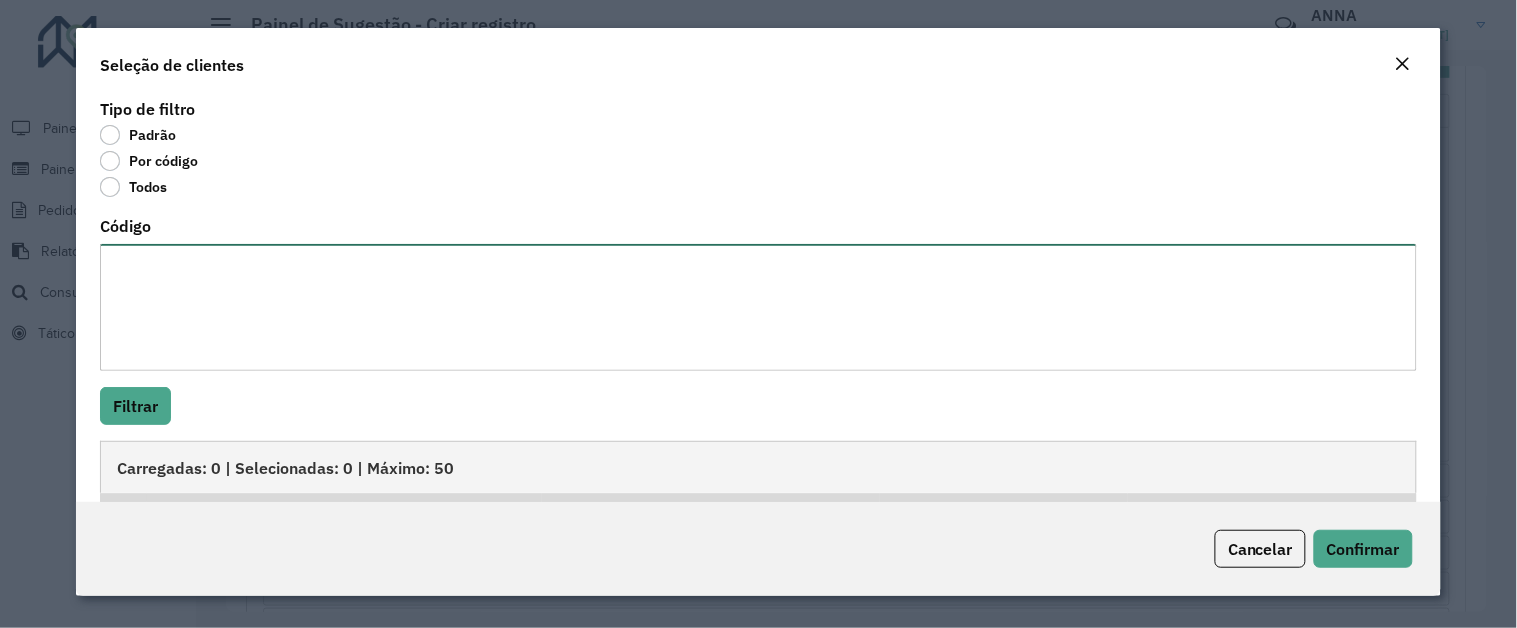 click on "Código" at bounding box center (758, 307) 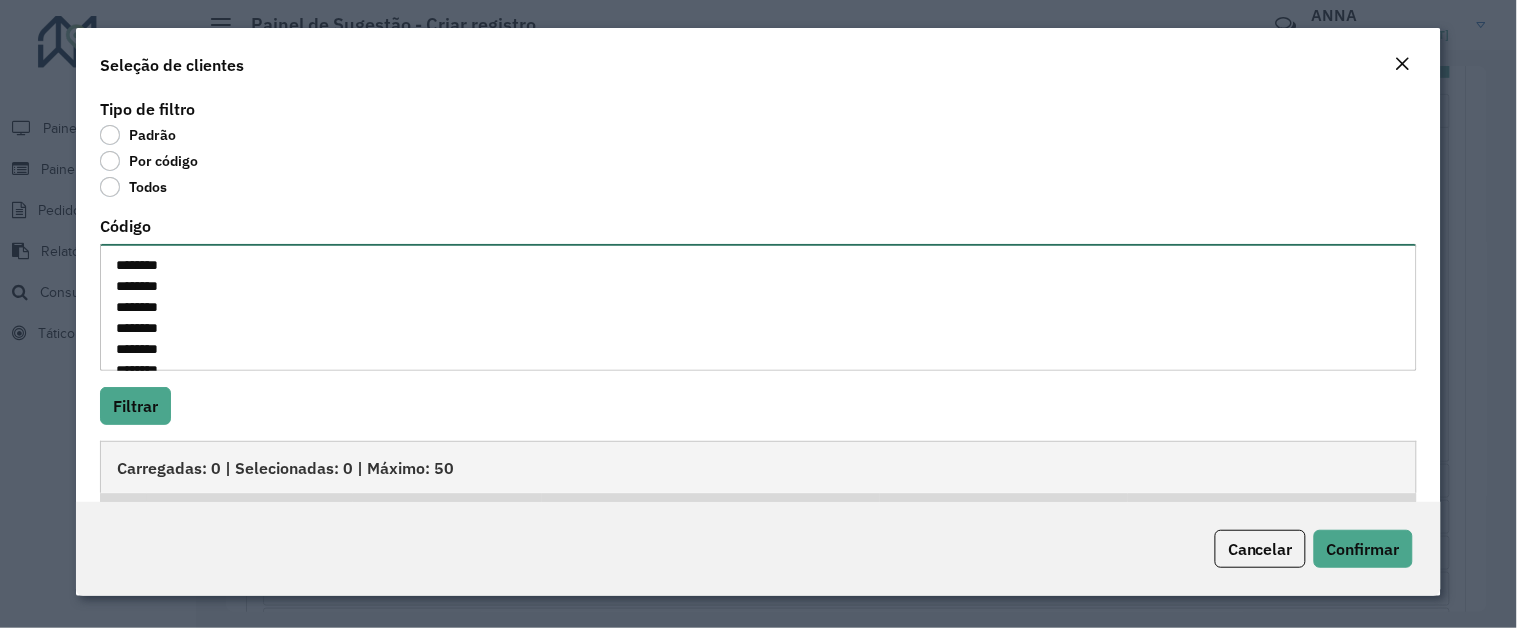 scroll, scrollTop: 1708, scrollLeft: 0, axis: vertical 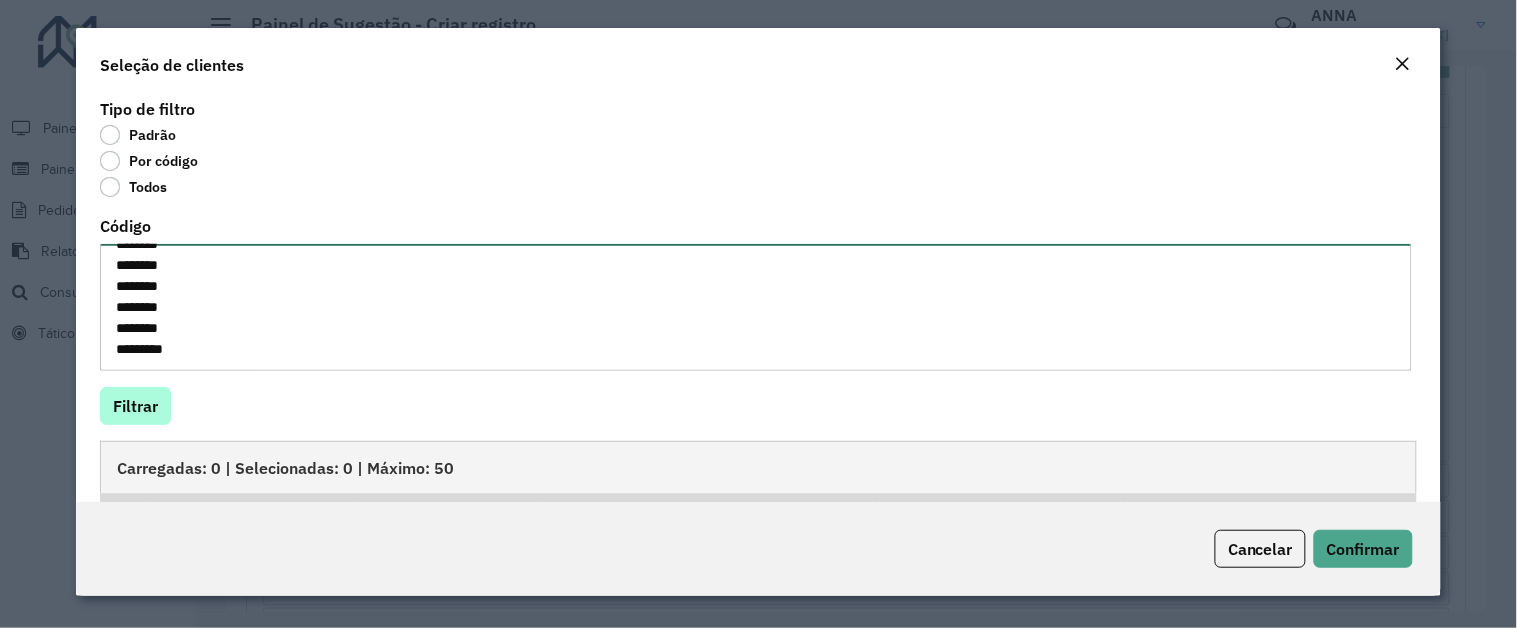 type on "********
********
********
********
********
********
********
********
********
********
********
********
********
*******
********
********
********
********
********
********
********
********
*******
********
********
********
********
********
*******
********
********
********
********
********
********
********
********
********
********
********
********
********
********
********
********
********
********
********
********
********
********
********
********
********
********
********
********
********
********
********
********
********
********
********
********
********
********
********
********
********
********
********
********
********
********
********
********
********
********
********
********
********
********
********
********
********" 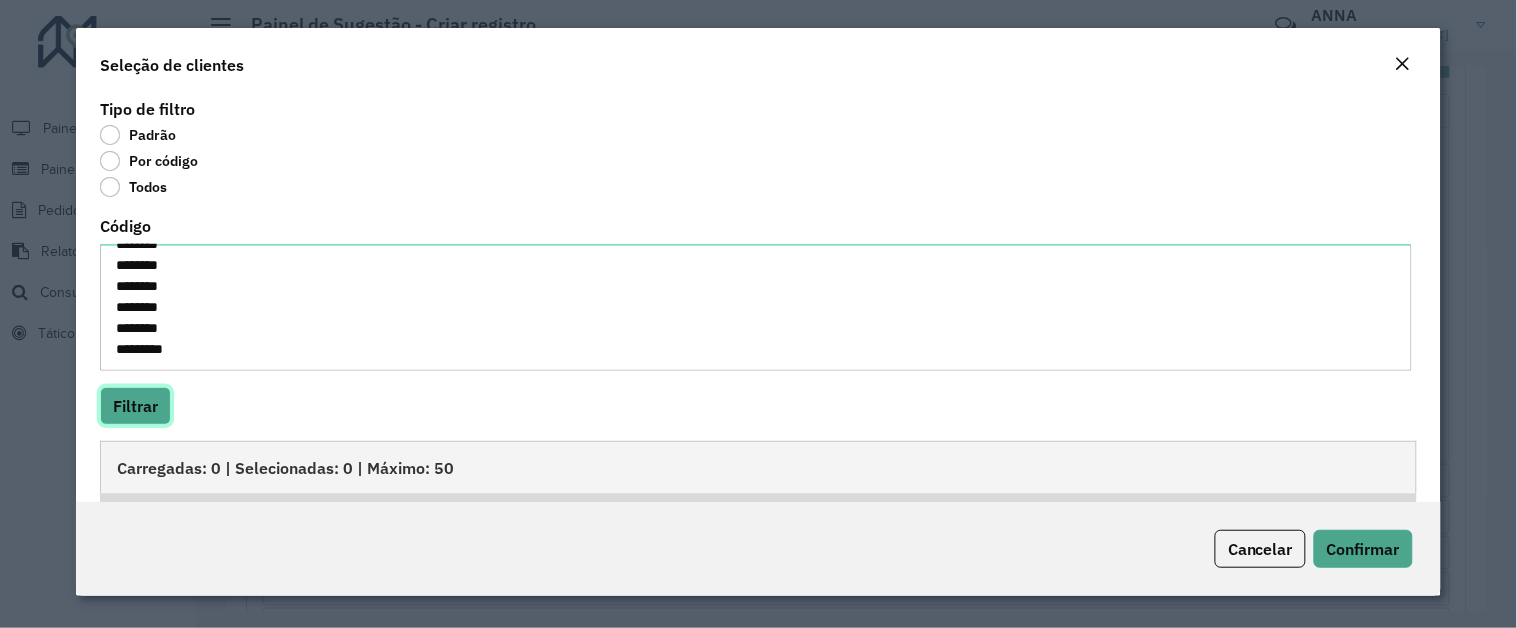 click on "Filtrar" 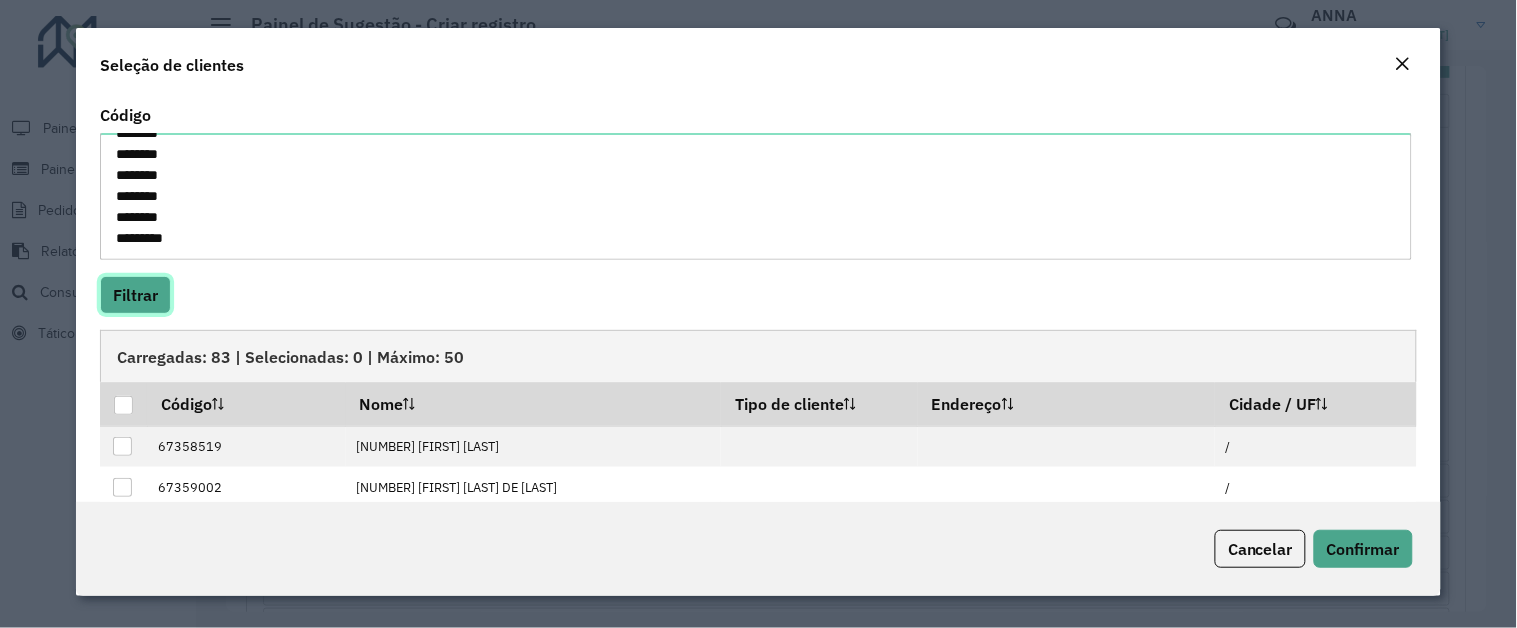 scroll, scrollTop: 222, scrollLeft: 0, axis: vertical 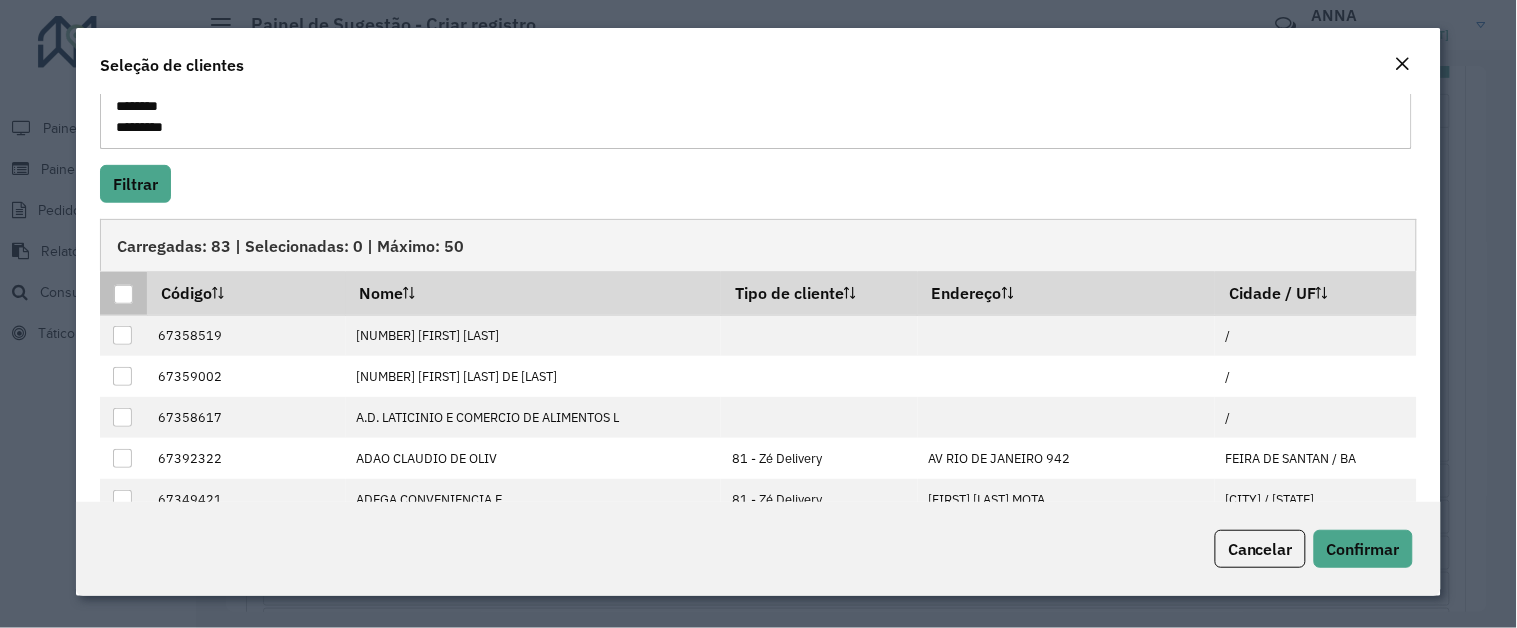 click at bounding box center [123, 294] 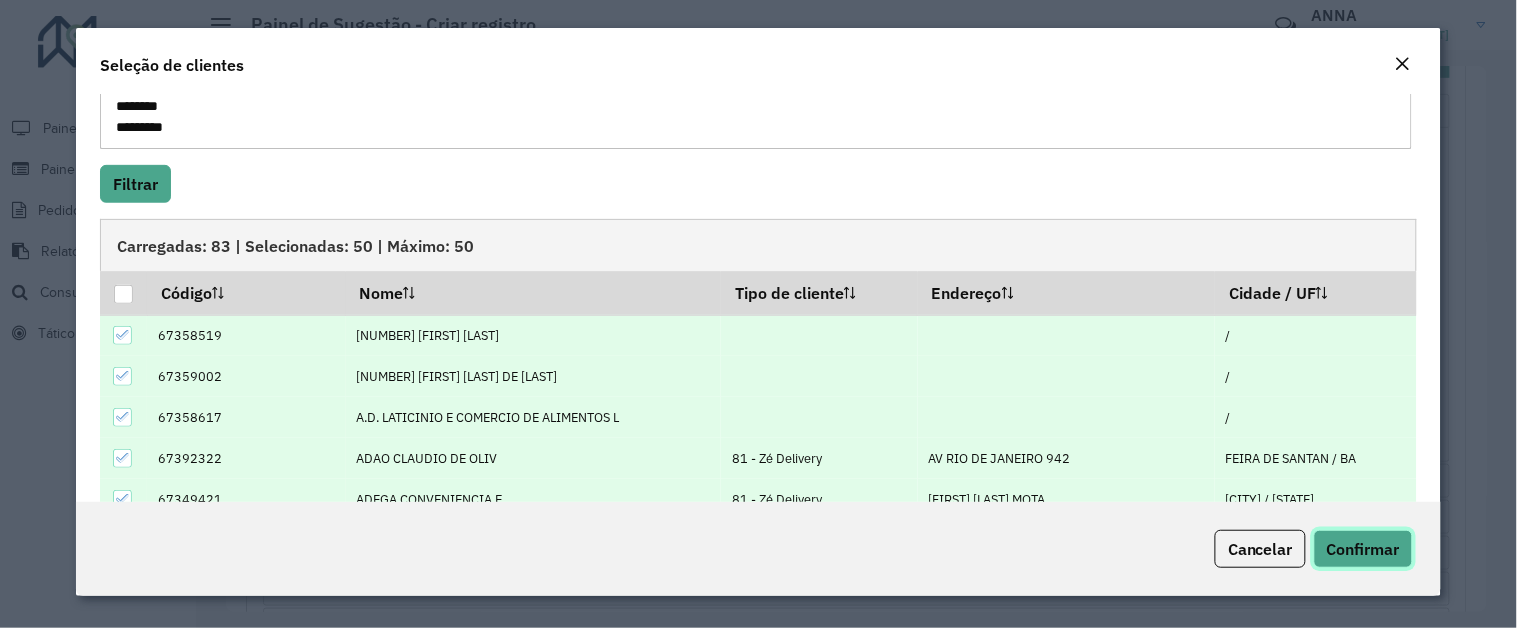 click on "Confirmar" 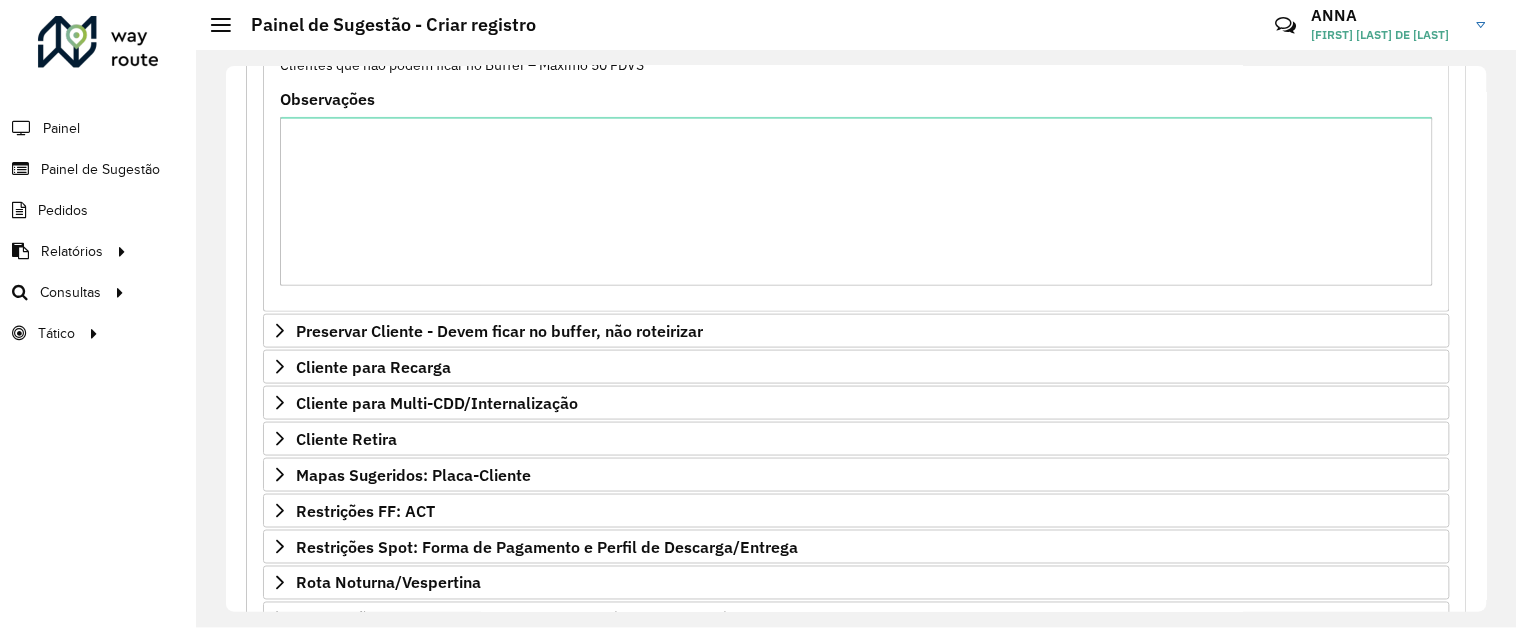 scroll, scrollTop: 705, scrollLeft: 0, axis: vertical 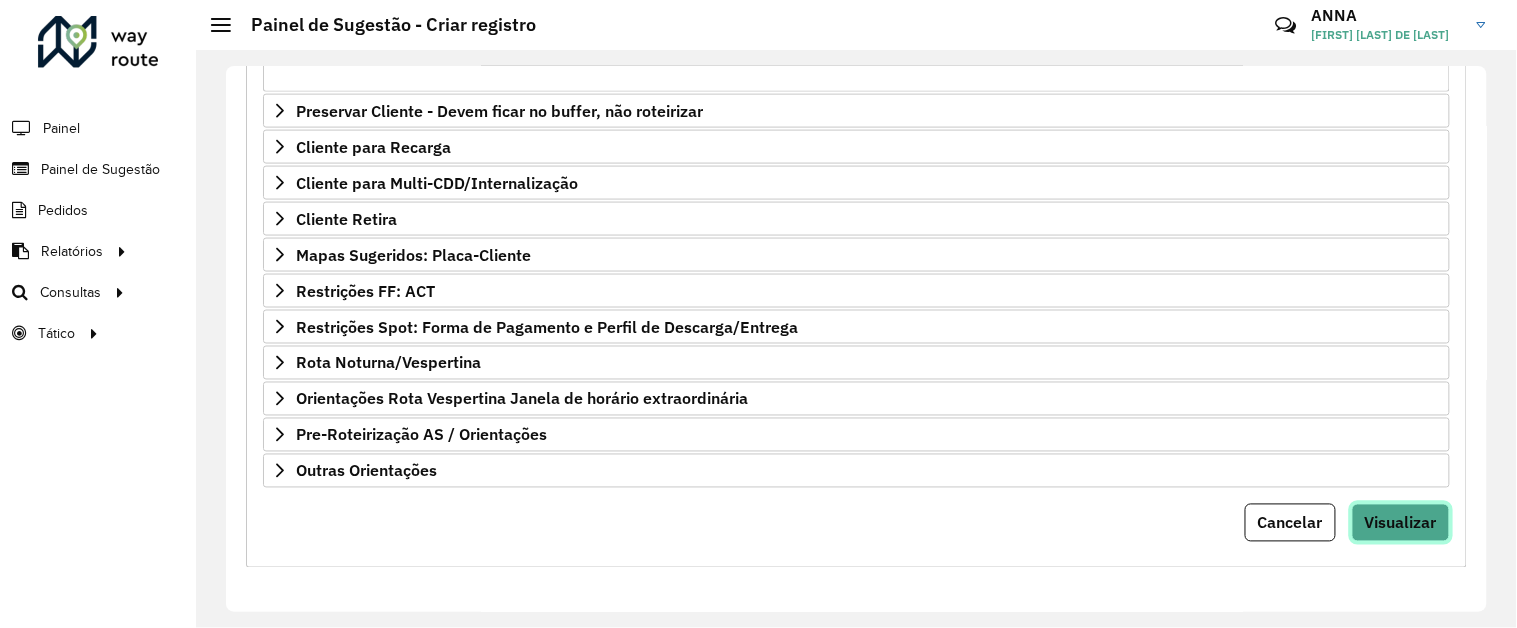 click on "Visualizar" at bounding box center [1401, 523] 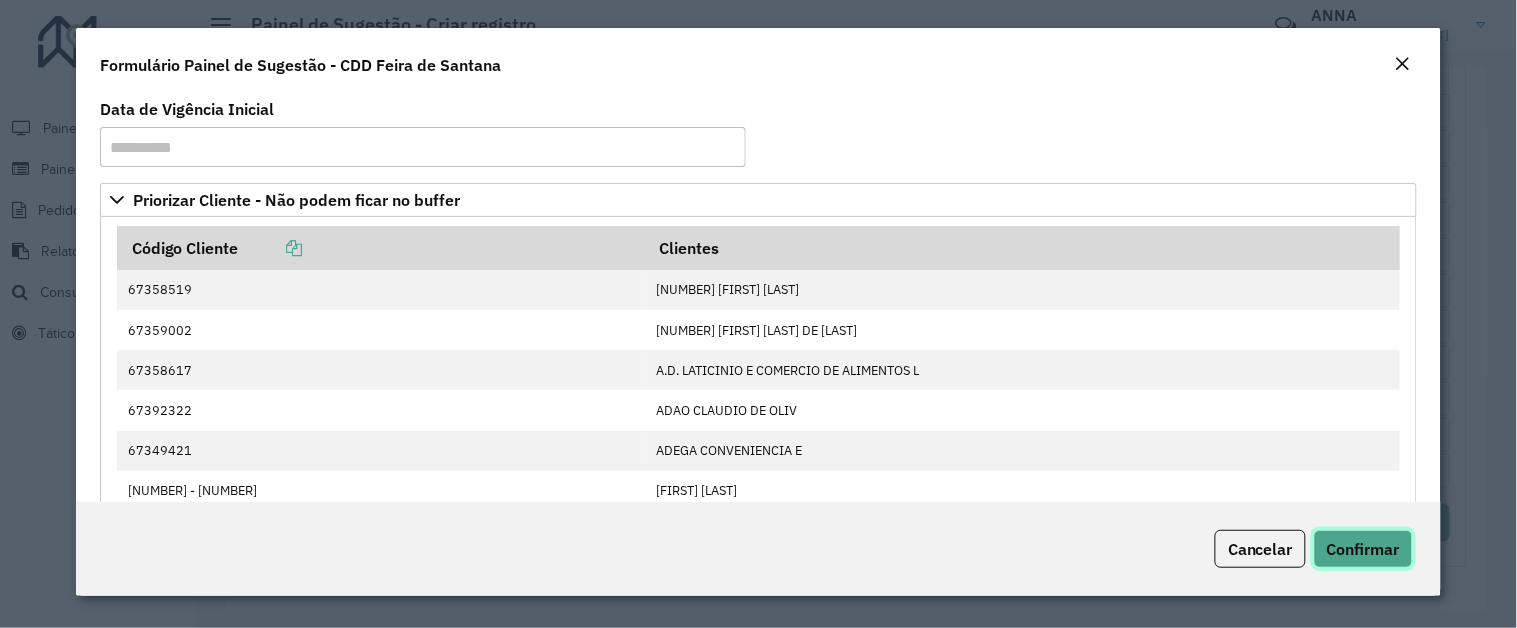 click on "Confirmar" 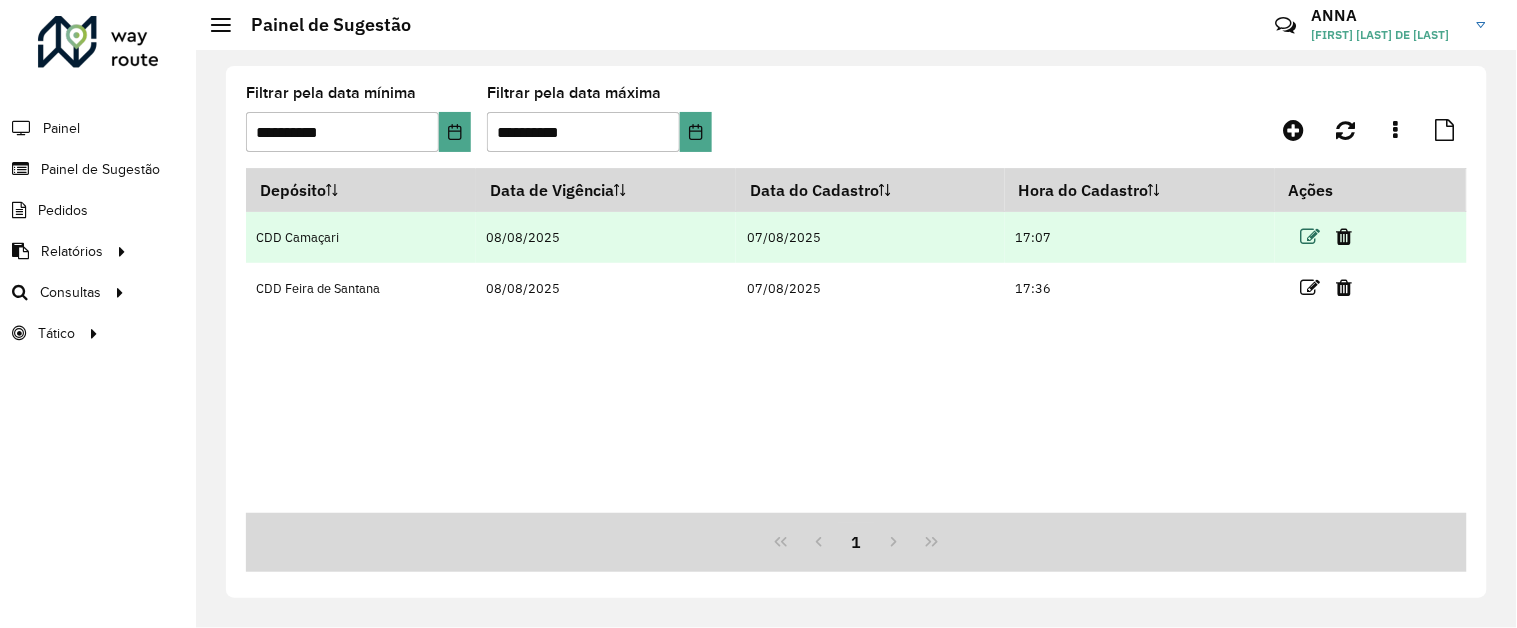 click at bounding box center (1311, 237) 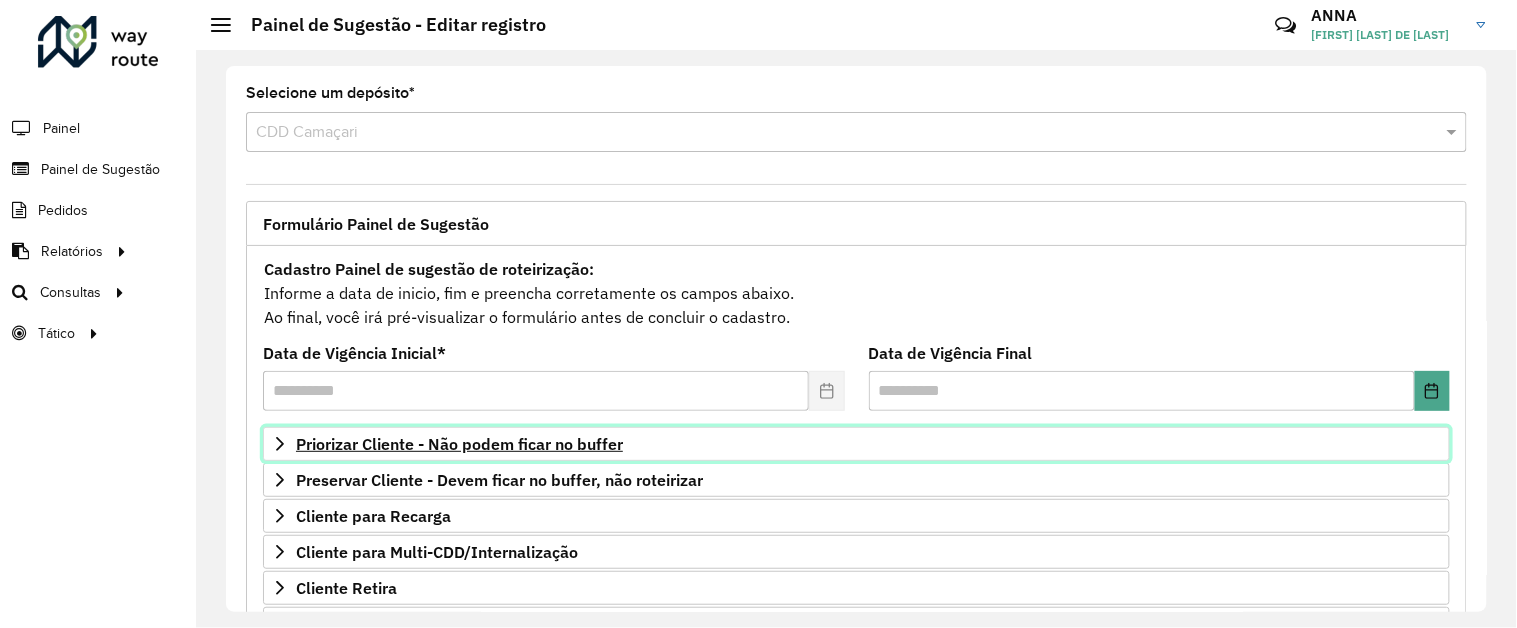 click on "Priorizar Cliente - Não podem ficar no buffer" at bounding box center [459, 444] 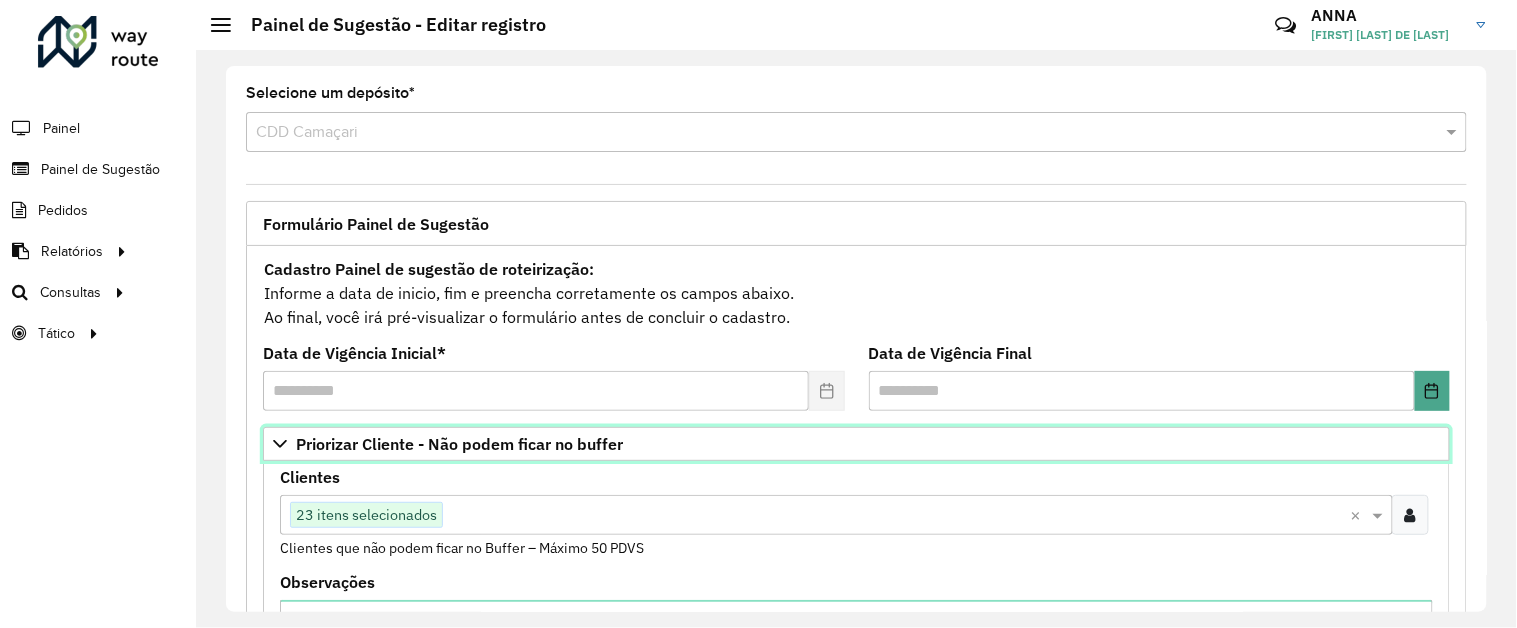 scroll, scrollTop: 222, scrollLeft: 0, axis: vertical 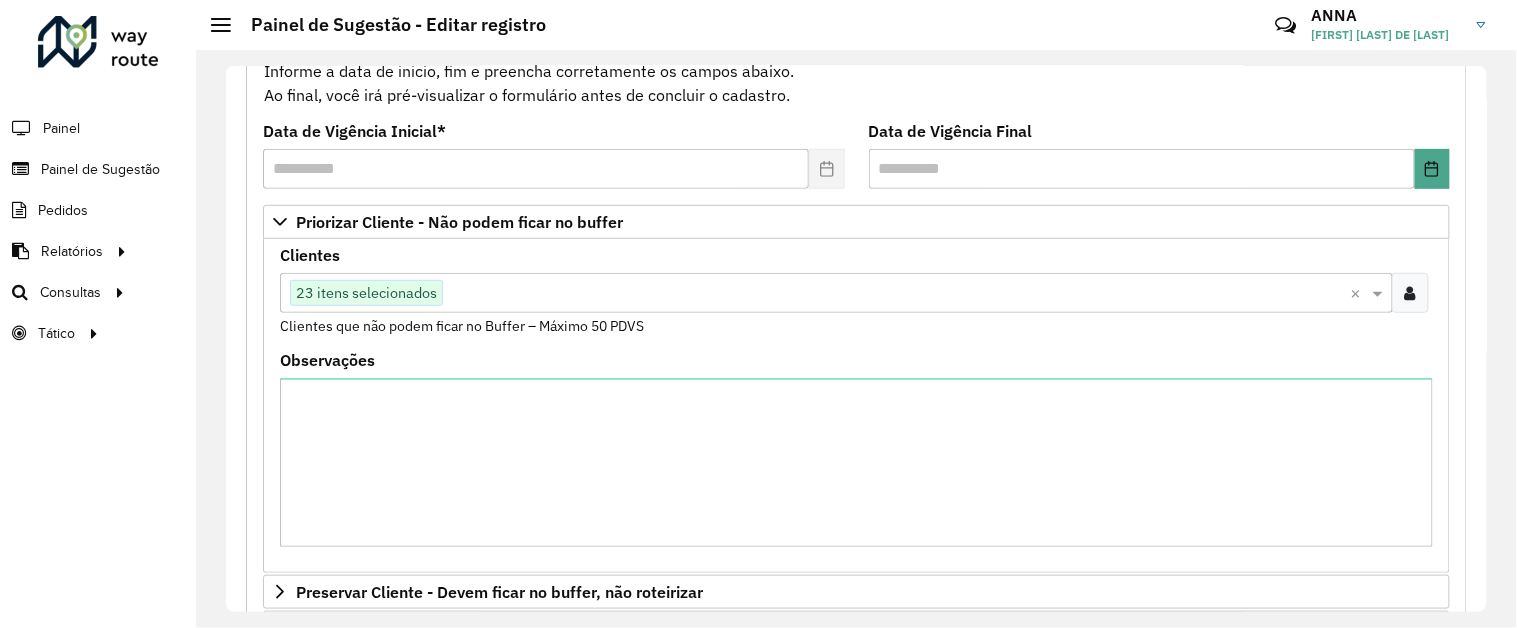 click at bounding box center [1410, 293] 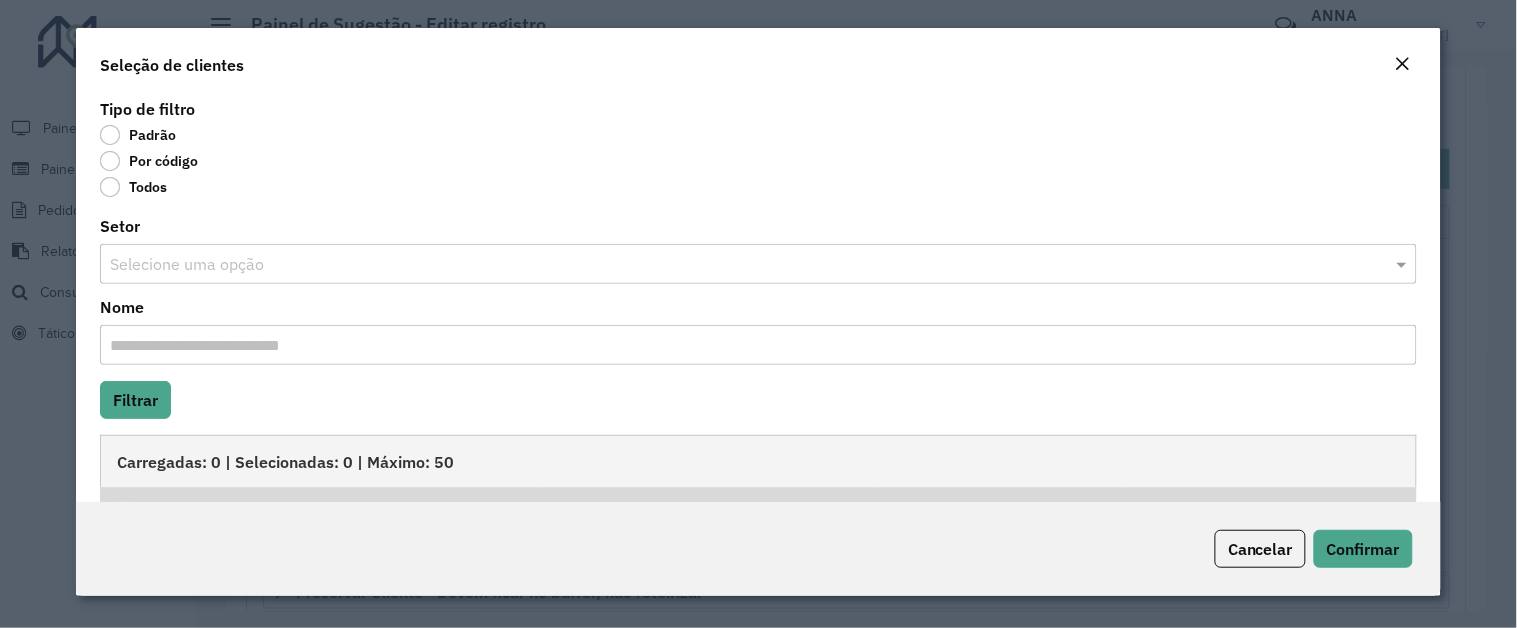 click on "Por código" 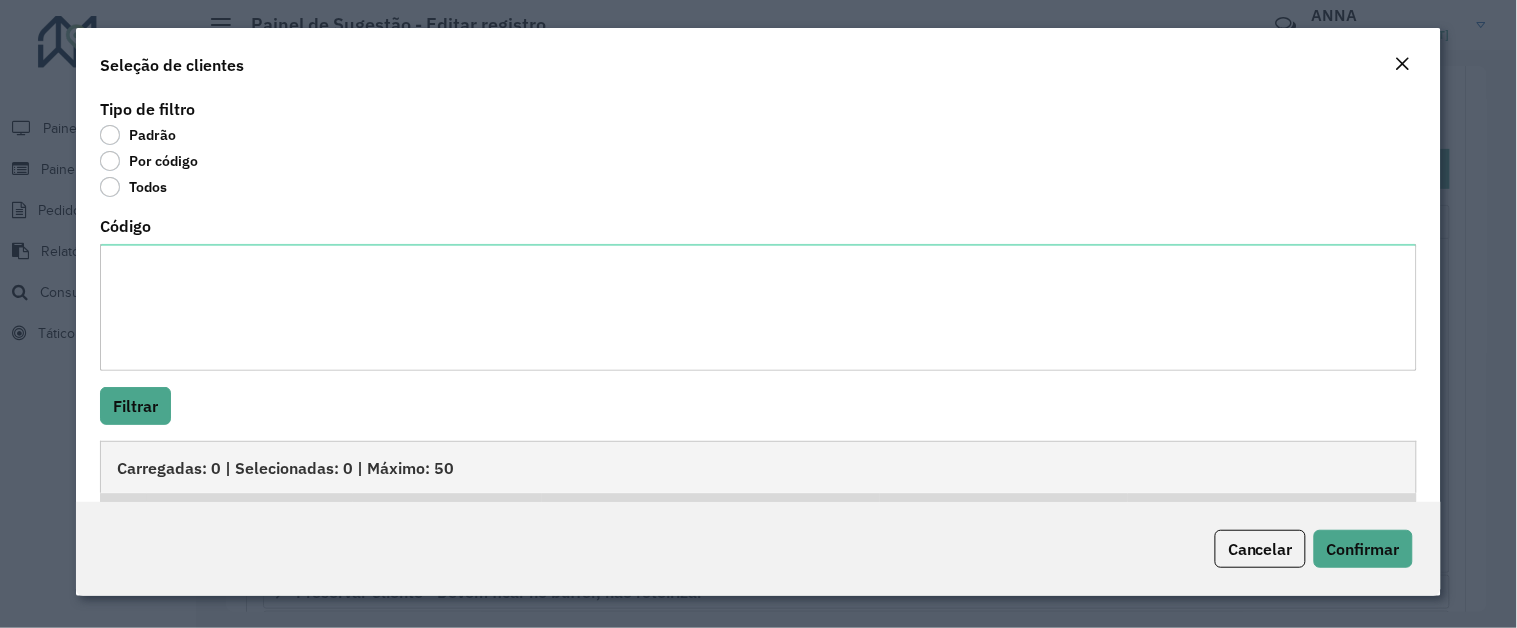 scroll, scrollTop: 104, scrollLeft: 0, axis: vertical 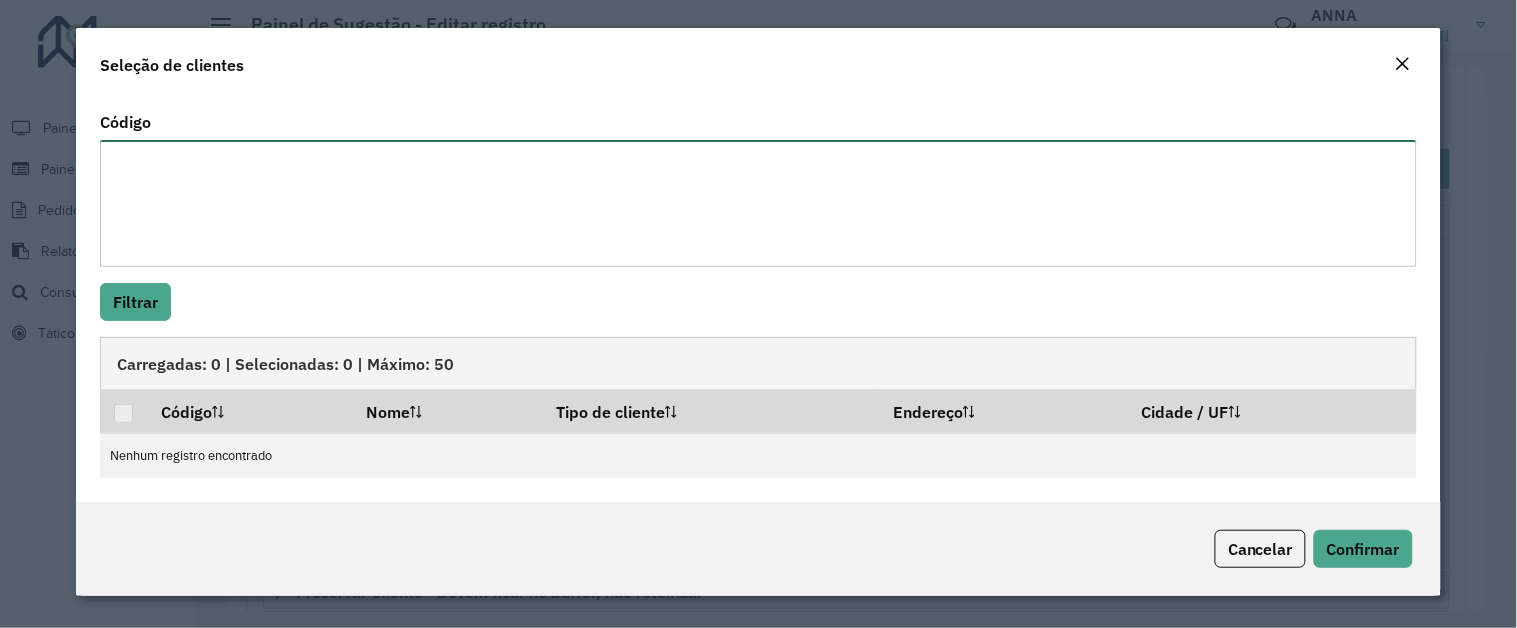 click on "Código" at bounding box center (758, 203) 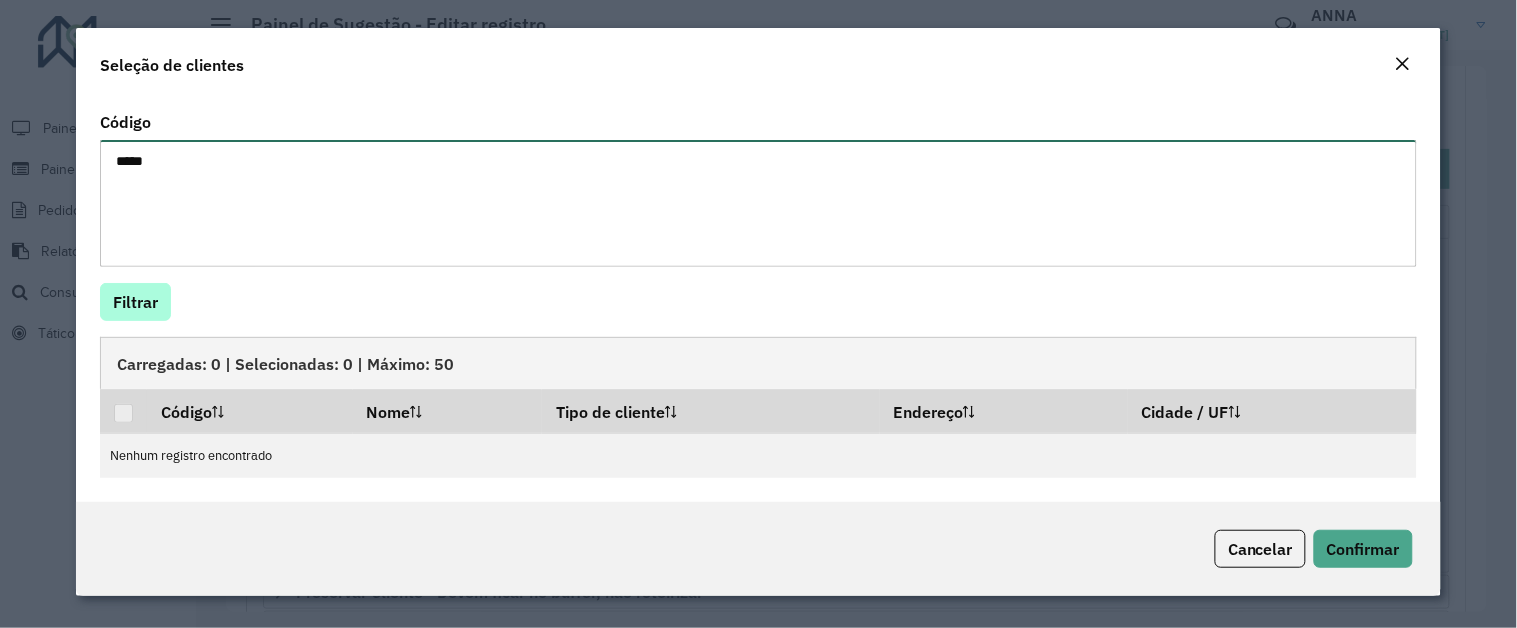 type on "*****" 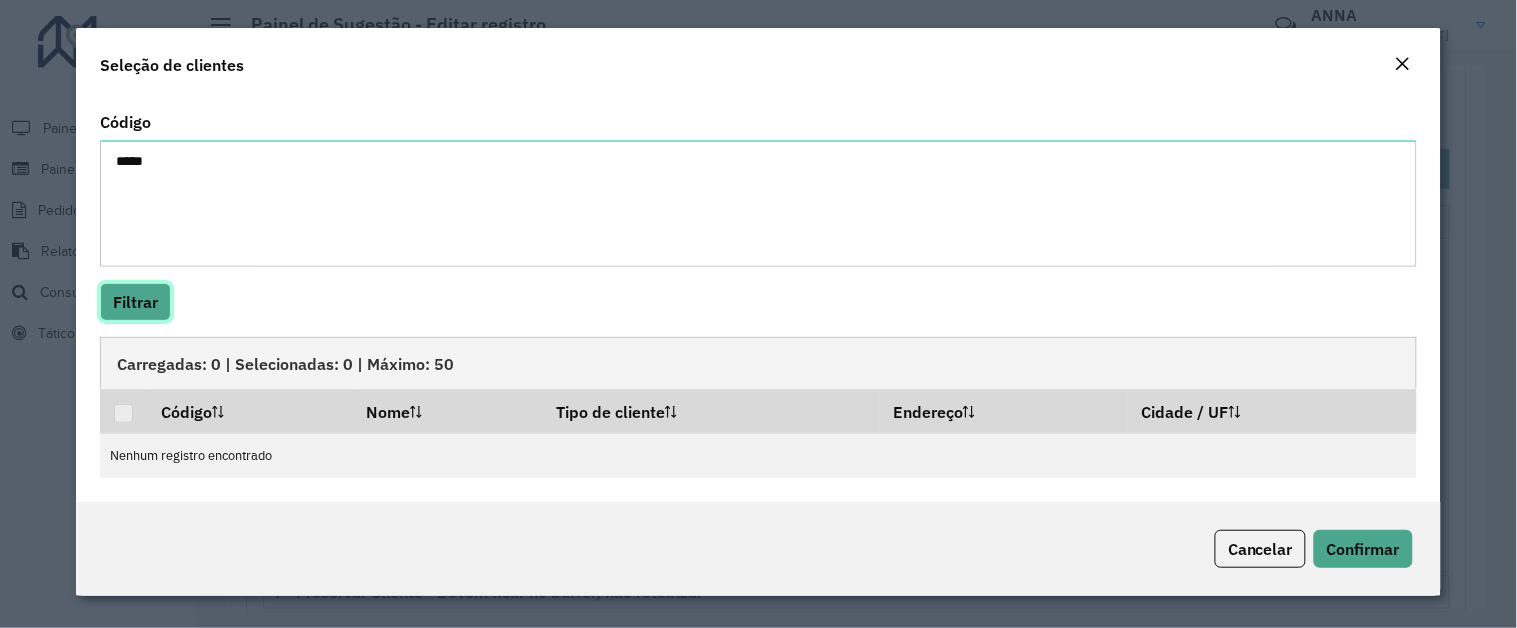 click on "Filtrar" 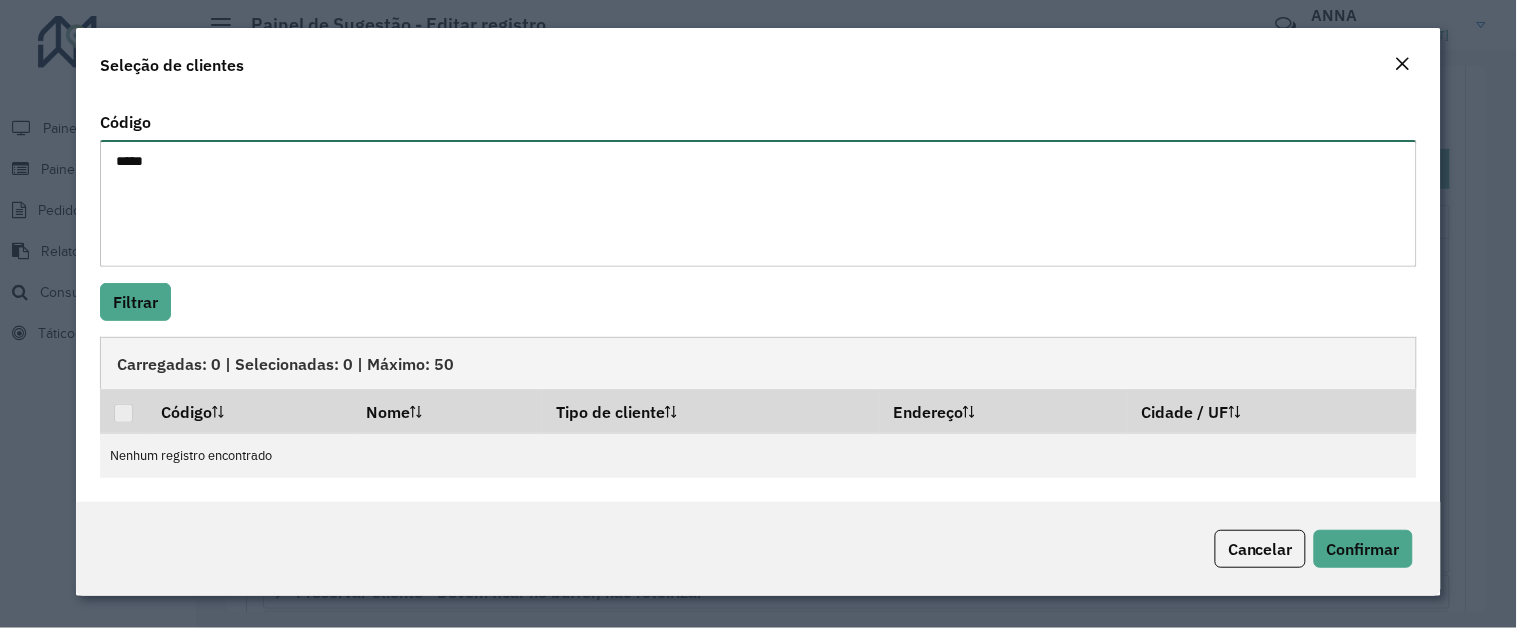 click on "*****" at bounding box center [758, 203] 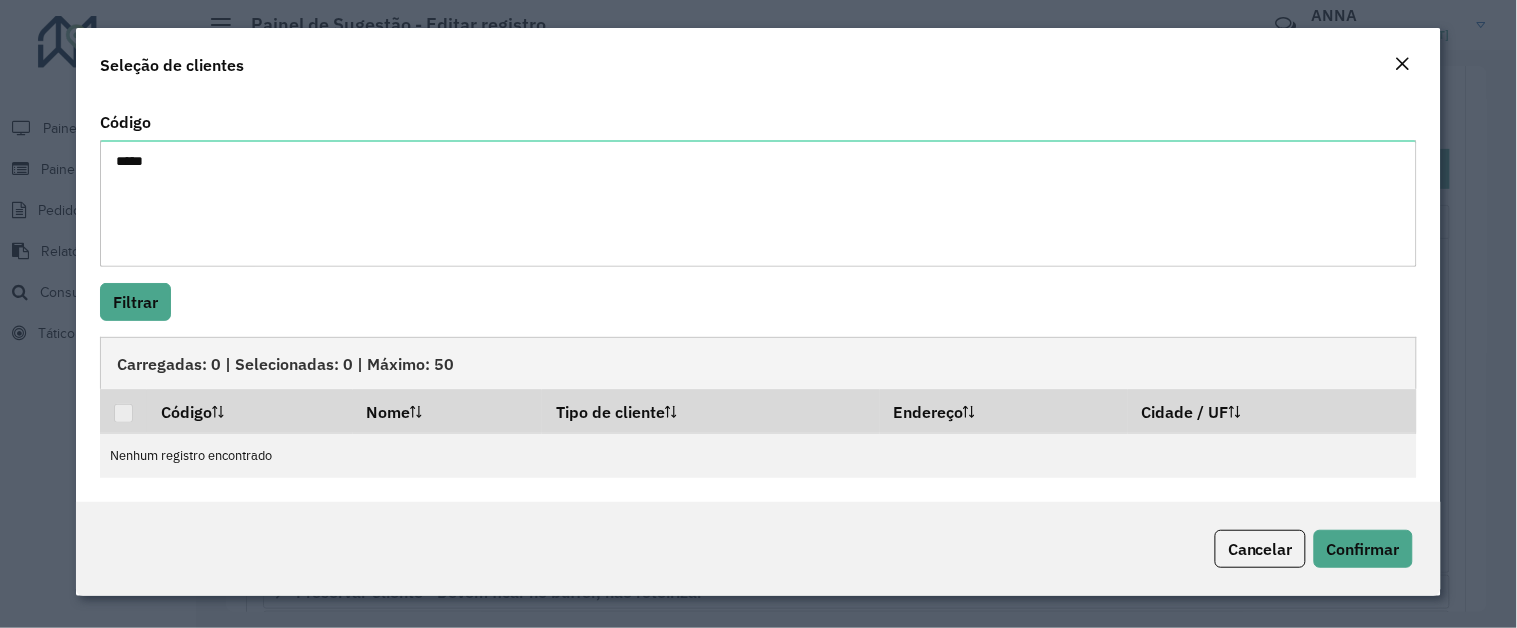 click 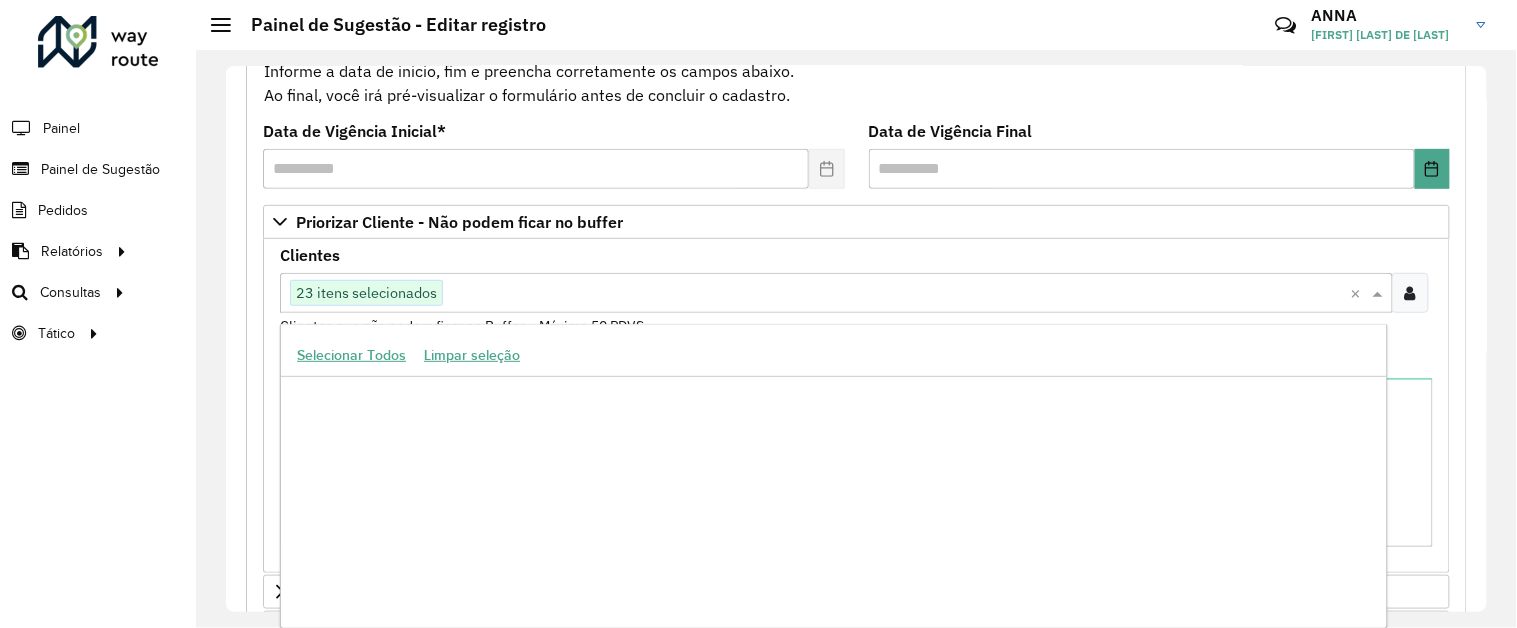 click on "23 itens selecionados" at bounding box center (366, 293) 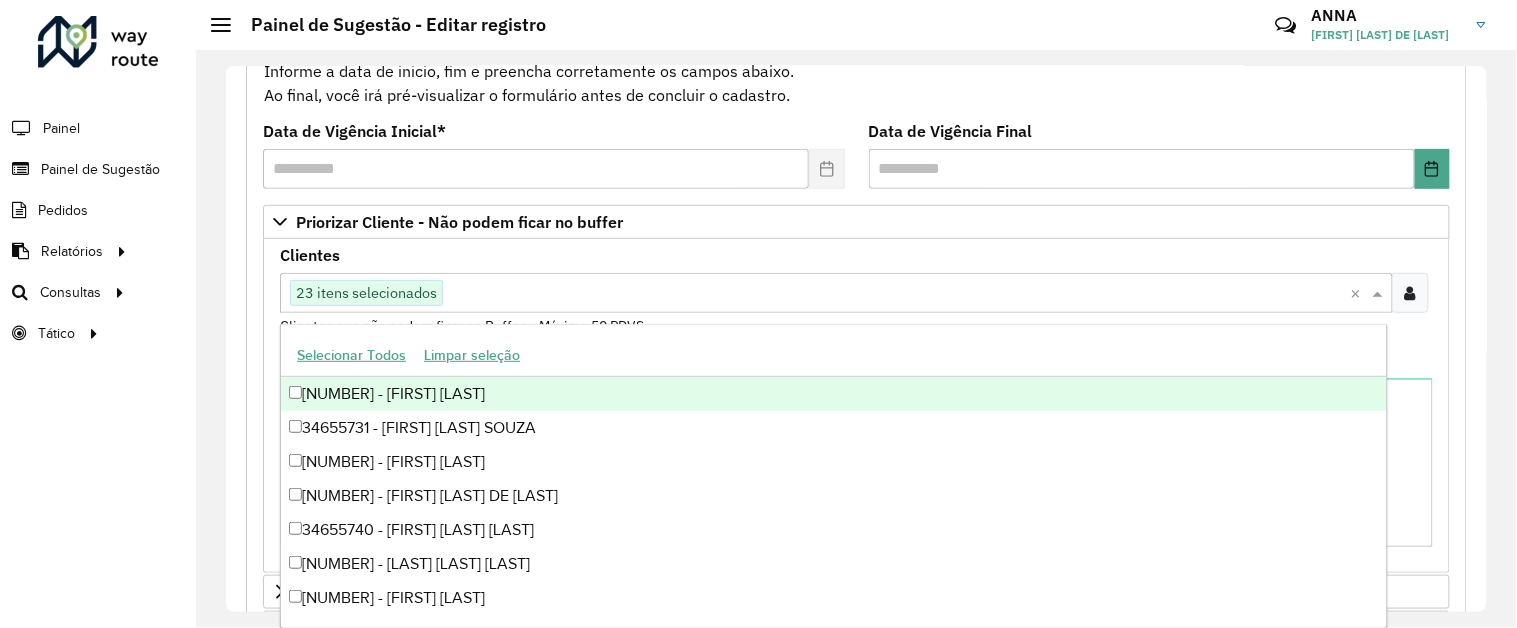 scroll, scrollTop: 0, scrollLeft: 0, axis: both 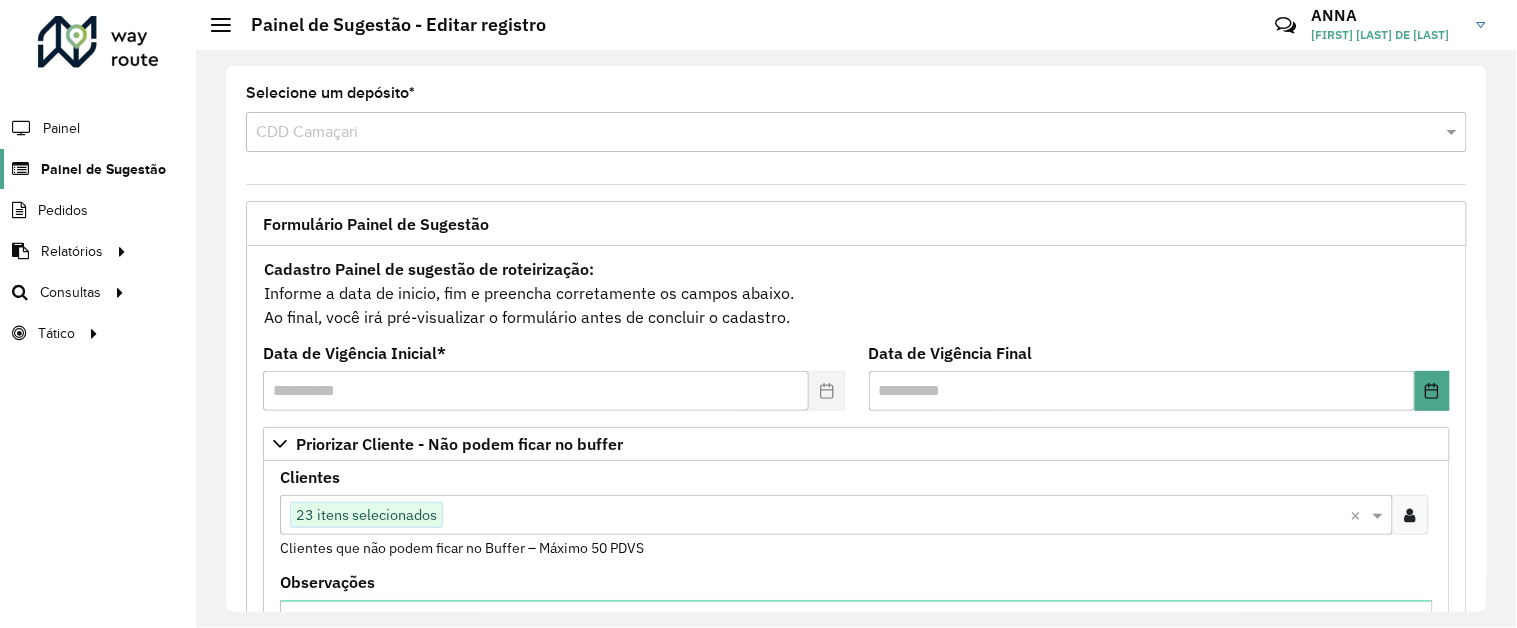 click on "Painel de Sugestão" 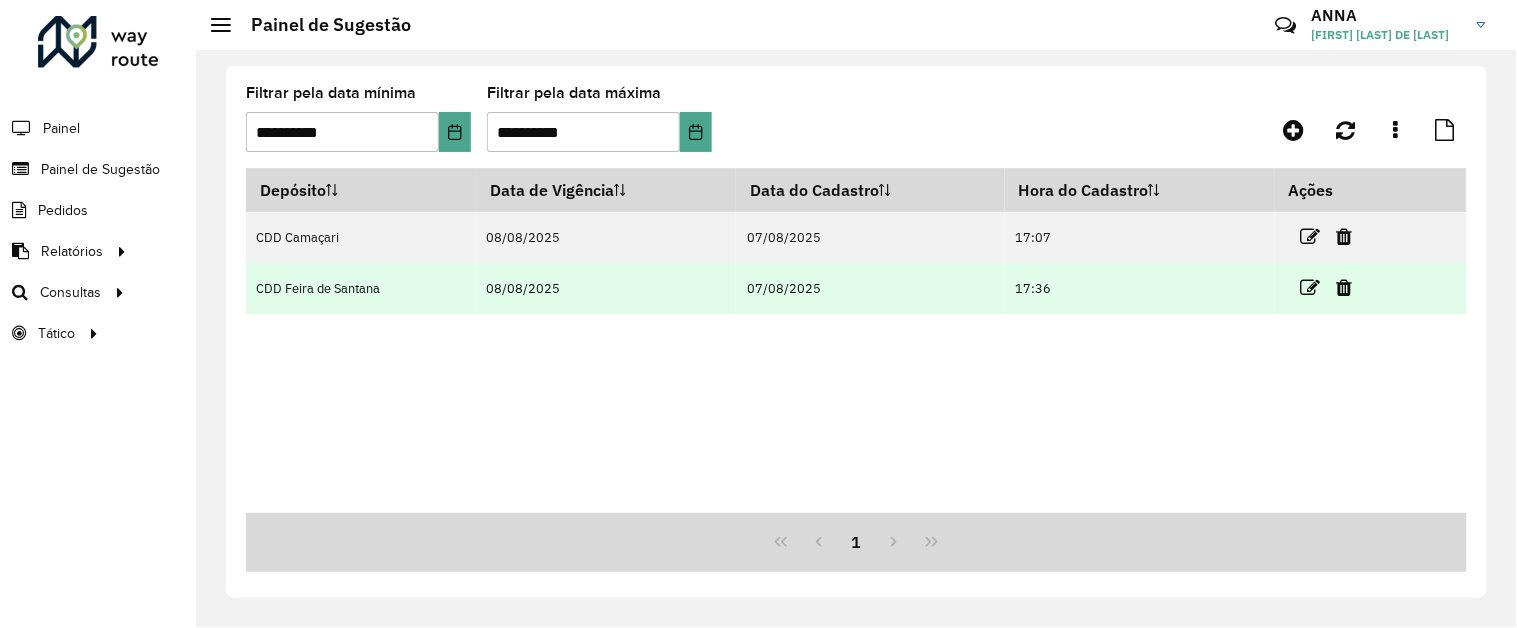 click on "CDD Feira de Santana" at bounding box center [361, 288] 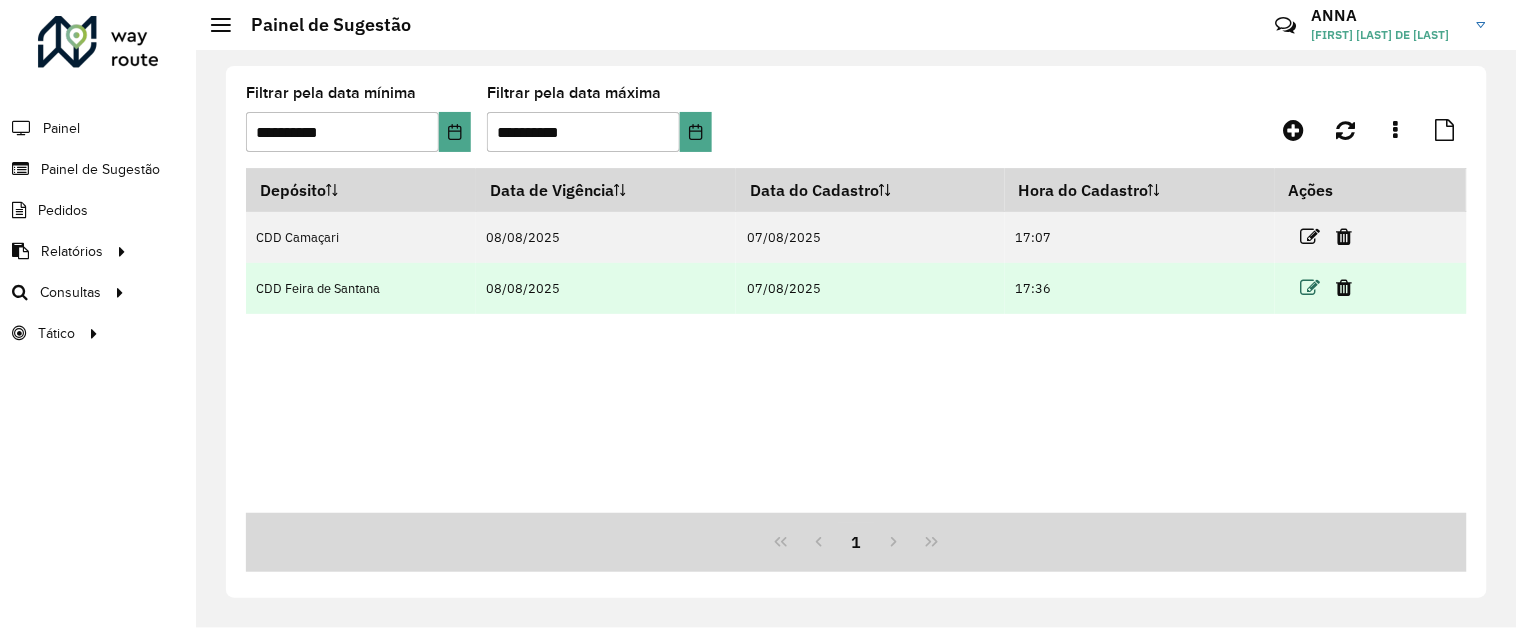 click at bounding box center [1311, 288] 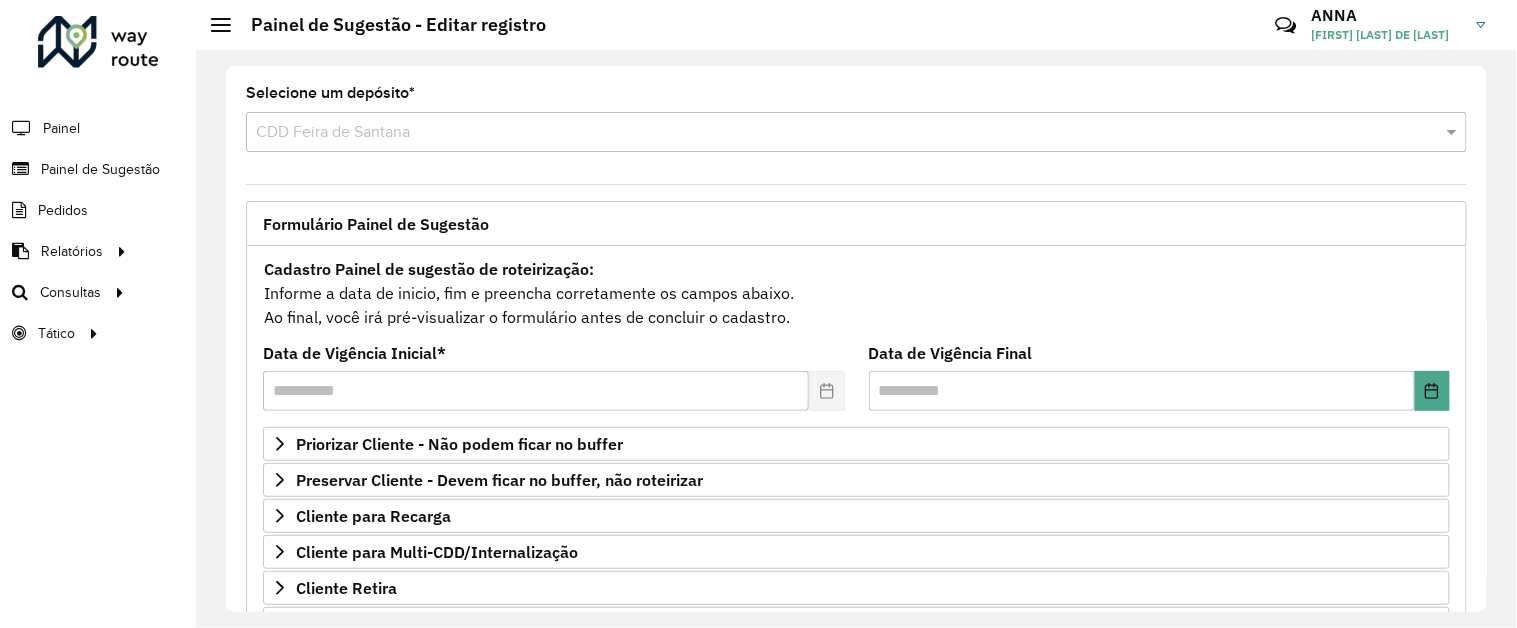 scroll, scrollTop: 111, scrollLeft: 0, axis: vertical 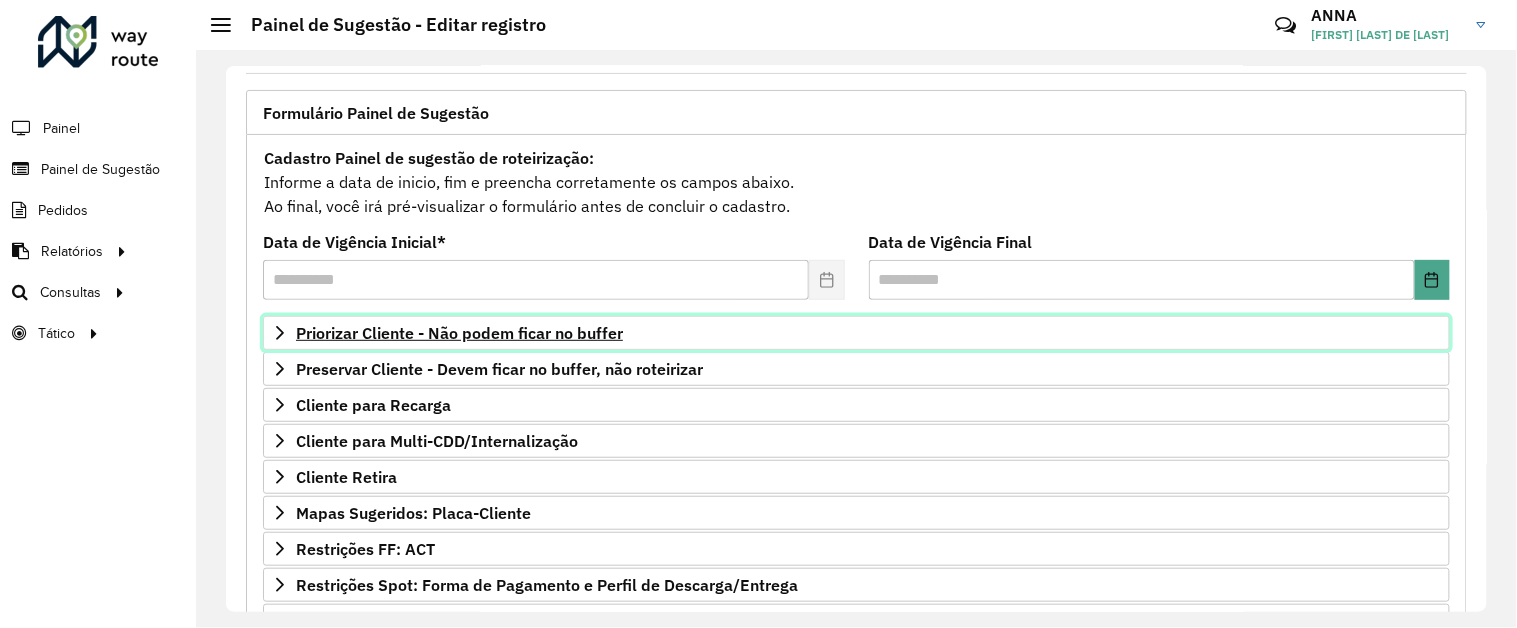 click on "Priorizar Cliente - Não podem ficar no buffer" at bounding box center (459, 333) 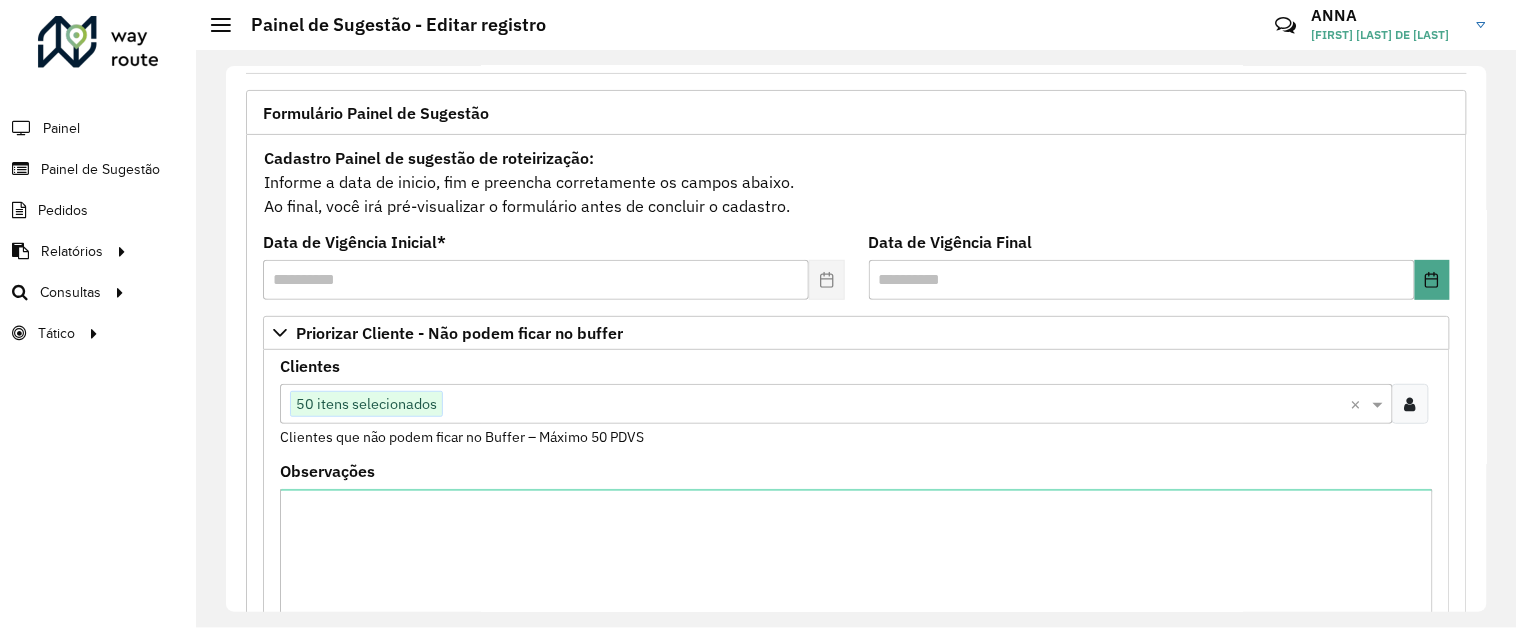 click at bounding box center (897, 405) 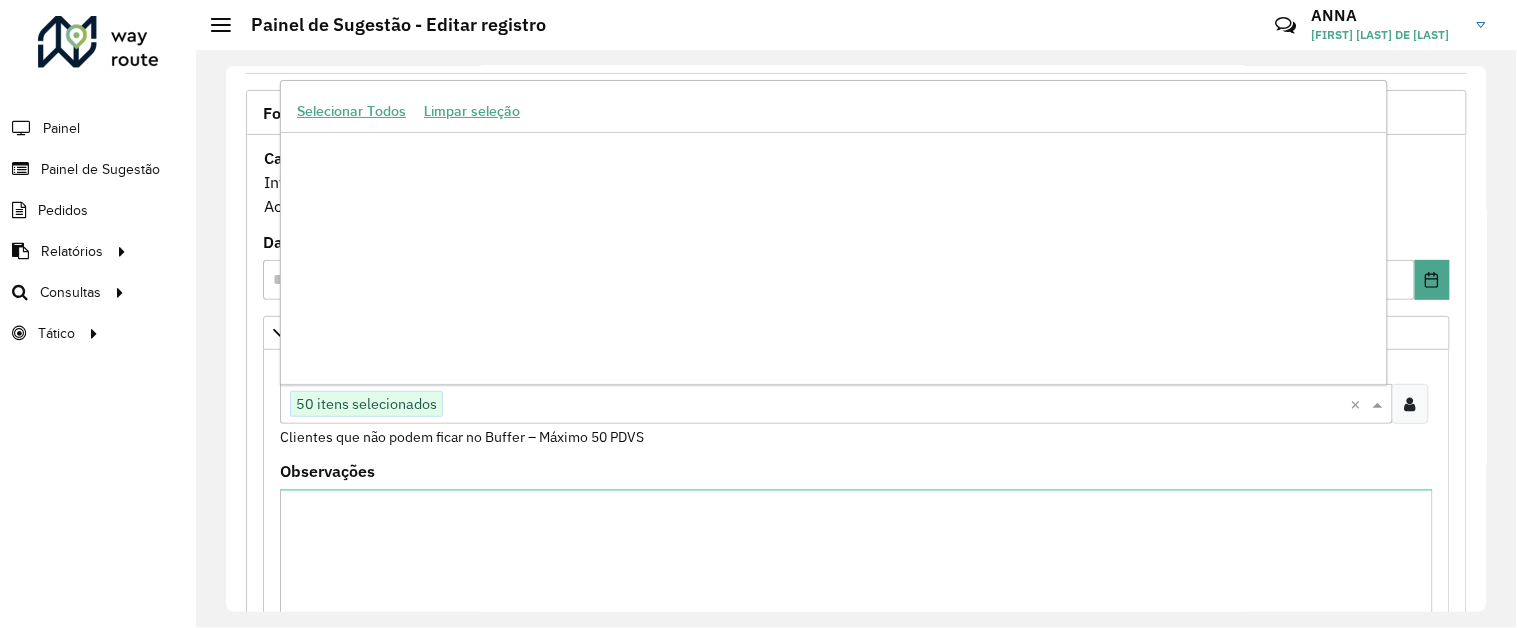 scroll, scrollTop: 351832, scrollLeft: 0, axis: vertical 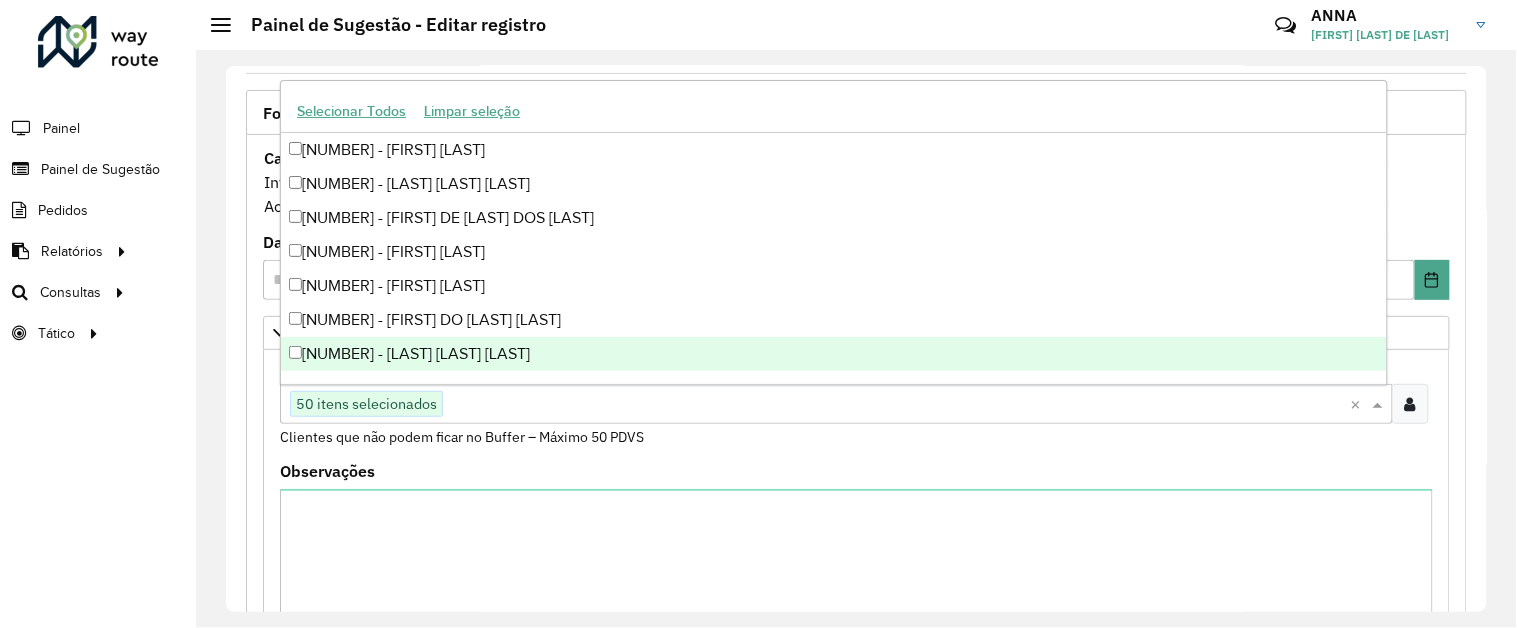 click at bounding box center (897, 405) 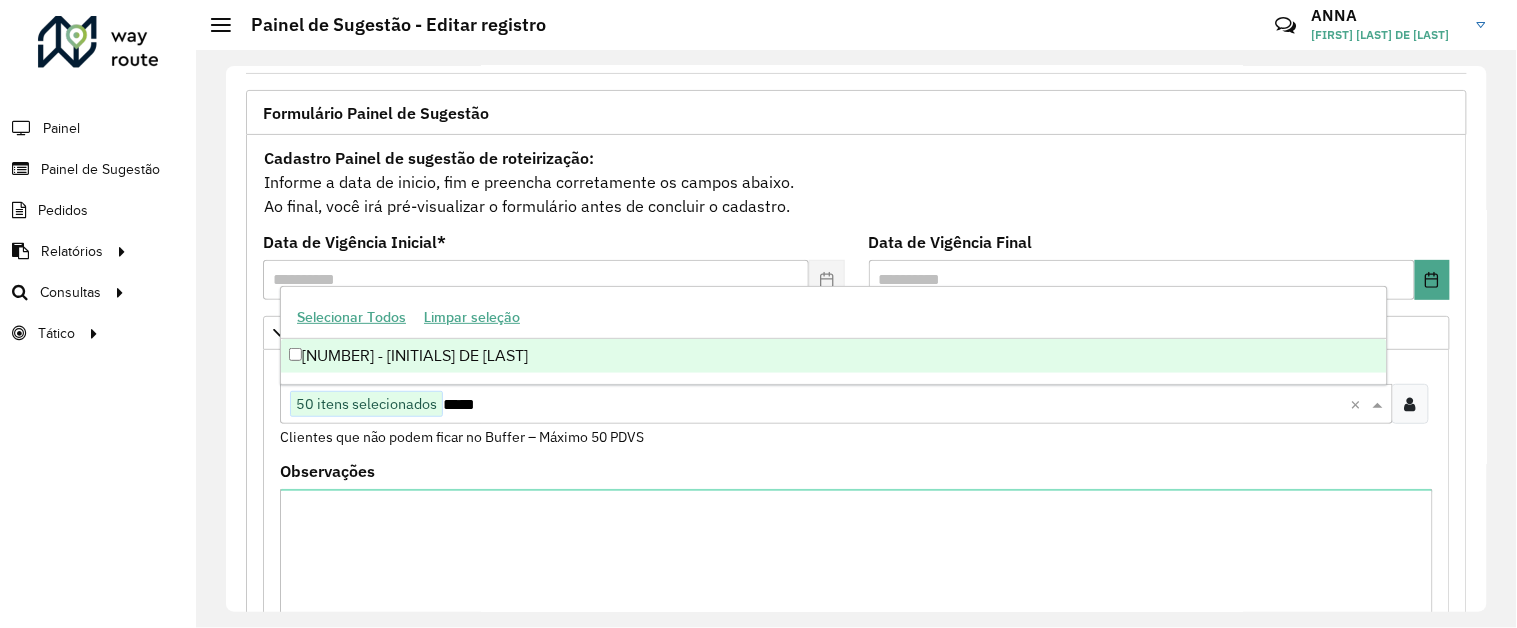 scroll, scrollTop: 0, scrollLeft: 0, axis: both 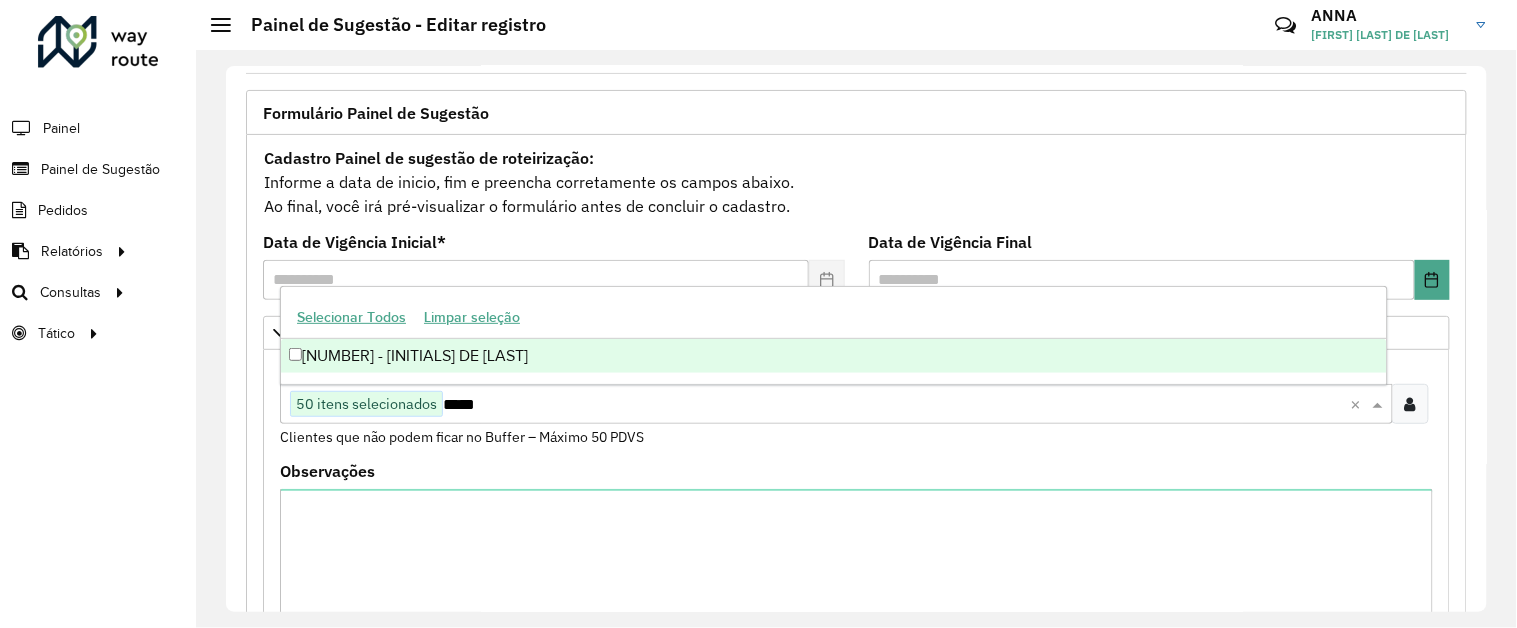 click on "[NUMBER] - [INITIALS] DE [LAST]" at bounding box center [834, 356] 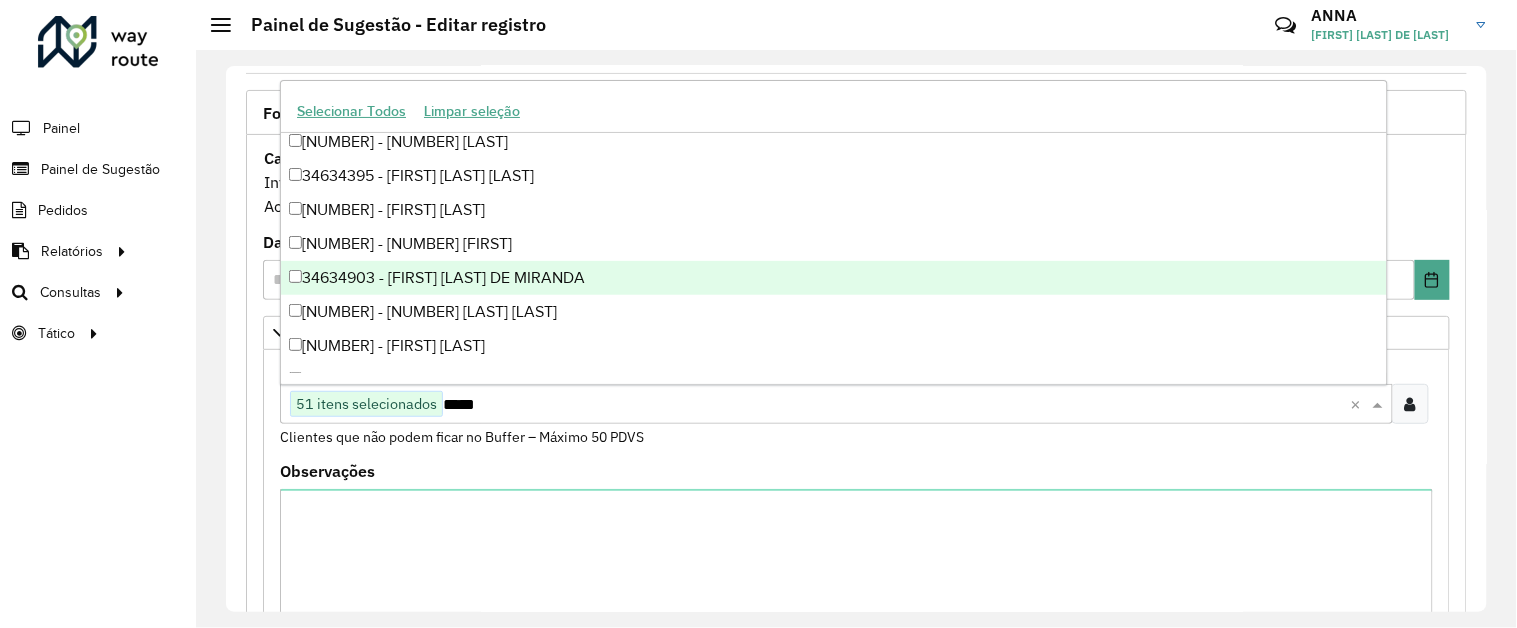 scroll, scrollTop: 5222, scrollLeft: 0, axis: vertical 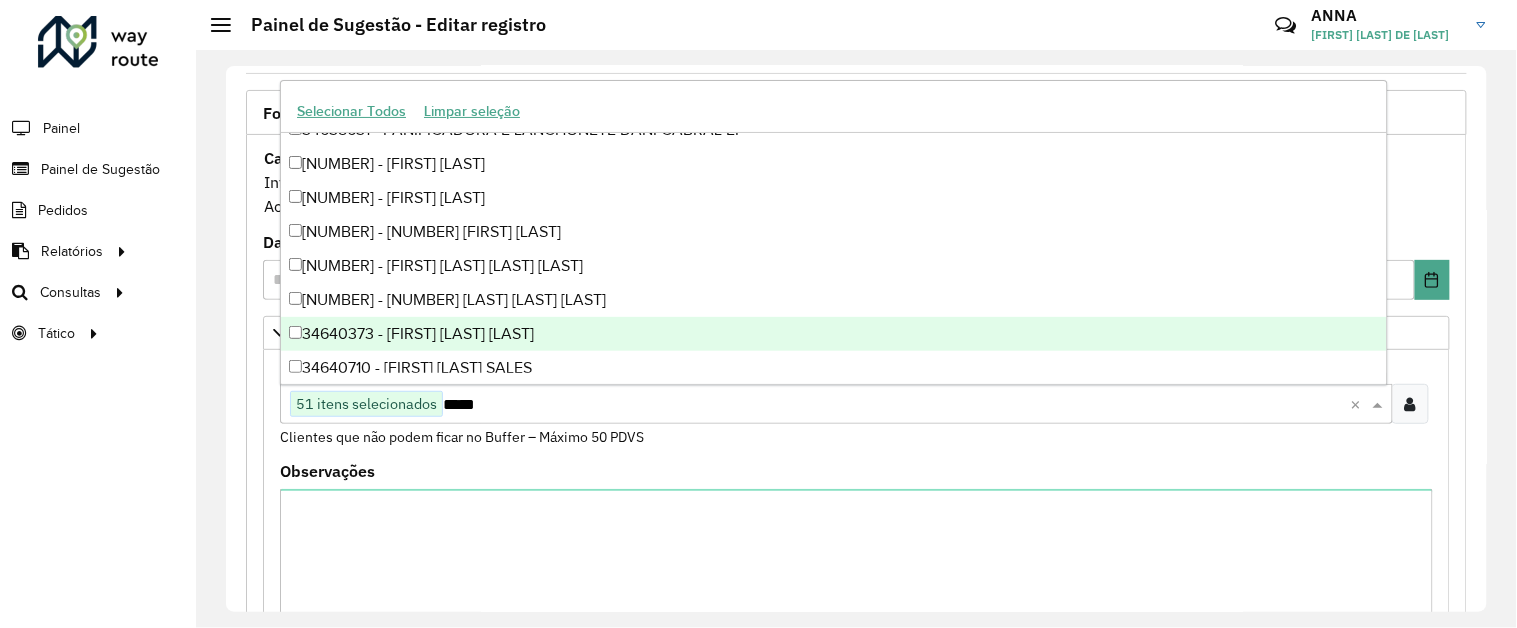 click on "51 itens selecionados" at bounding box center [366, 404] 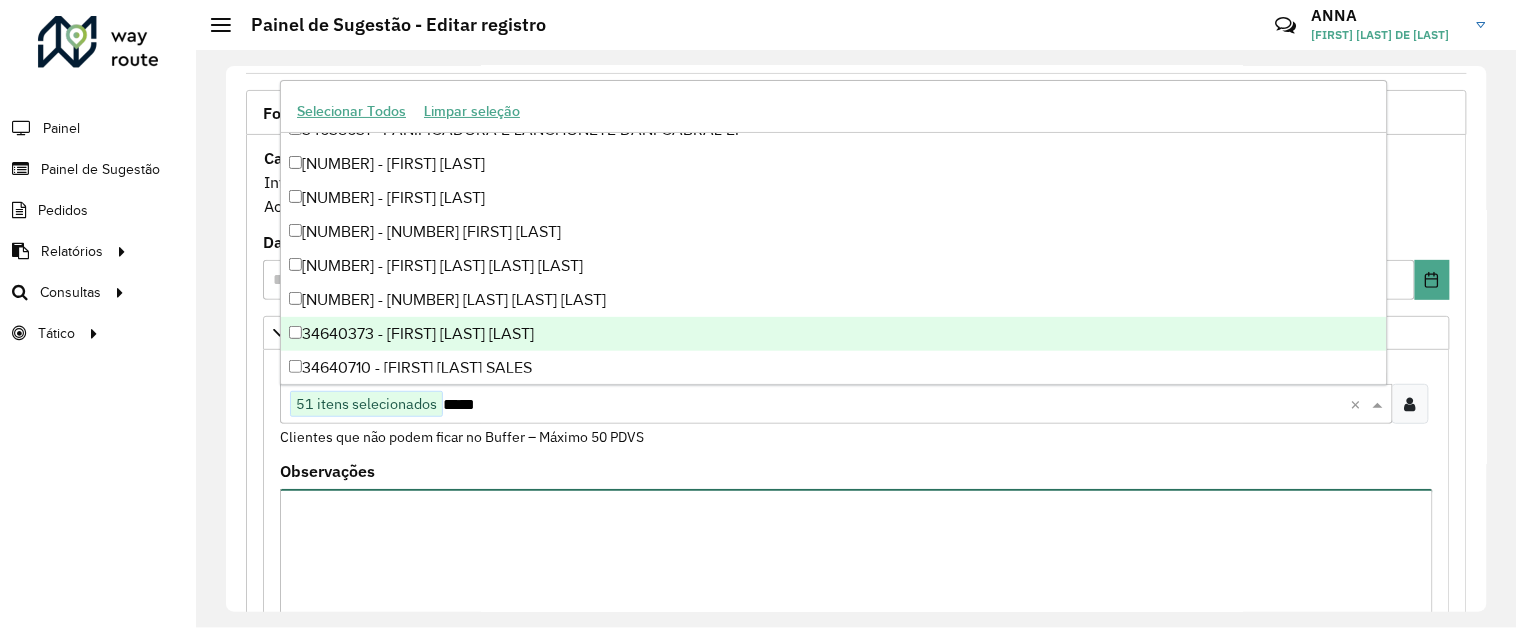 click on "Observações" at bounding box center [856, 573] 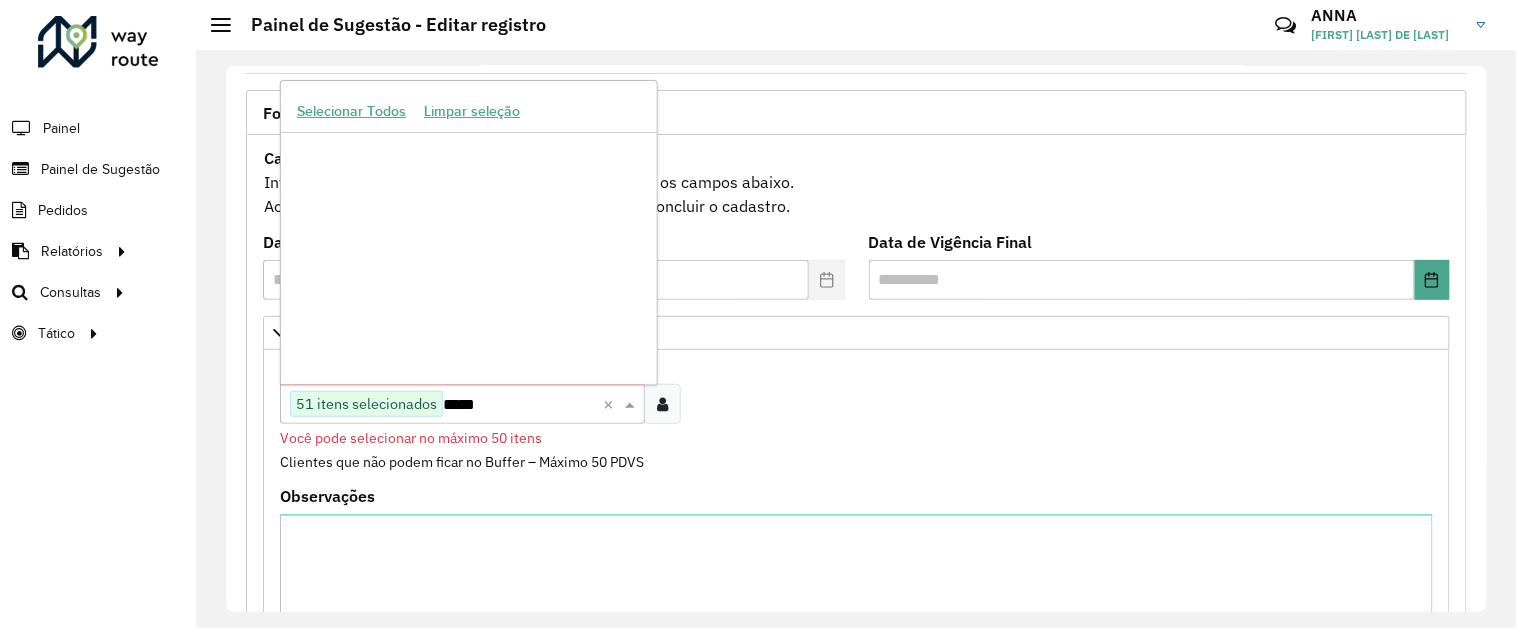 click at bounding box center (632, 404) 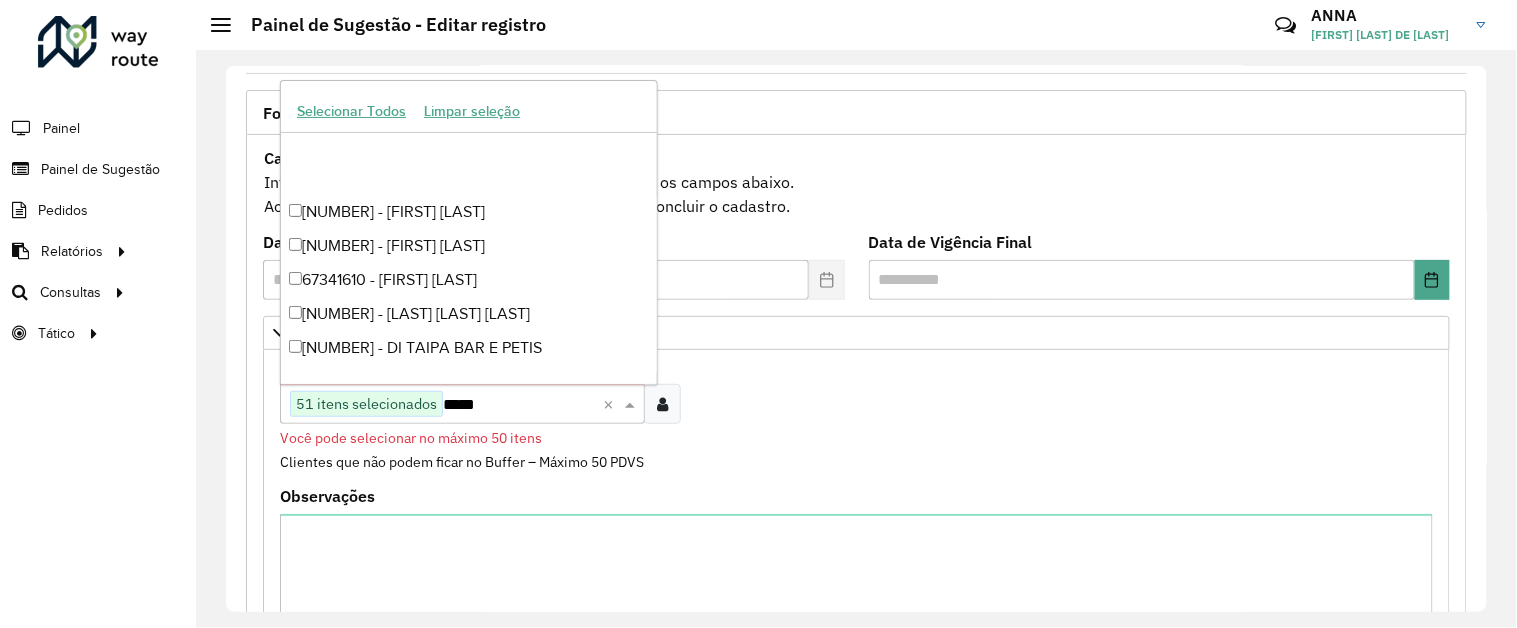 scroll, scrollTop: 694168, scrollLeft: 0, axis: vertical 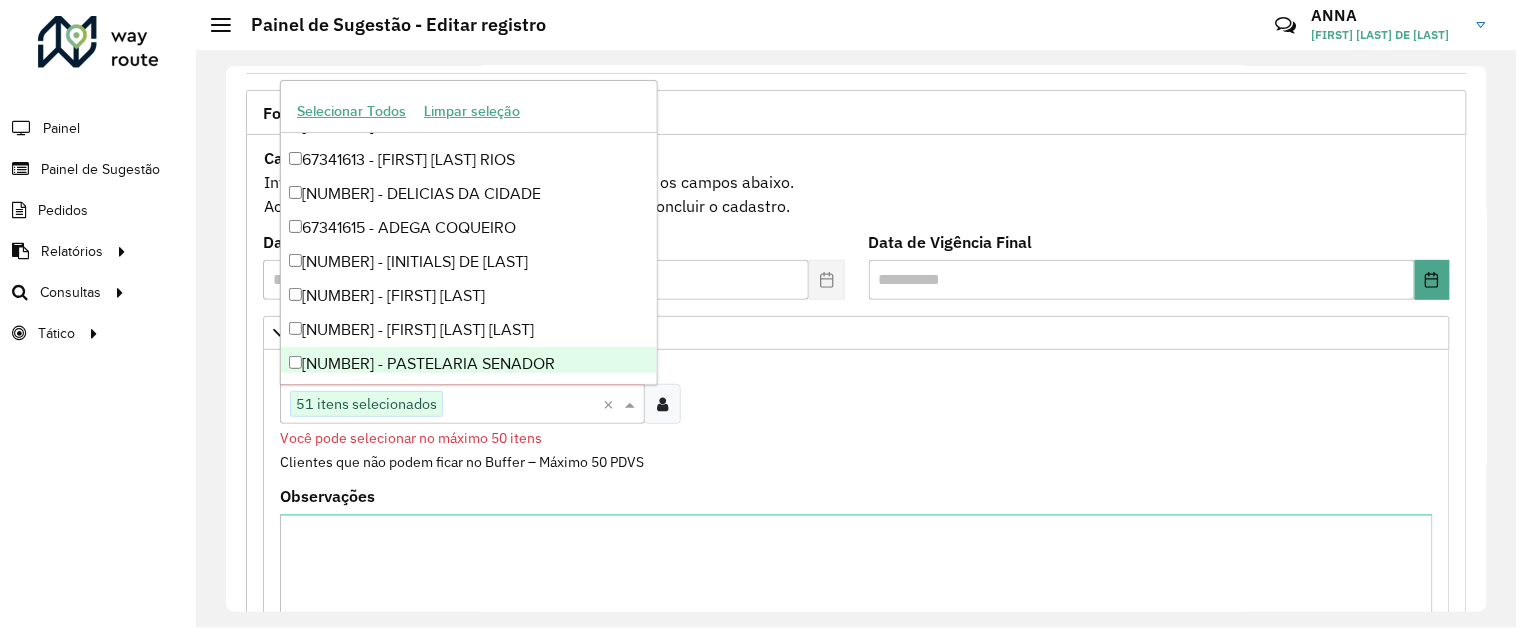 paste on "*****" 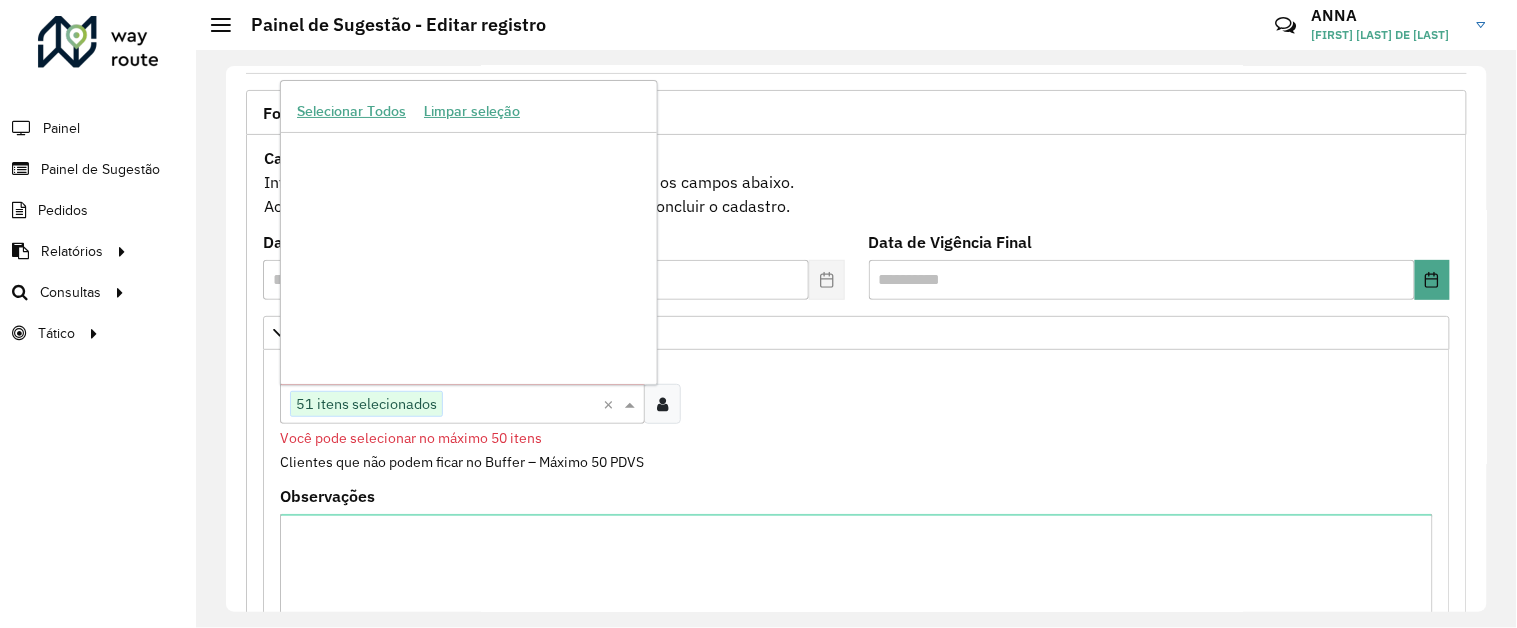 scroll, scrollTop: 0, scrollLeft: 0, axis: both 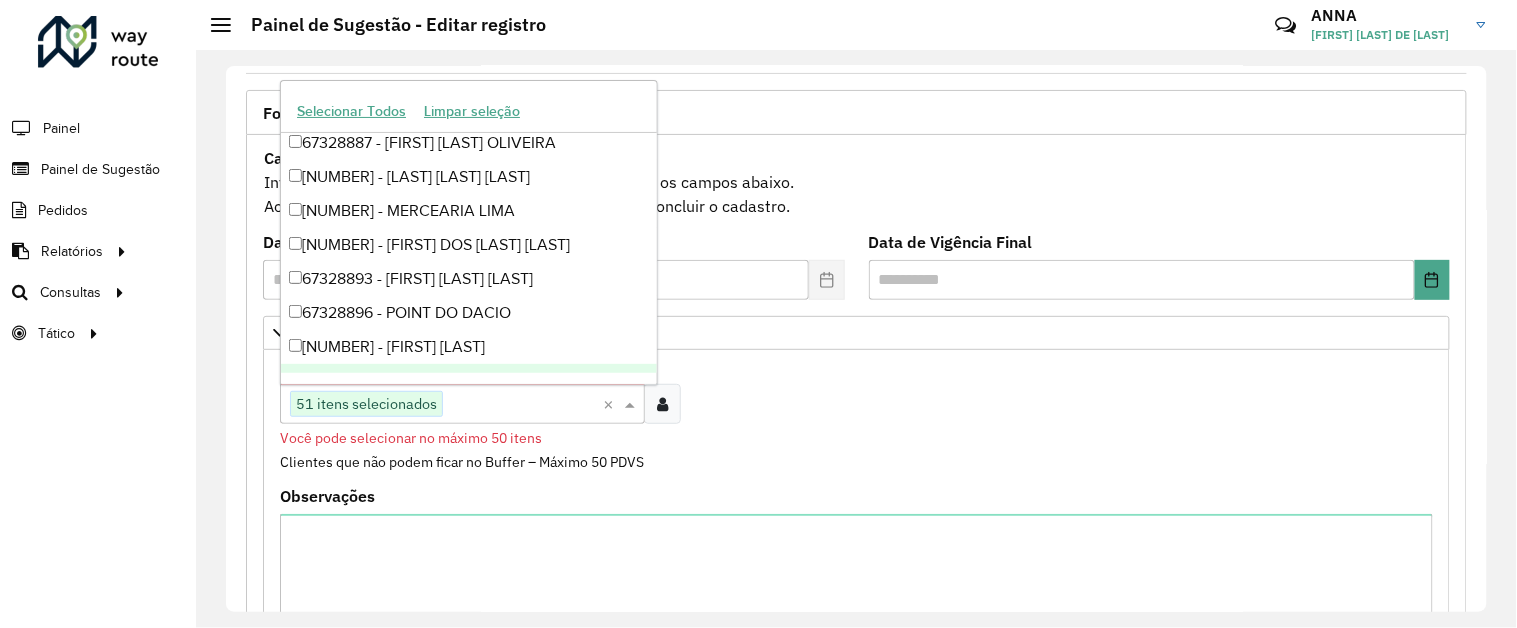 click on "51 itens selecionados" at bounding box center (366, 404) 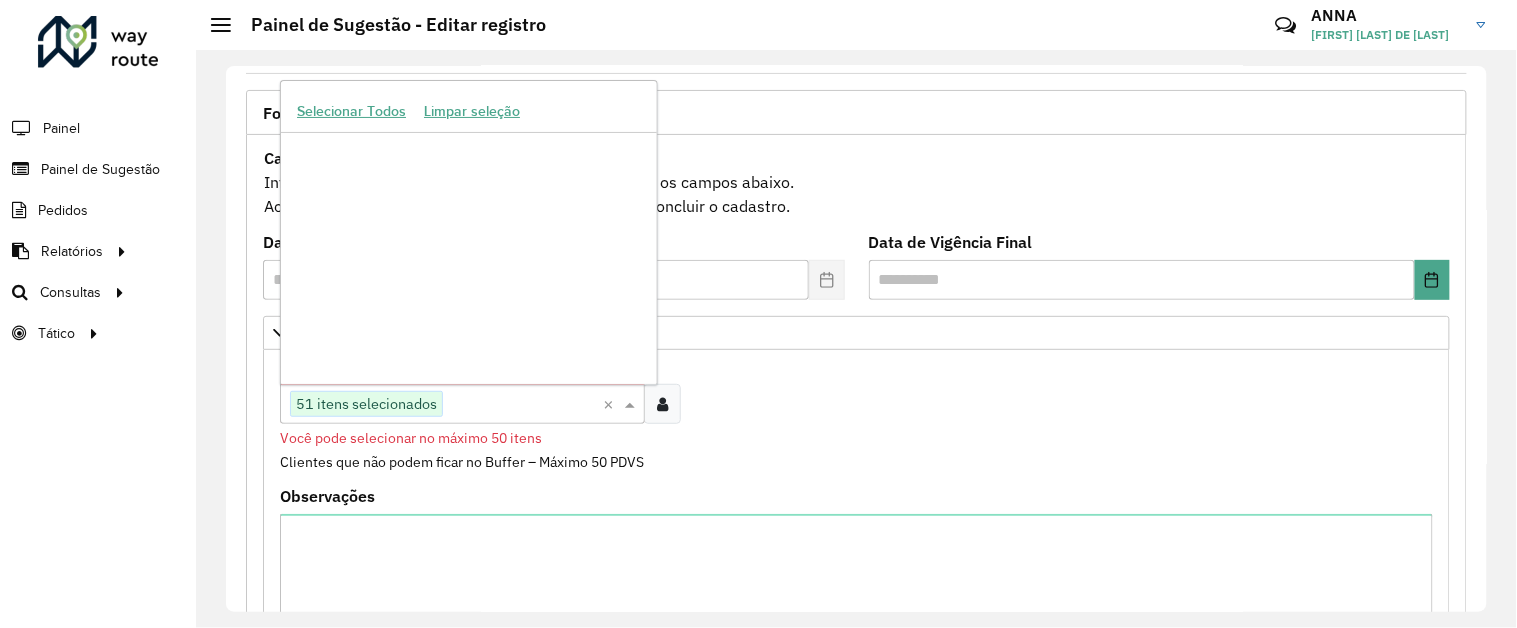 click on "51 itens selecionados" at bounding box center [366, 404] 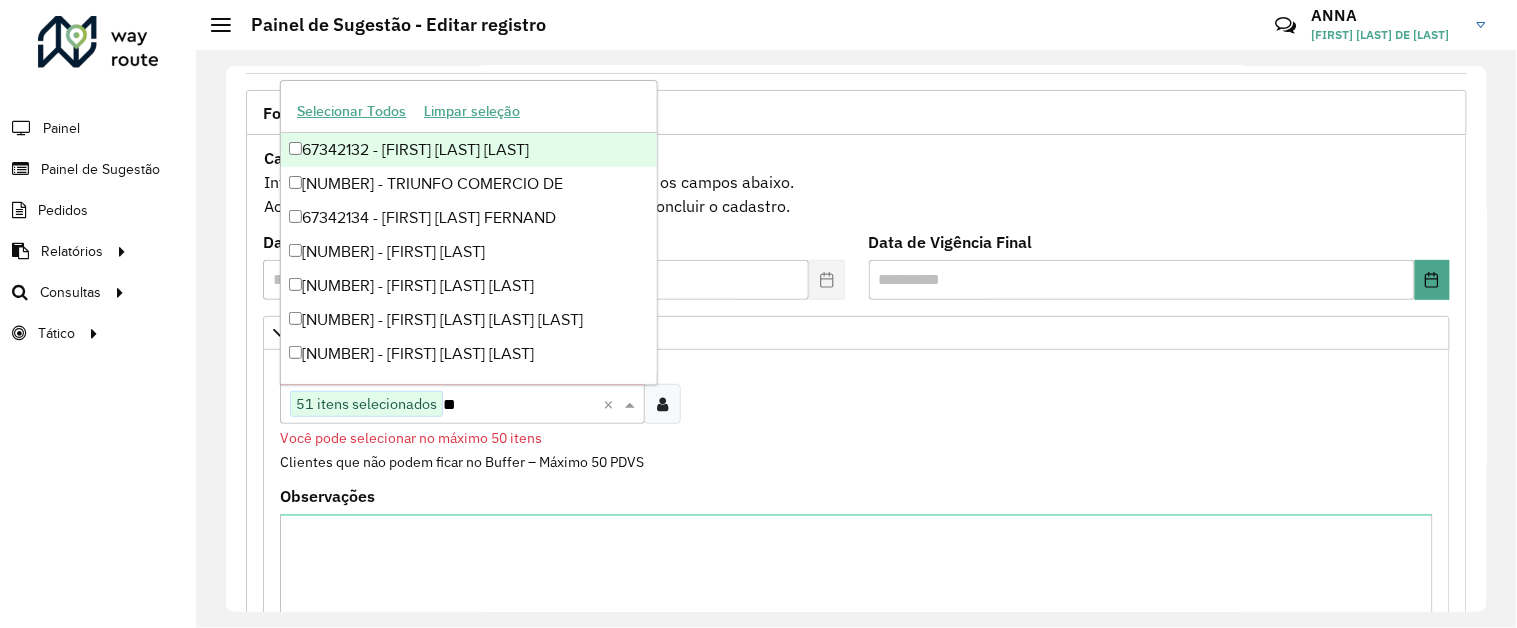 type on "***" 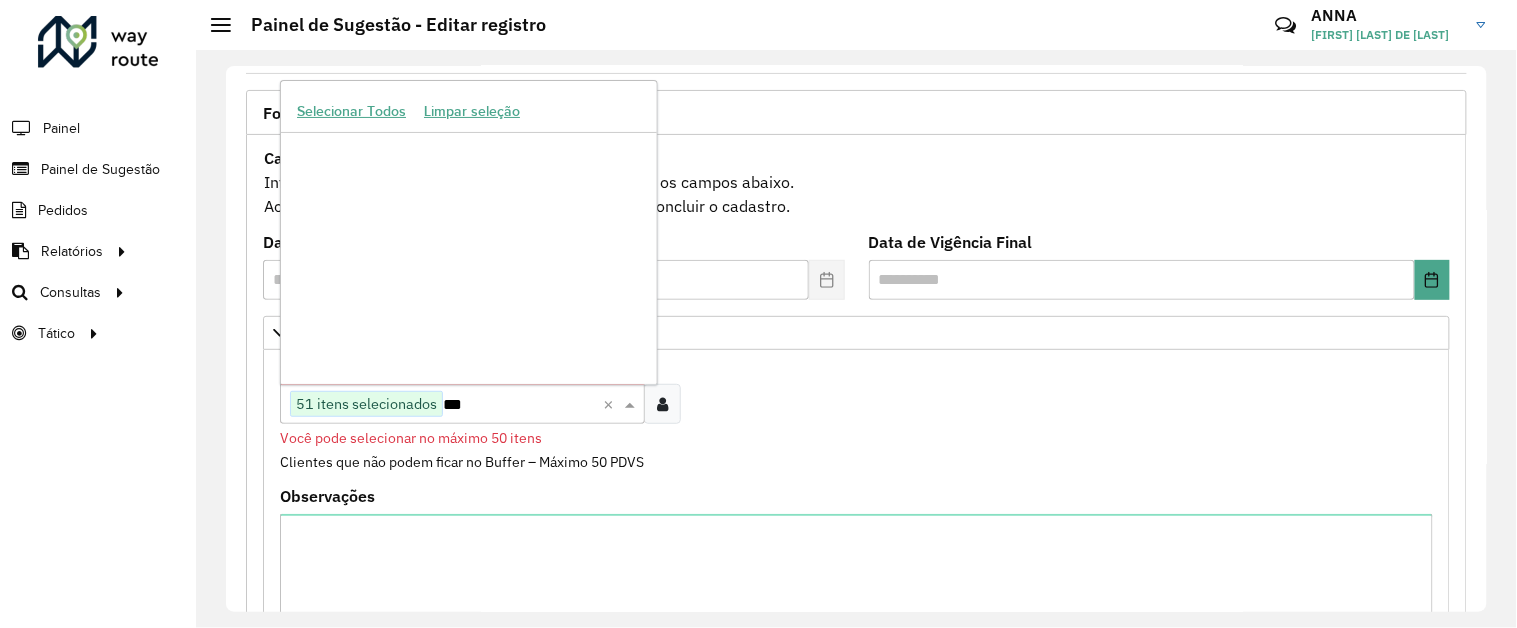 scroll, scrollTop: 708835, scrollLeft: 0, axis: vertical 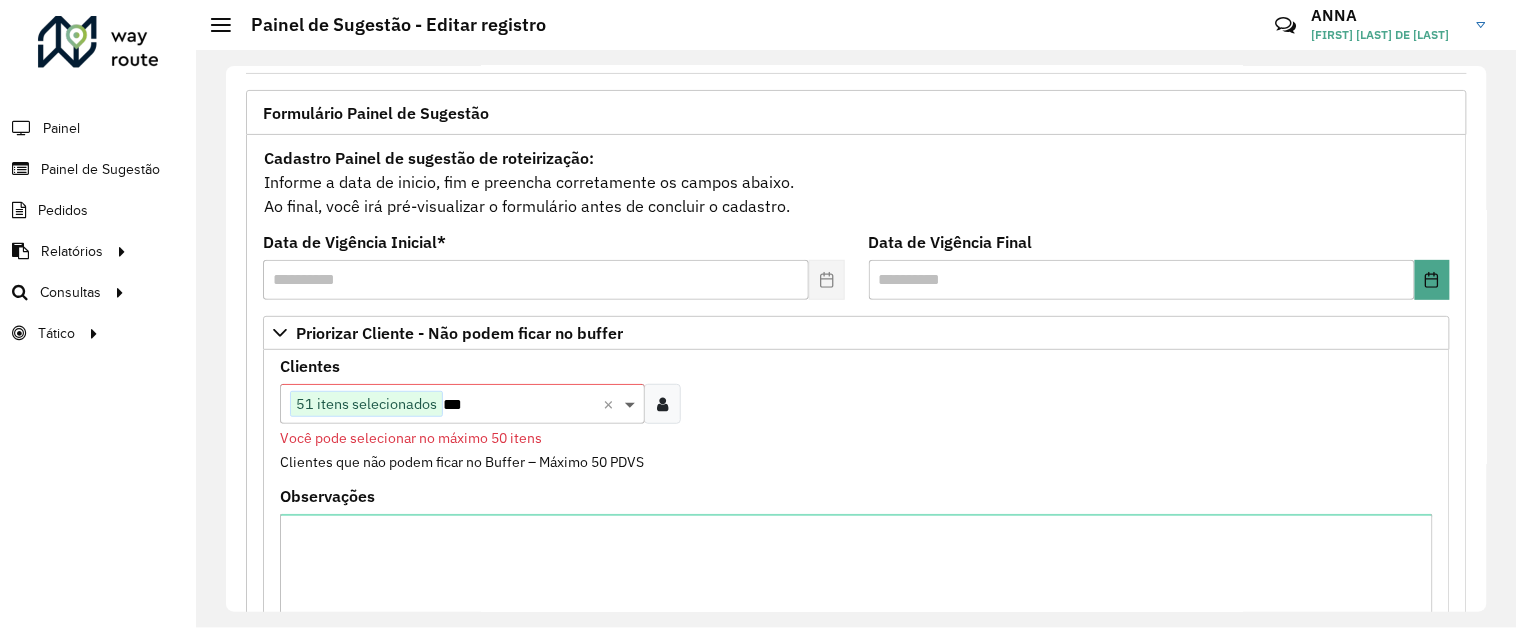 drag, startPoint x: 644, startPoint y: 410, endPoint x: 694, endPoint y: 410, distance: 50 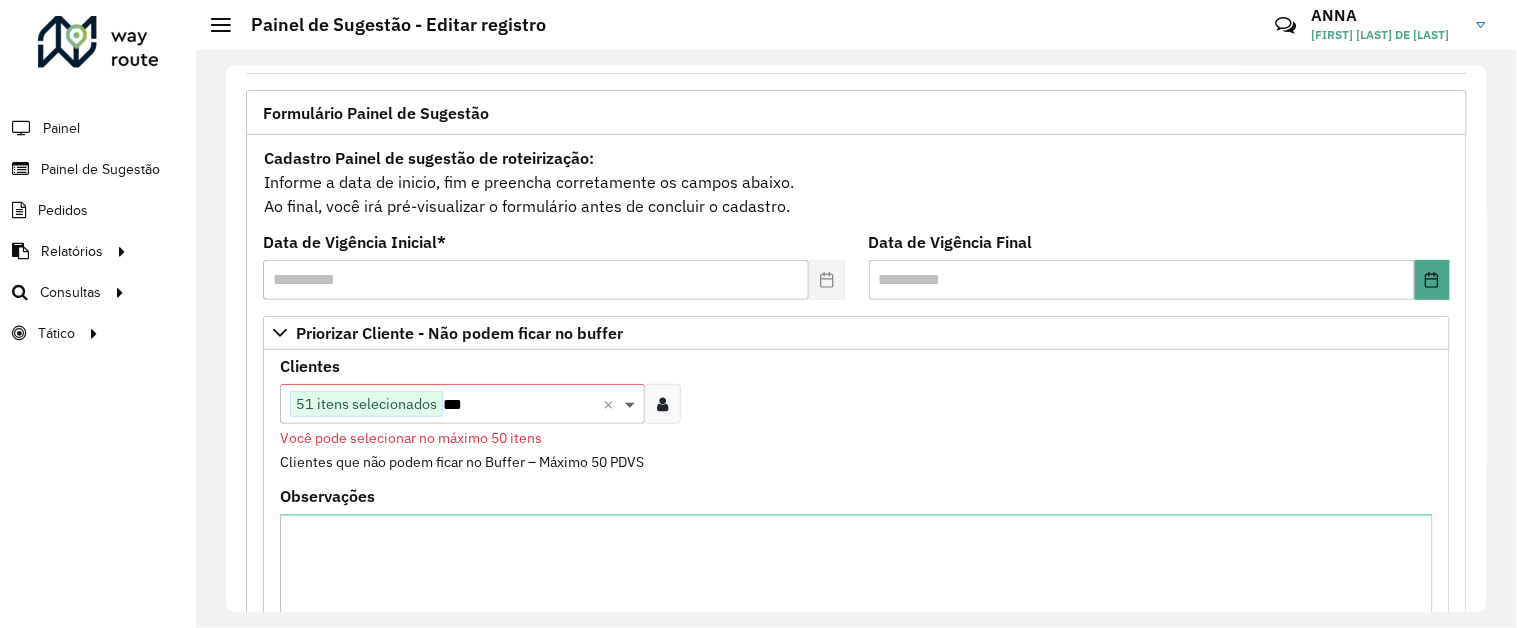 click at bounding box center (632, 404) 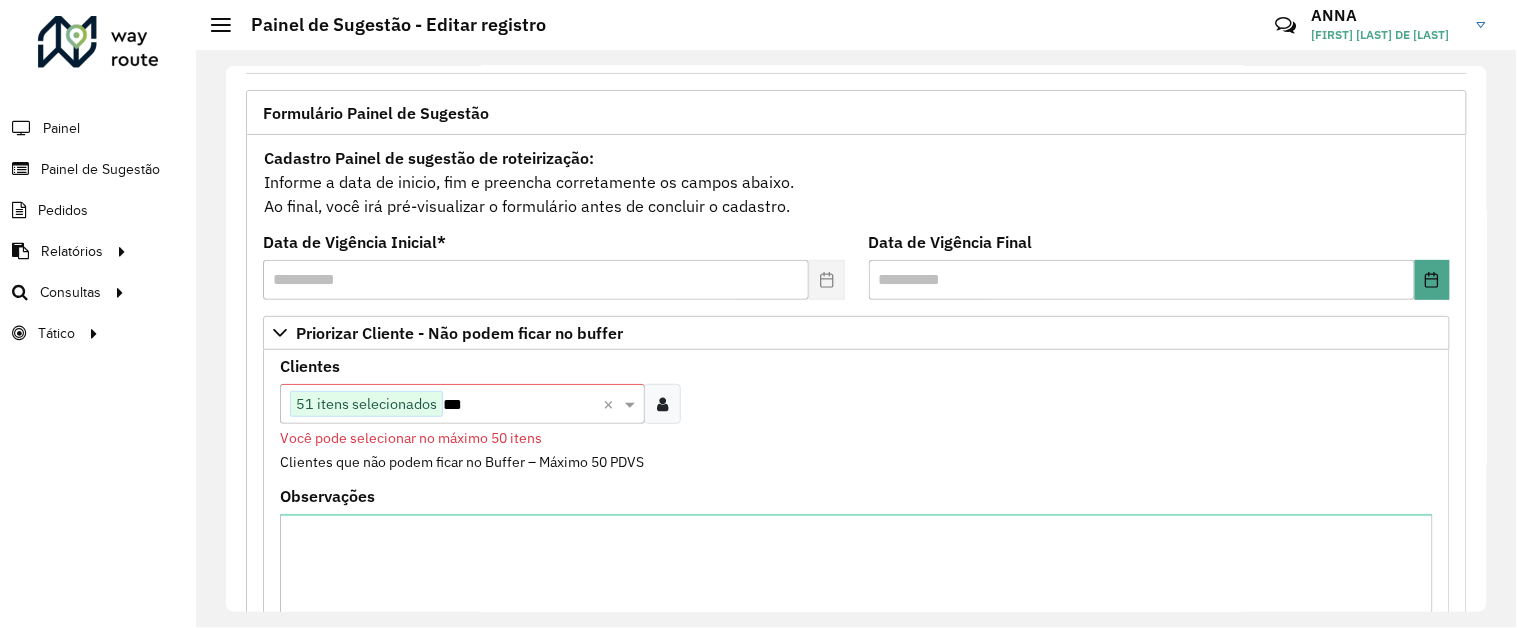 click at bounding box center [662, 404] 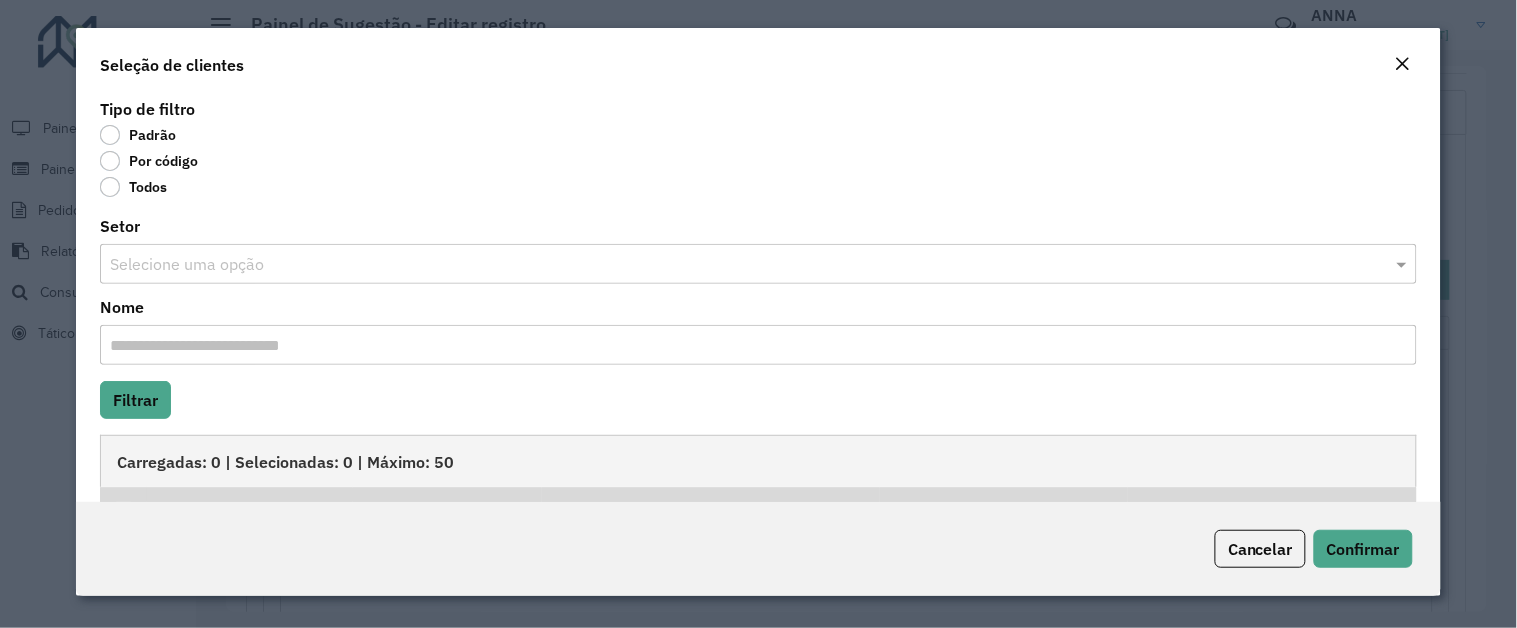 scroll, scrollTop: 98, scrollLeft: 0, axis: vertical 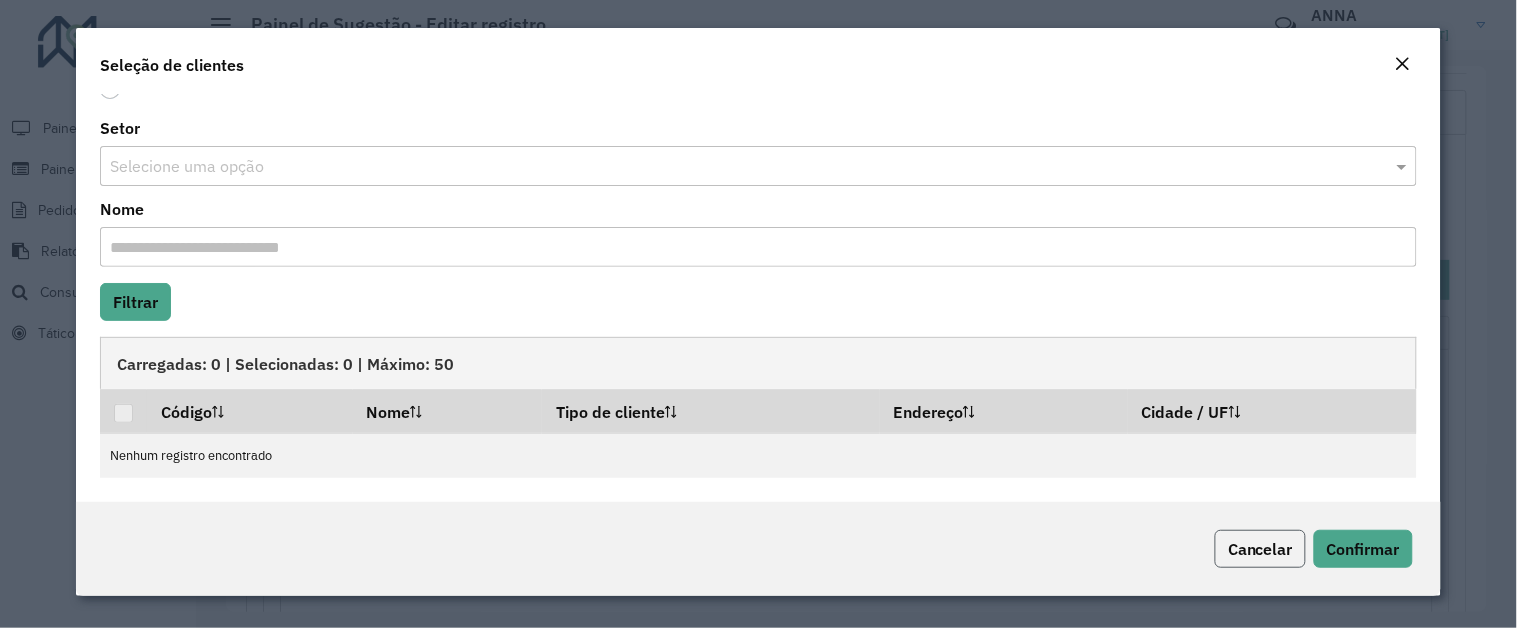 click on "Cancelar" 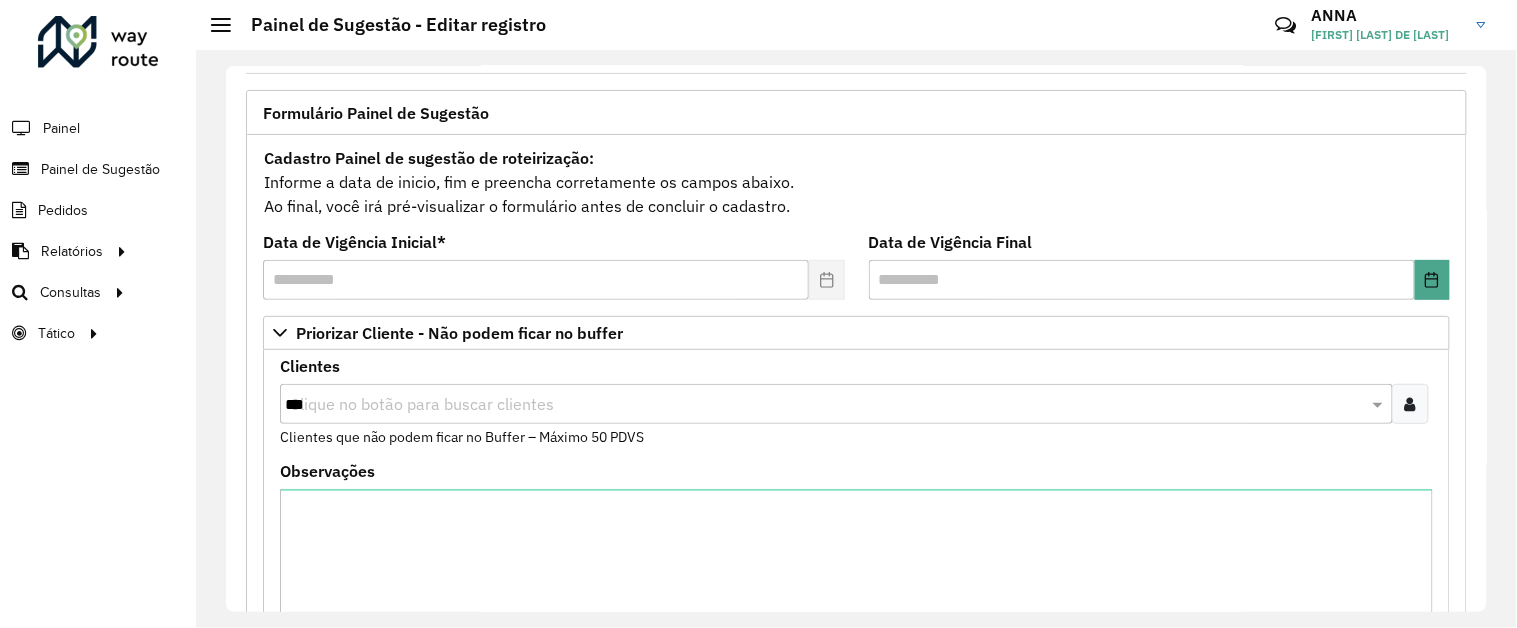 click on "***" at bounding box center [826, 405] 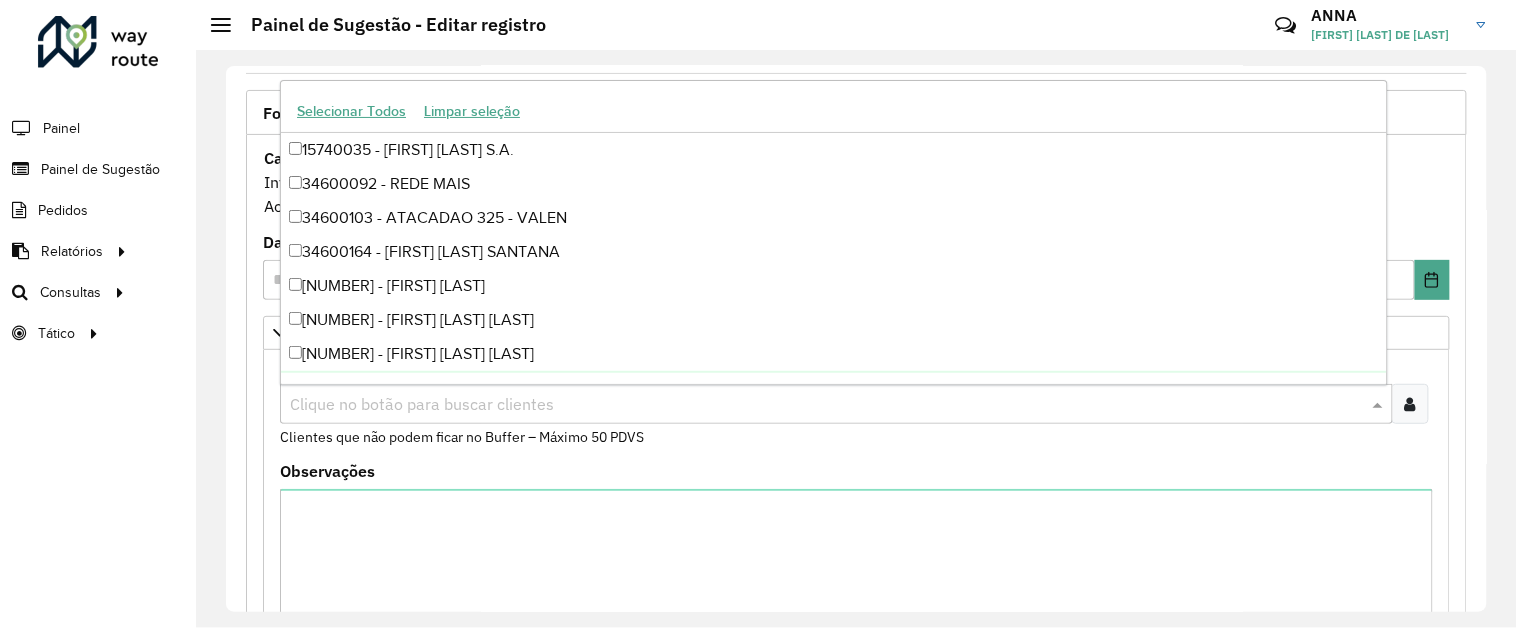 paste on "*****" 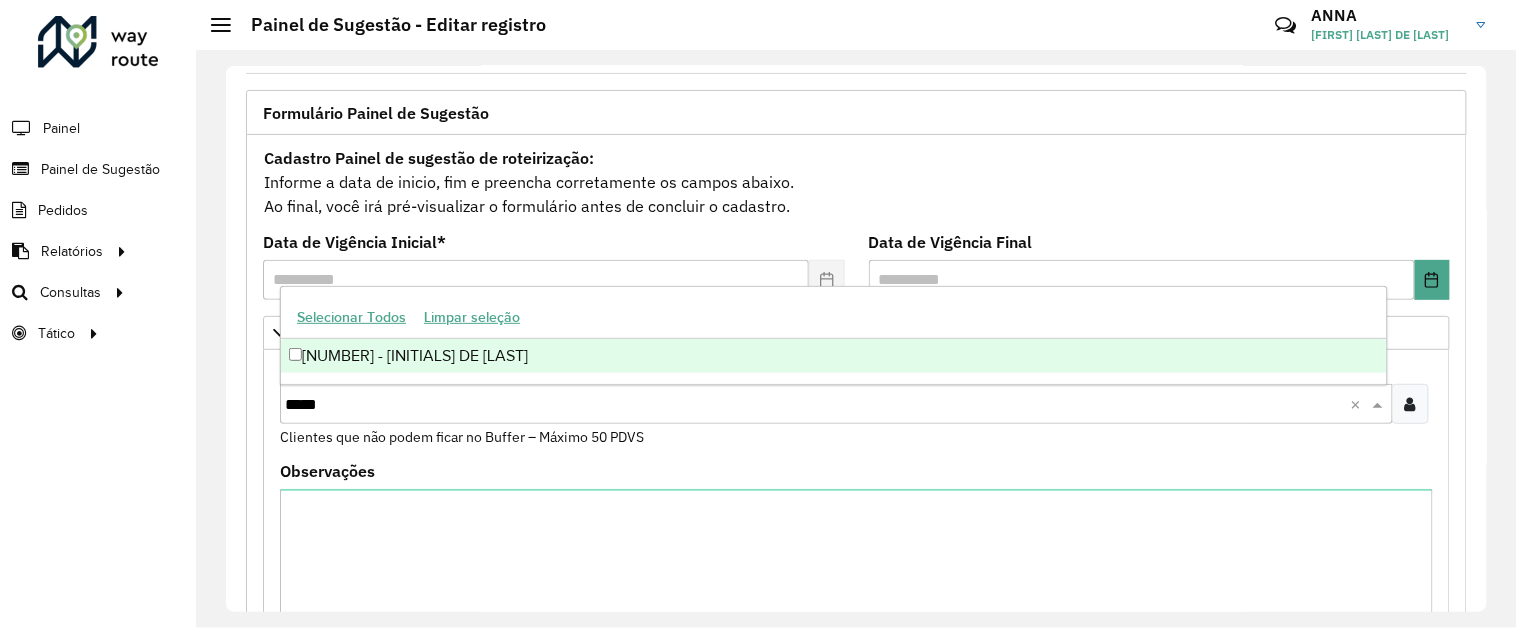 click on "[NUMBER] - [INITIALS] DE [LAST]" at bounding box center [834, 356] 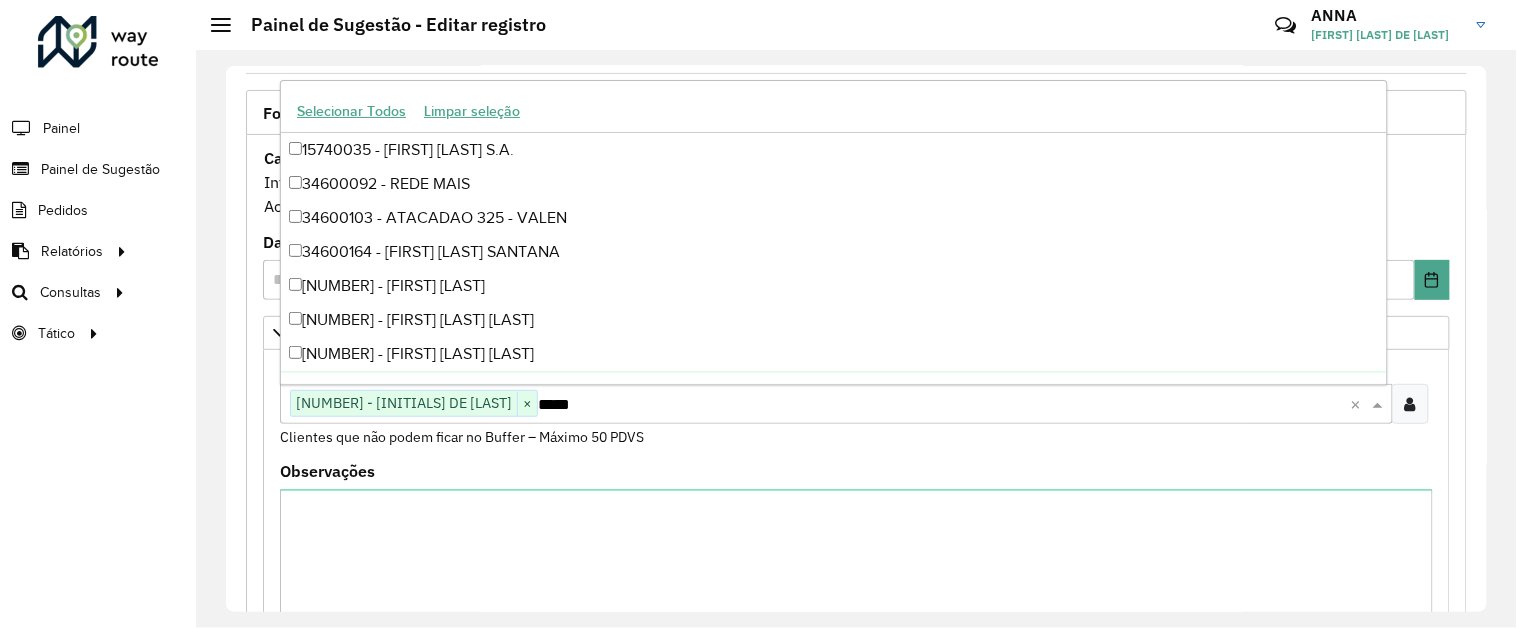 click on "[NUMBER] - [FIRST] [LAST] [LAST]" at bounding box center [856, 403] 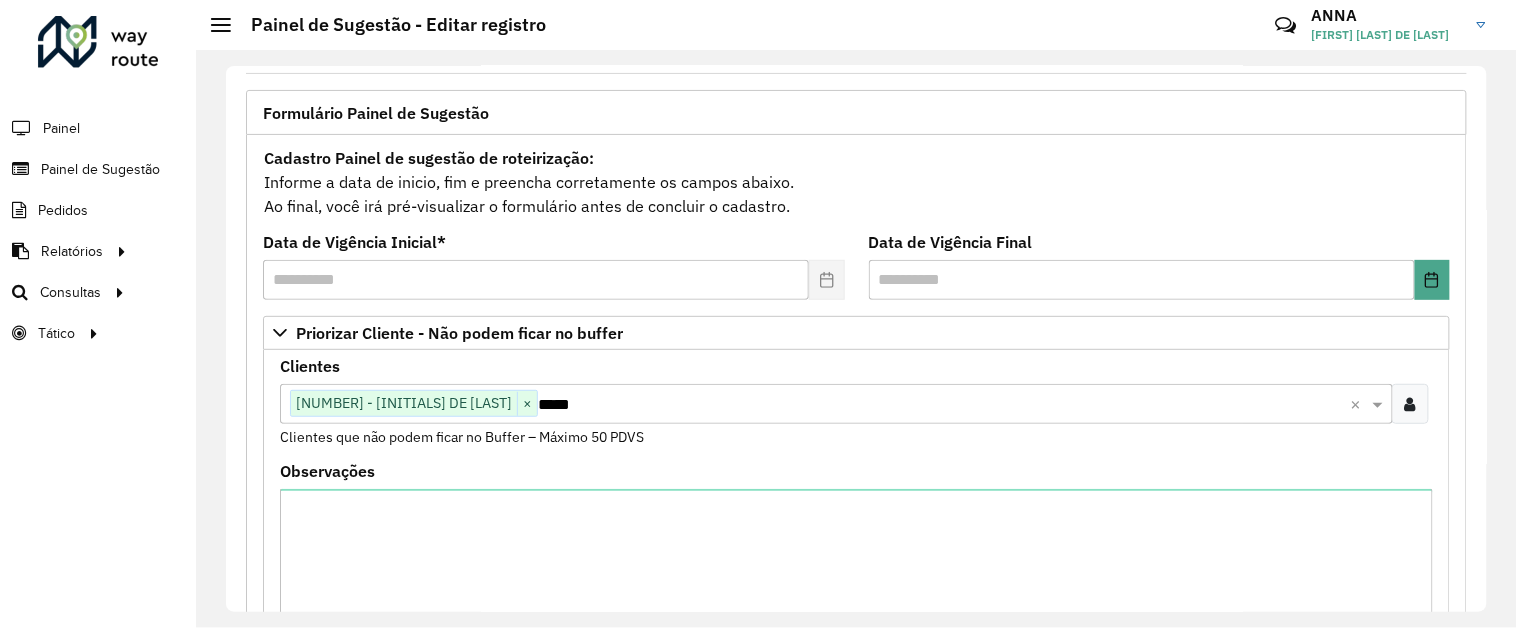 click at bounding box center (1410, 404) 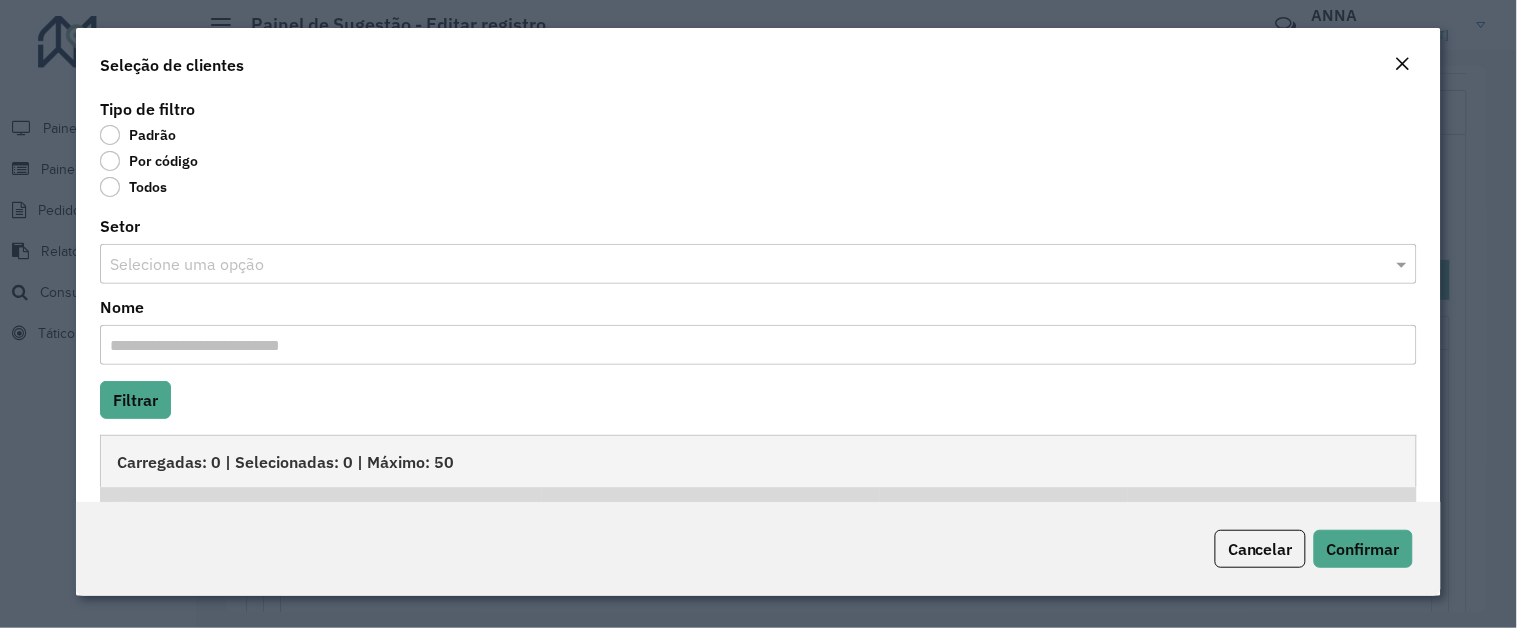 click on "Por código" 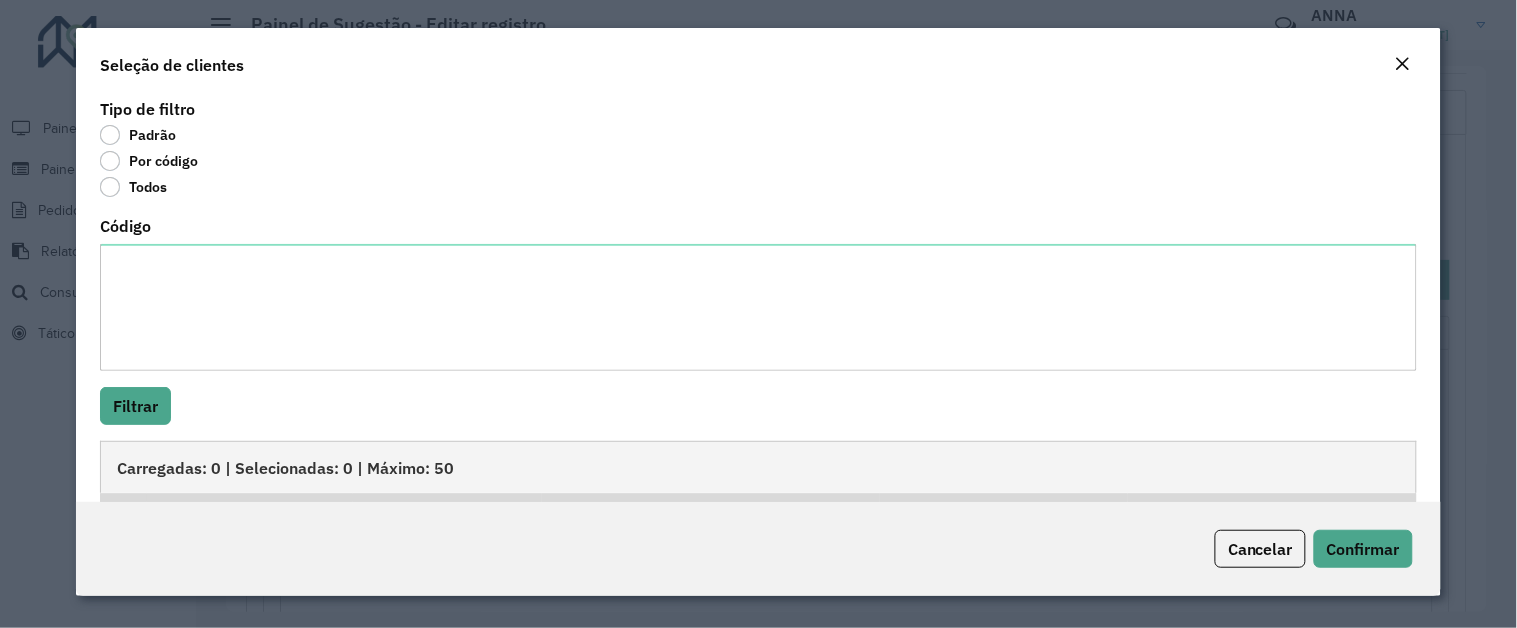 scroll, scrollTop: 104, scrollLeft: 0, axis: vertical 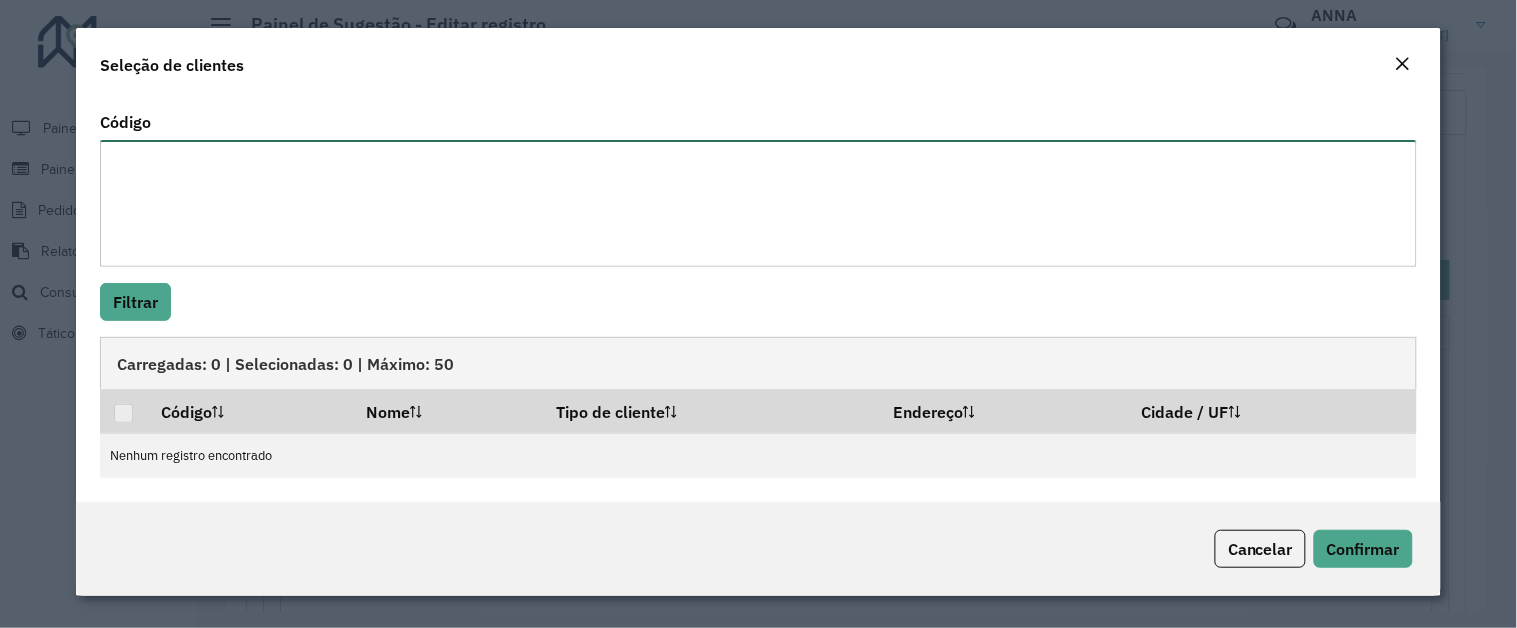 click on "Código" at bounding box center [758, 203] 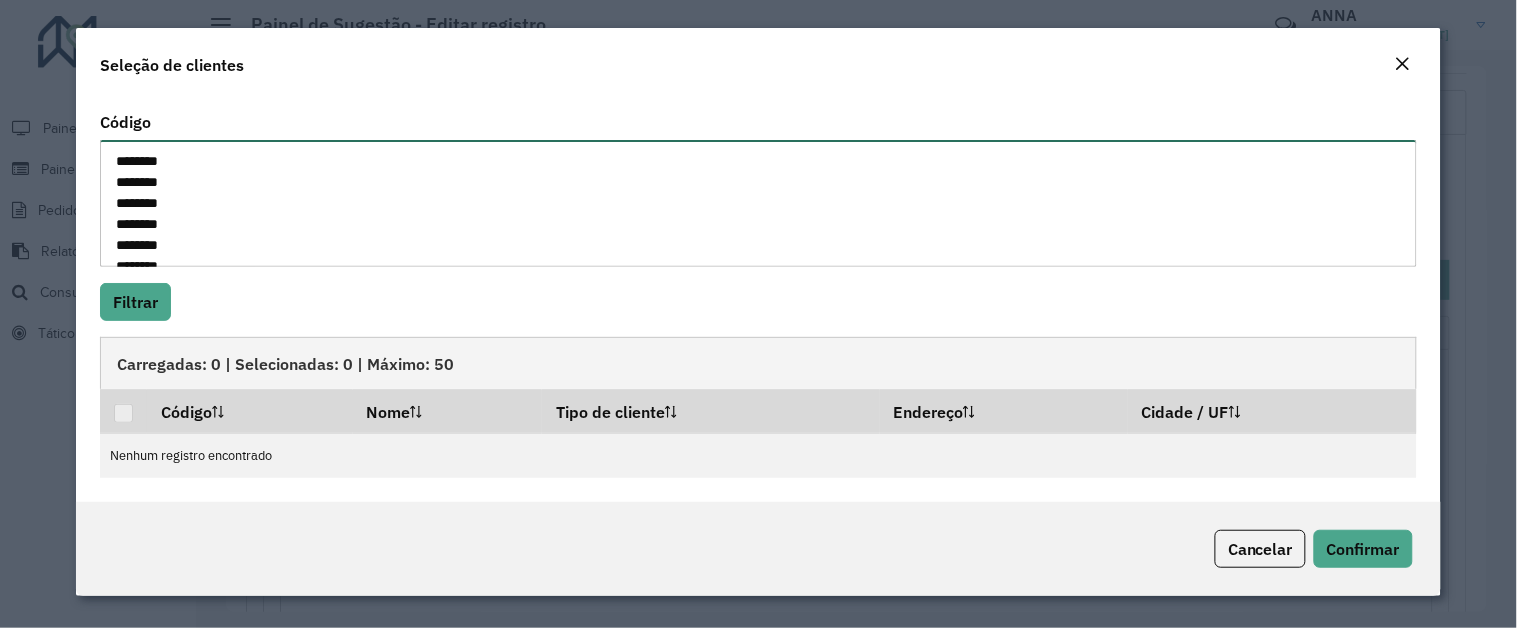 scroll, scrollTop: 1708, scrollLeft: 0, axis: vertical 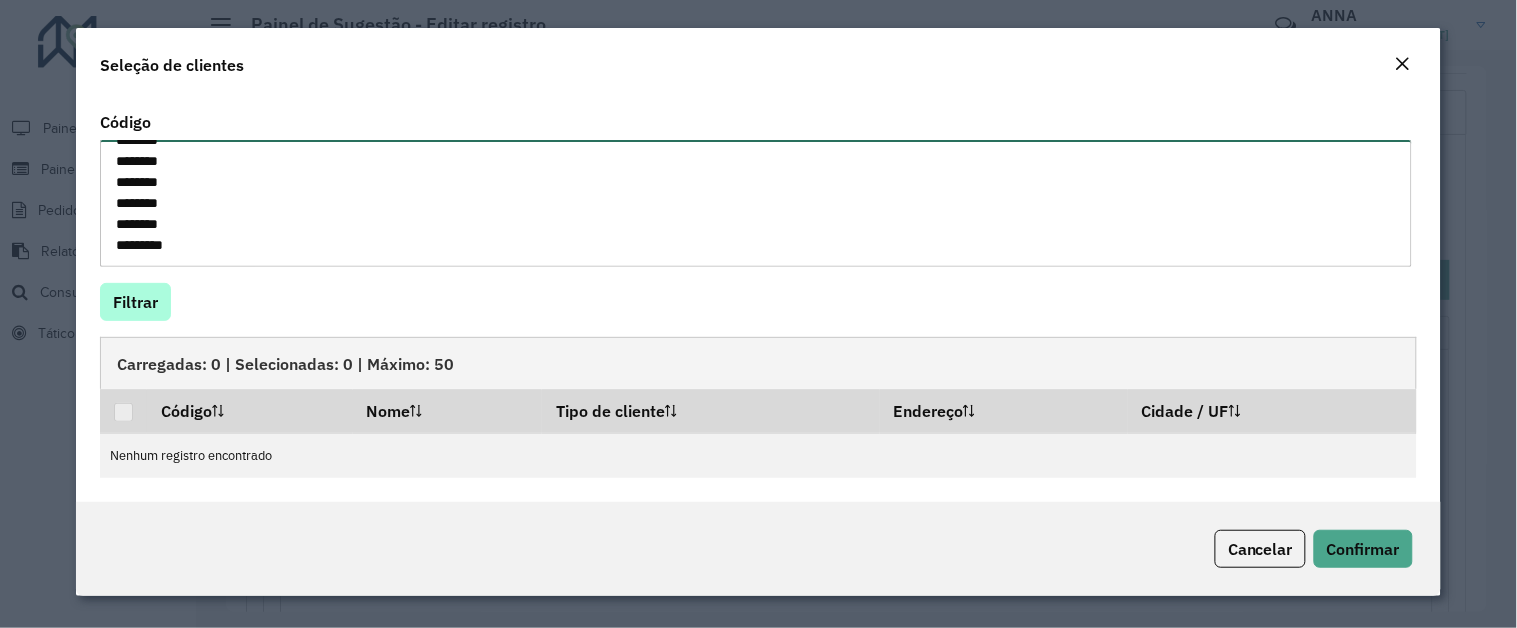 type on "********
********
********
********
********
********
********
********
********
********
********
********
********
*******
********
********
********
********
********
********
********
********
*******
********
********
********
********
********
*******
********
********
********
********
********
********
********
********
********
********
********
********
********
********
********
********
********
********
********
********
********
********
********
********
********
********
********
********
********
********
********
********
********
********
********
********
********
********
********
********
********
********
********
********
********
********
********
********
********
********
********
********
********
********
********
********
********" 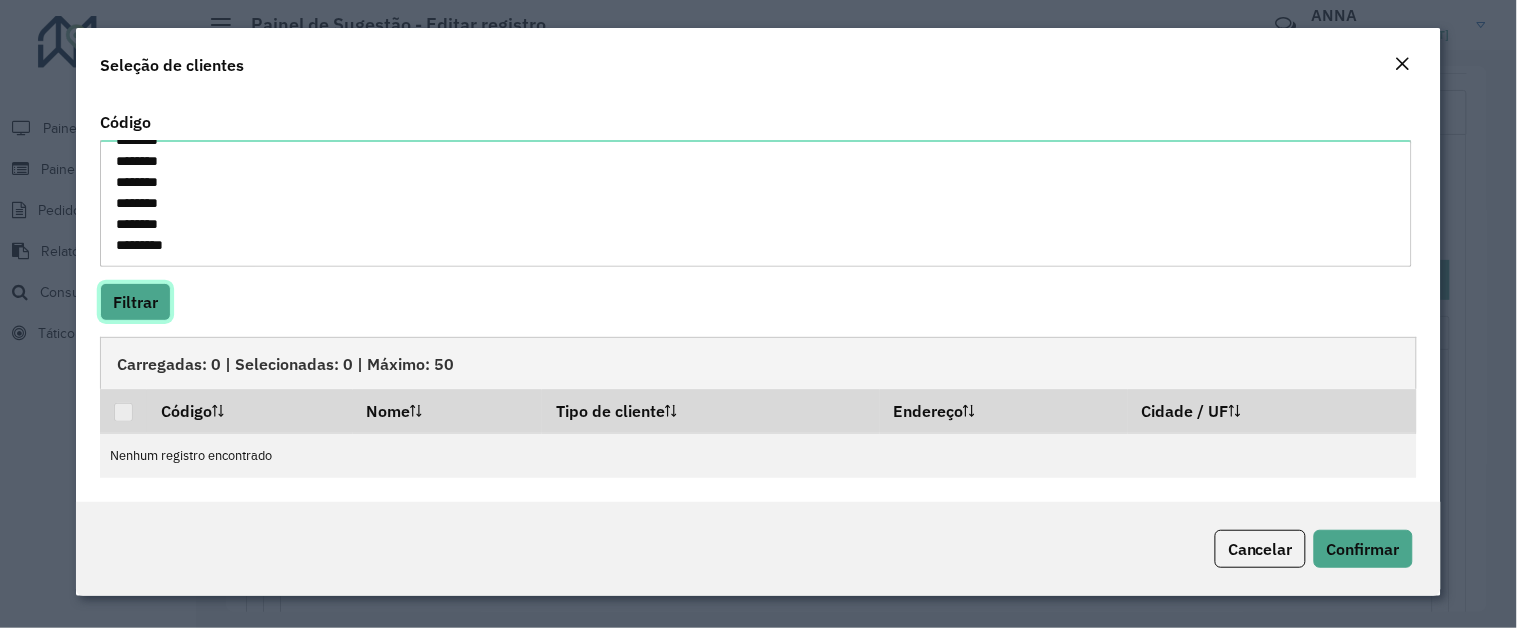 click on "Filtrar" 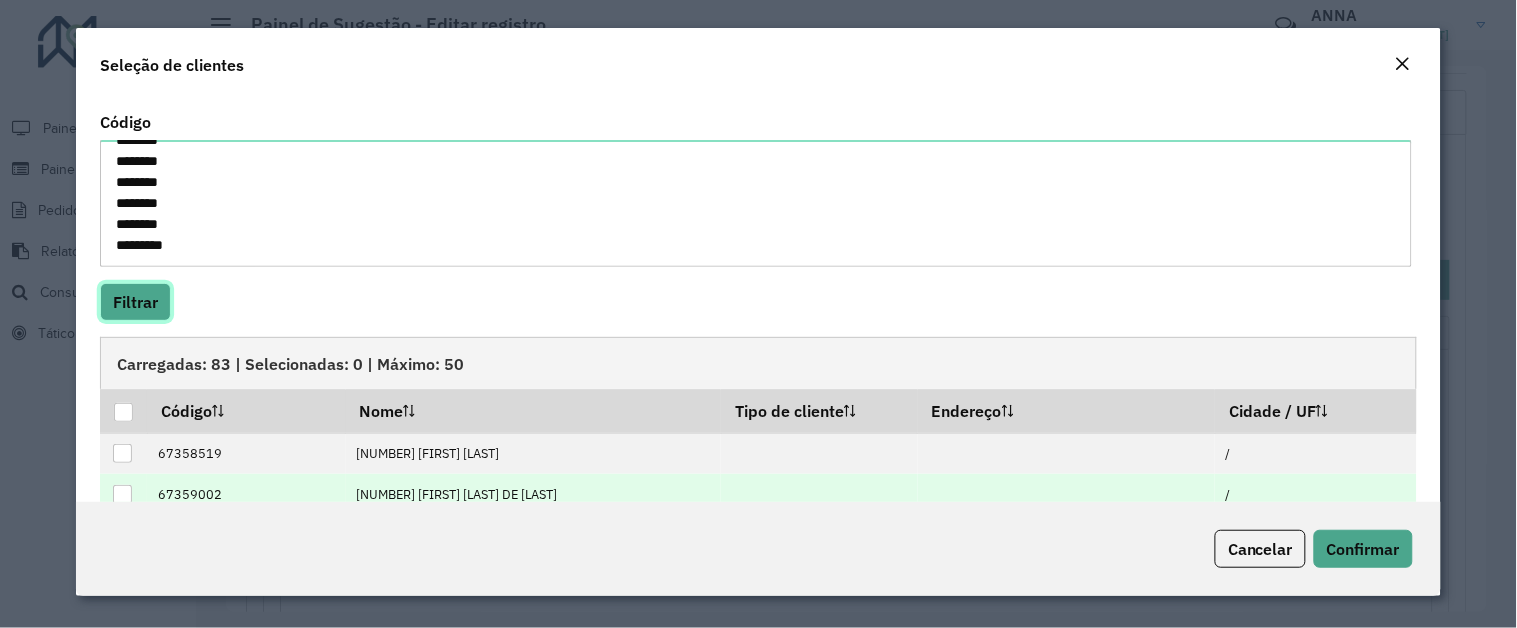 scroll, scrollTop: 323, scrollLeft: 0, axis: vertical 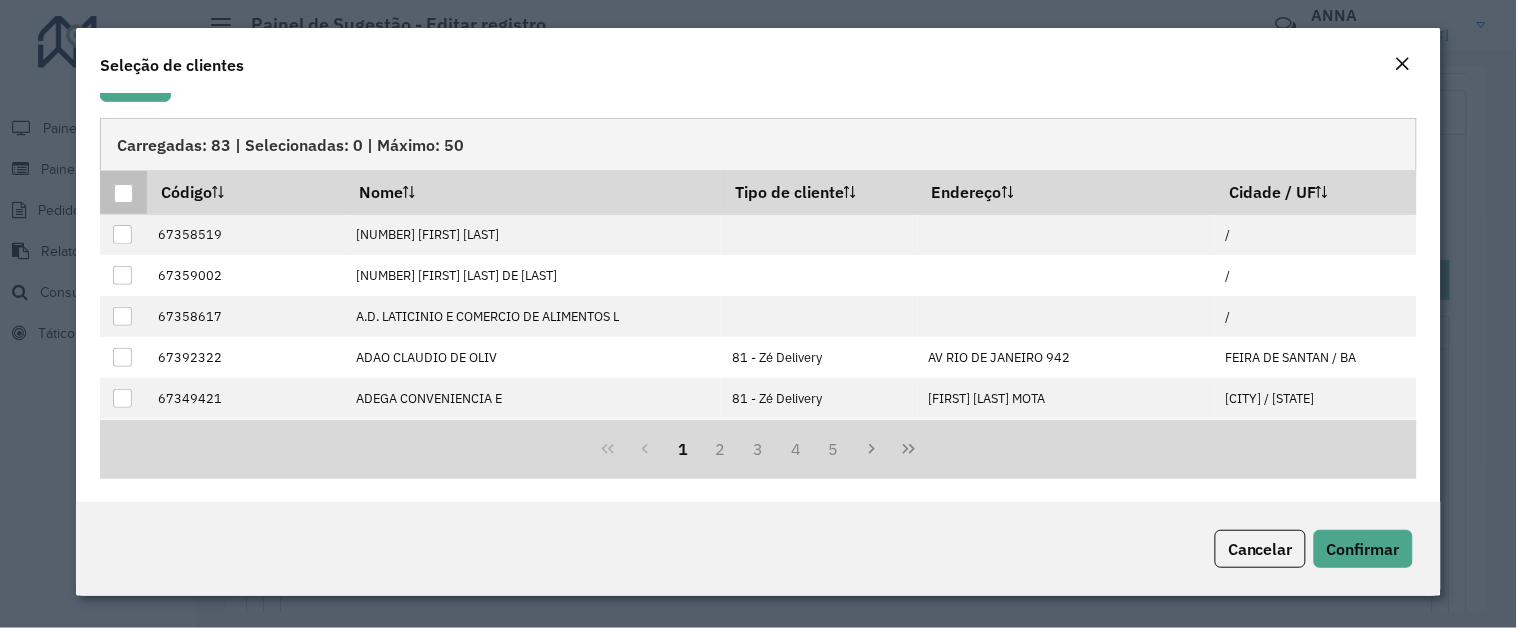 click at bounding box center [123, 192] 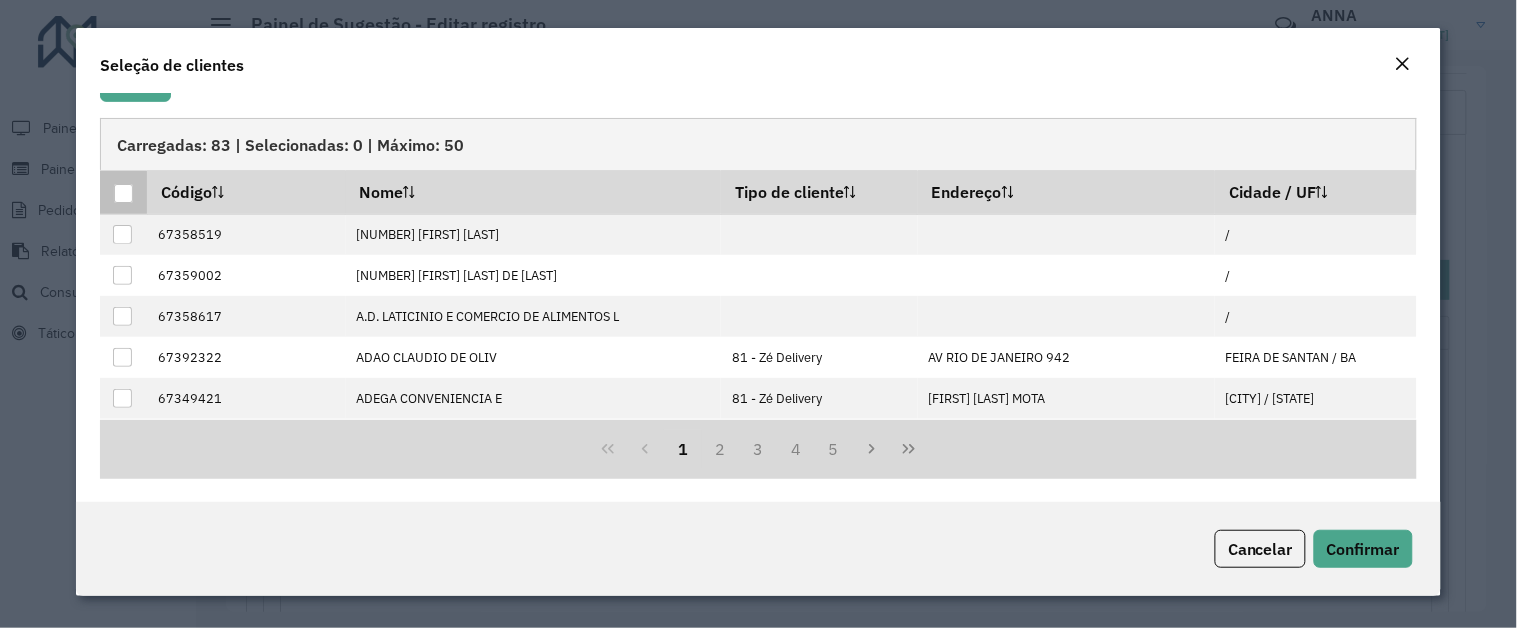 click at bounding box center [123, 193] 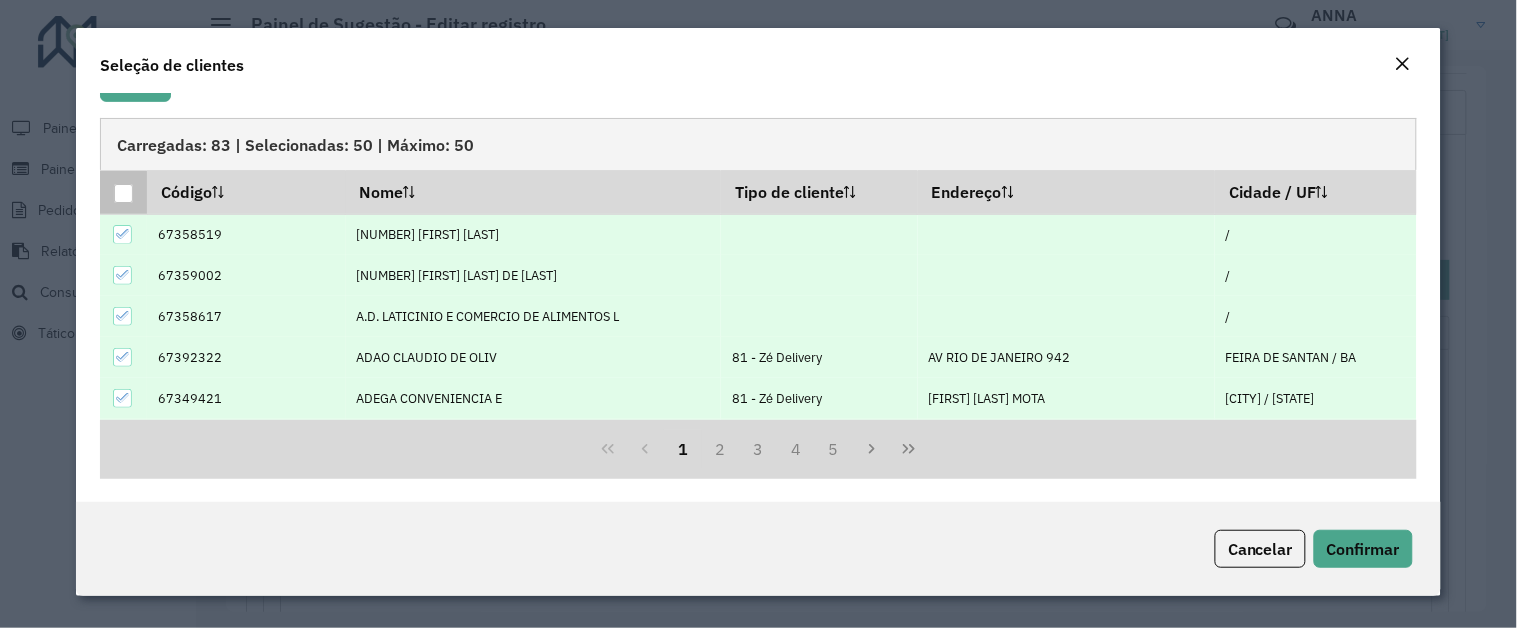 click at bounding box center (123, 193) 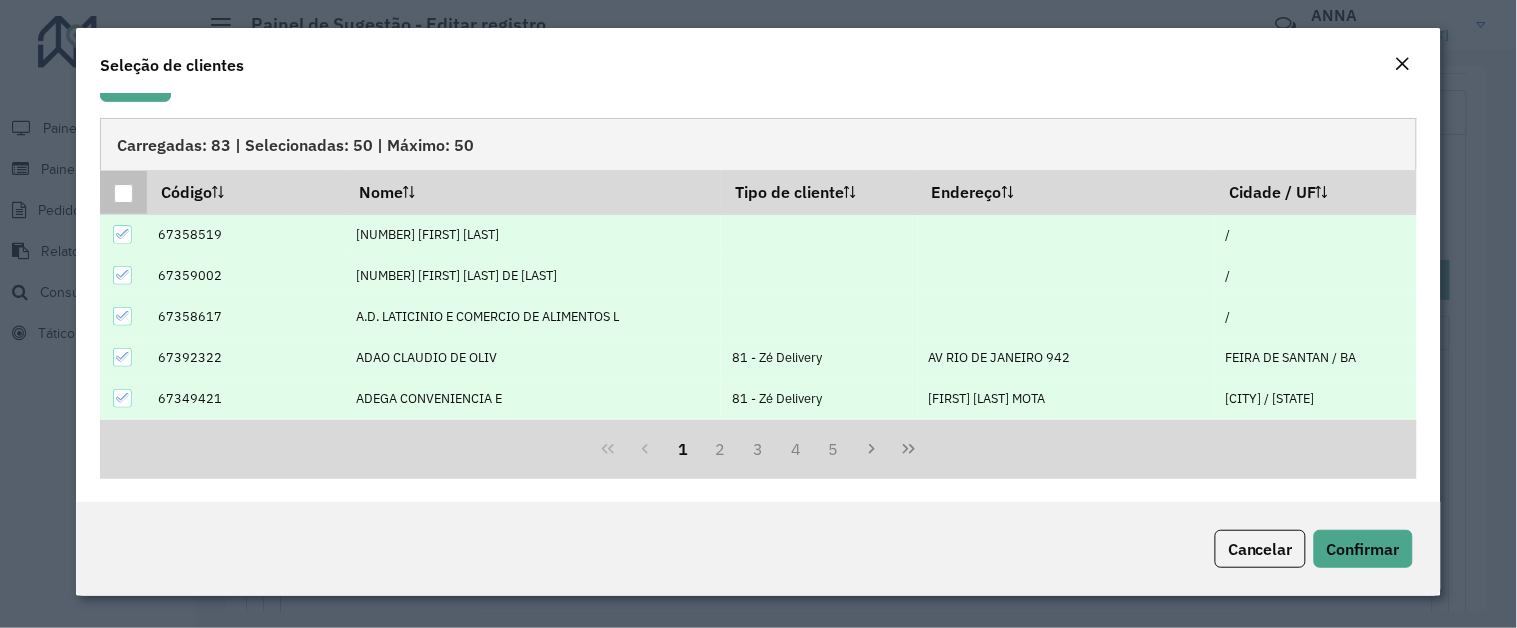 click at bounding box center [123, 193] 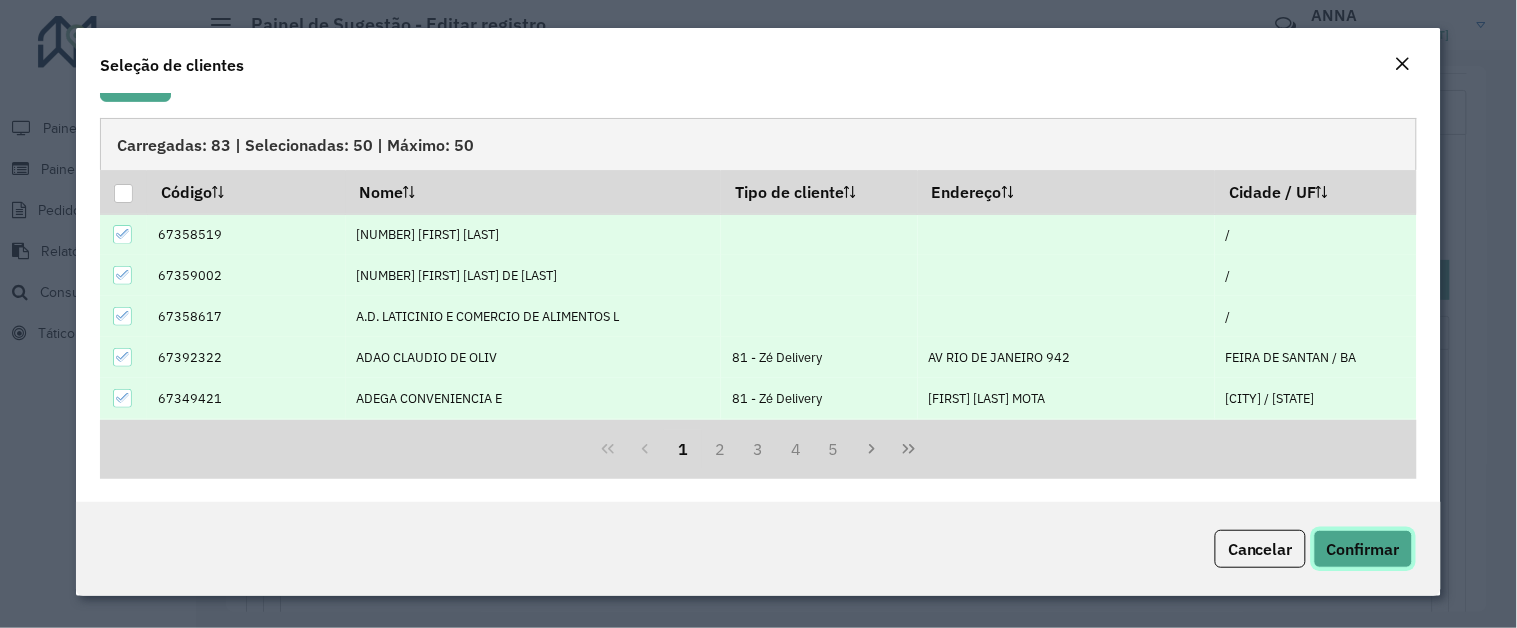 click on "Confirmar" 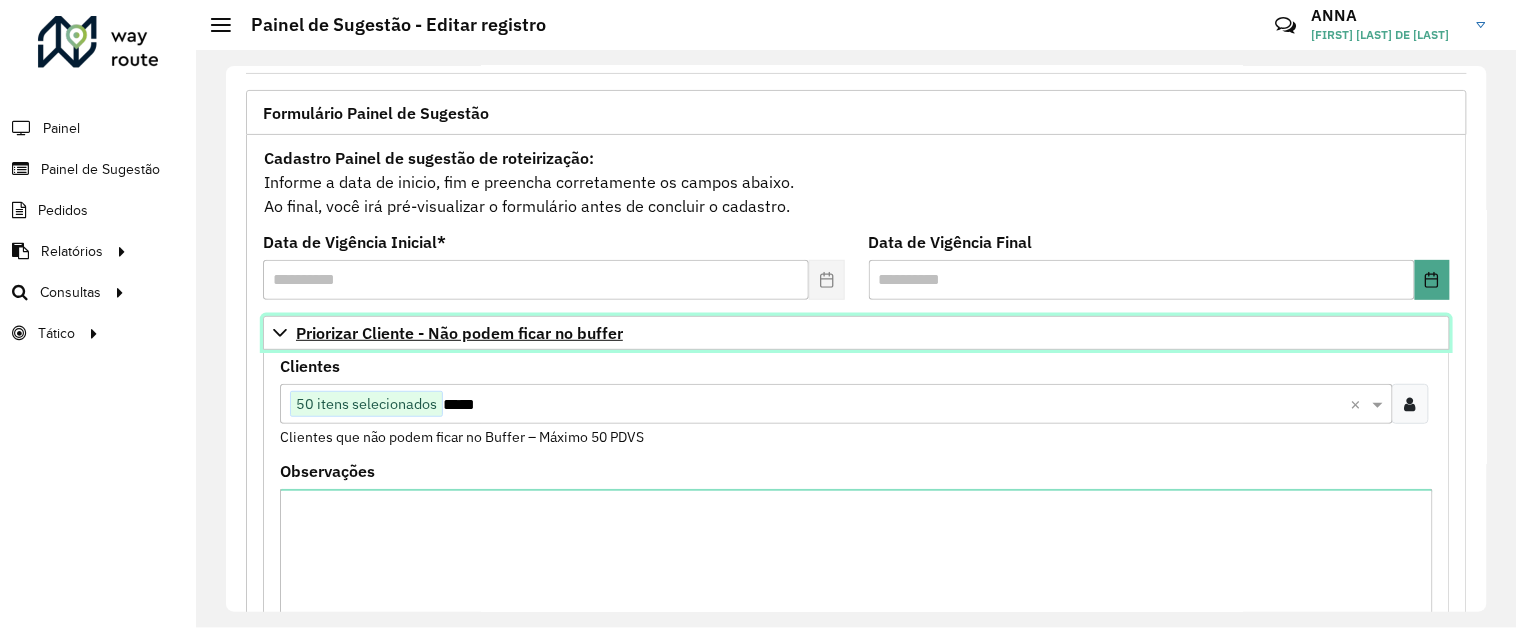 click 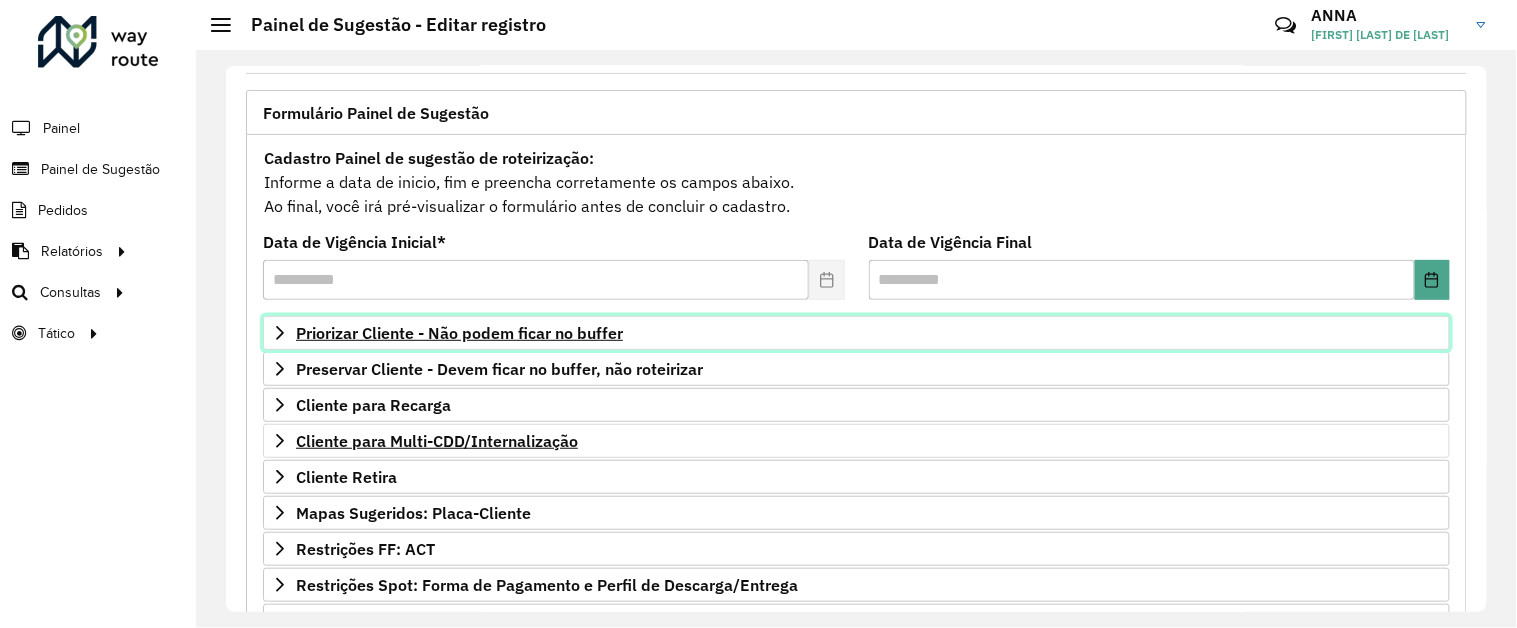 scroll, scrollTop: 371, scrollLeft: 0, axis: vertical 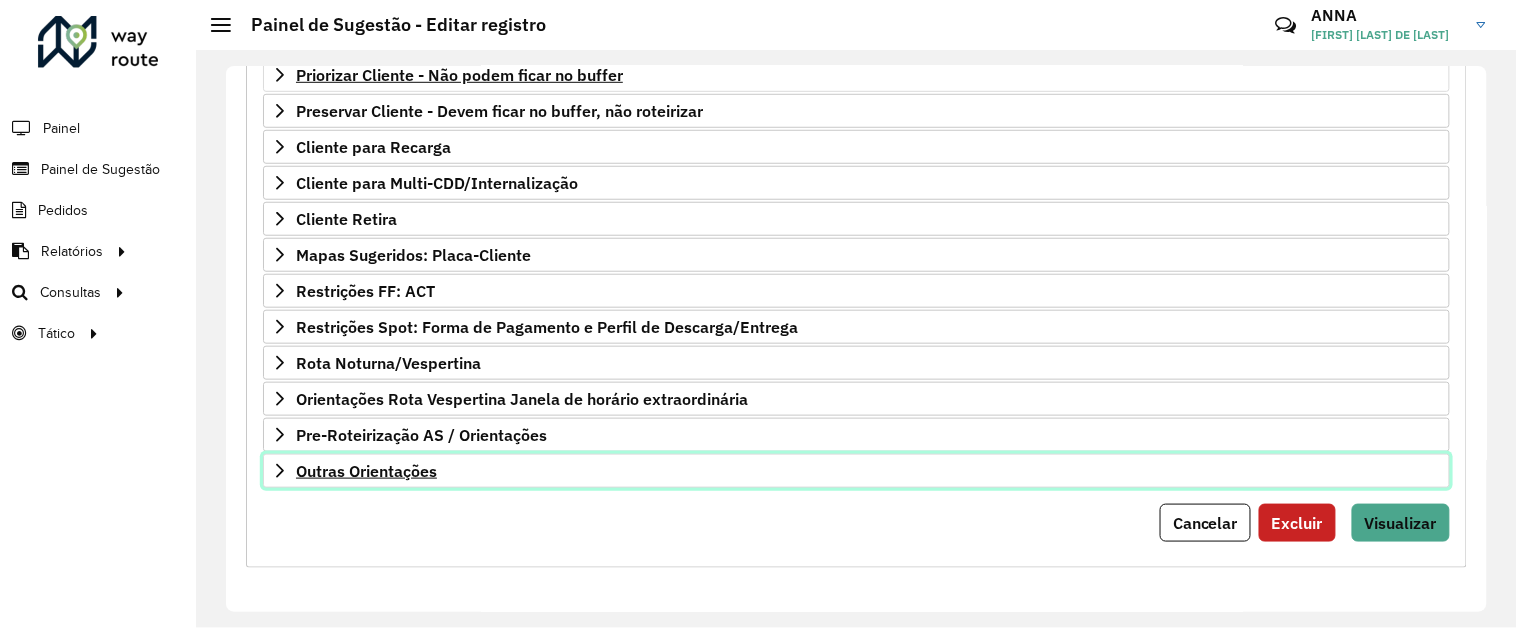 click on "Outras Orientações" at bounding box center [856, 471] 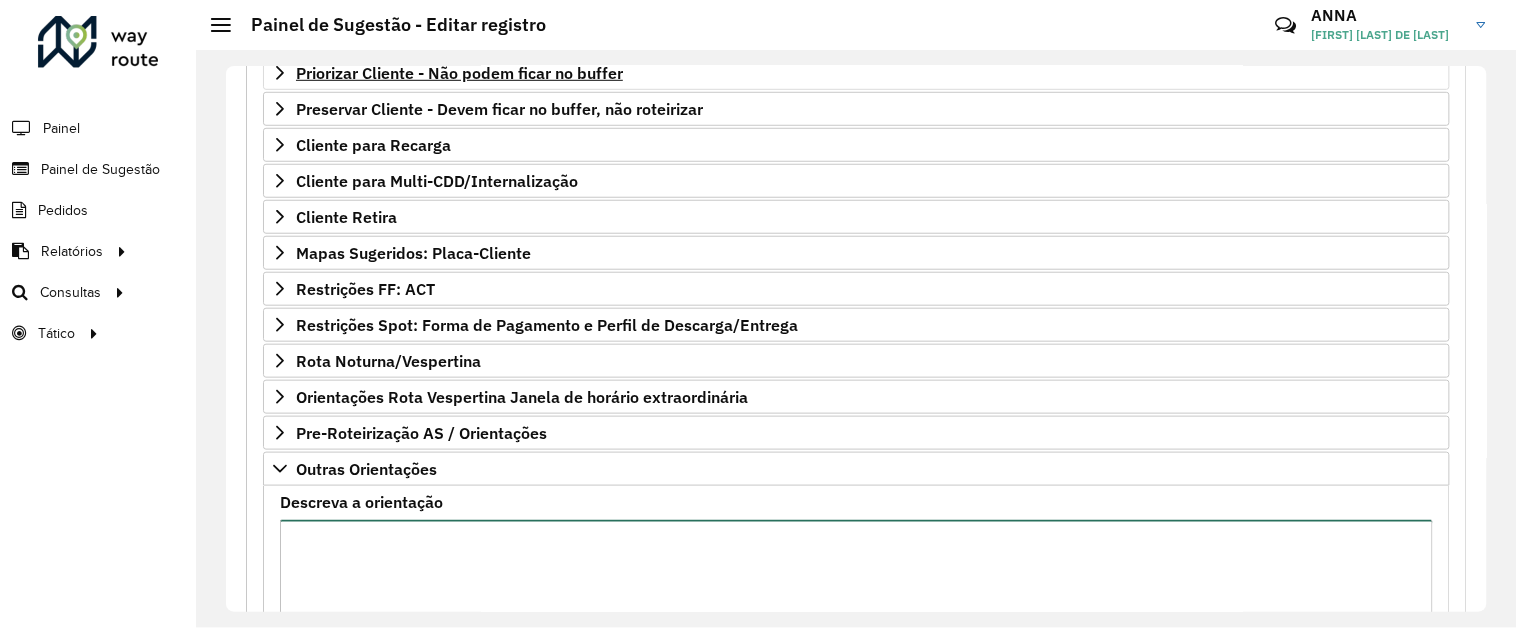 click on "Descreva a orientação" at bounding box center [856, 604] 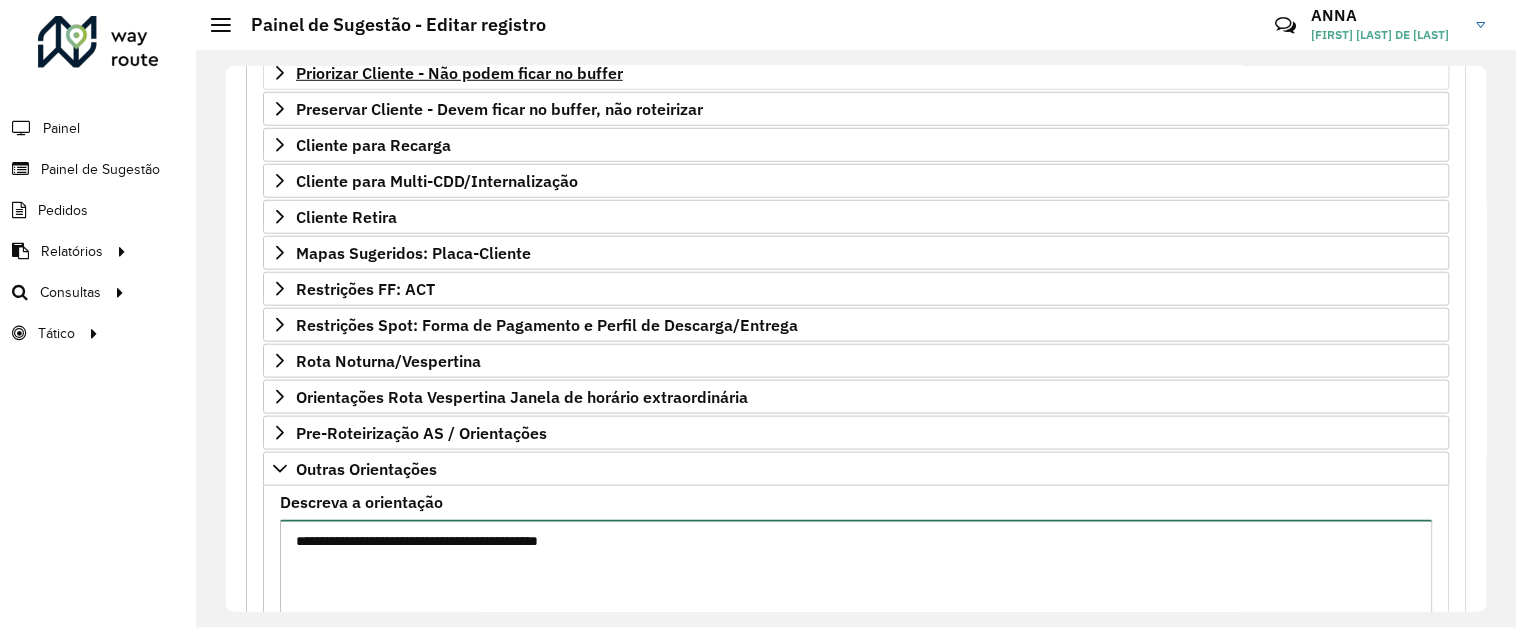 scroll, scrollTop: 593, scrollLeft: 0, axis: vertical 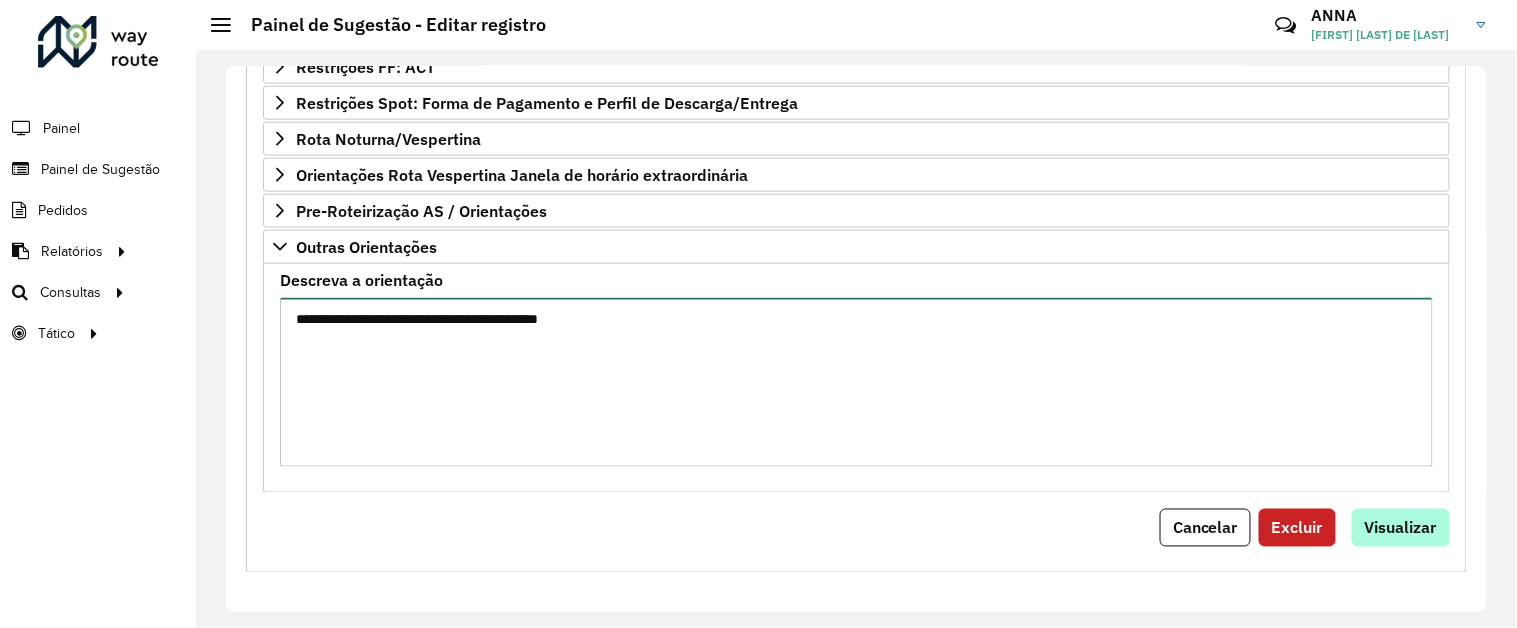 type on "**********" 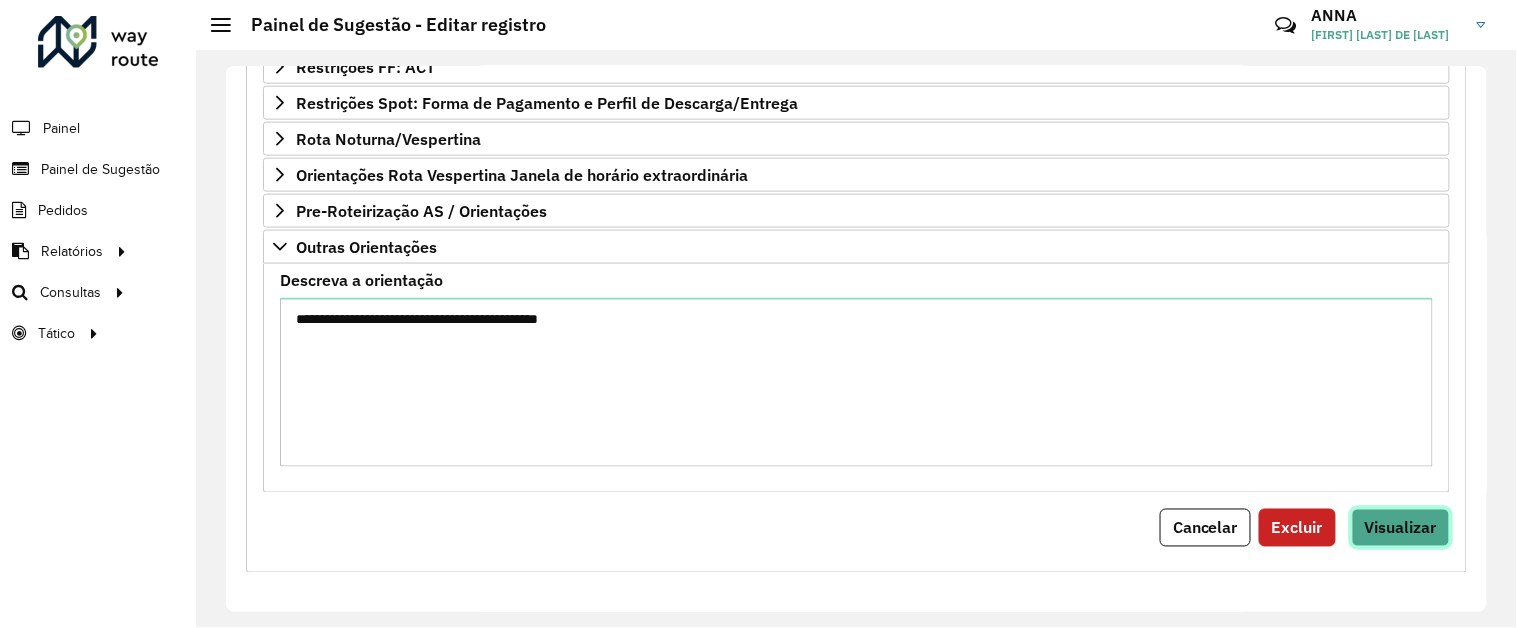 click on "Visualizar" at bounding box center (1401, 528) 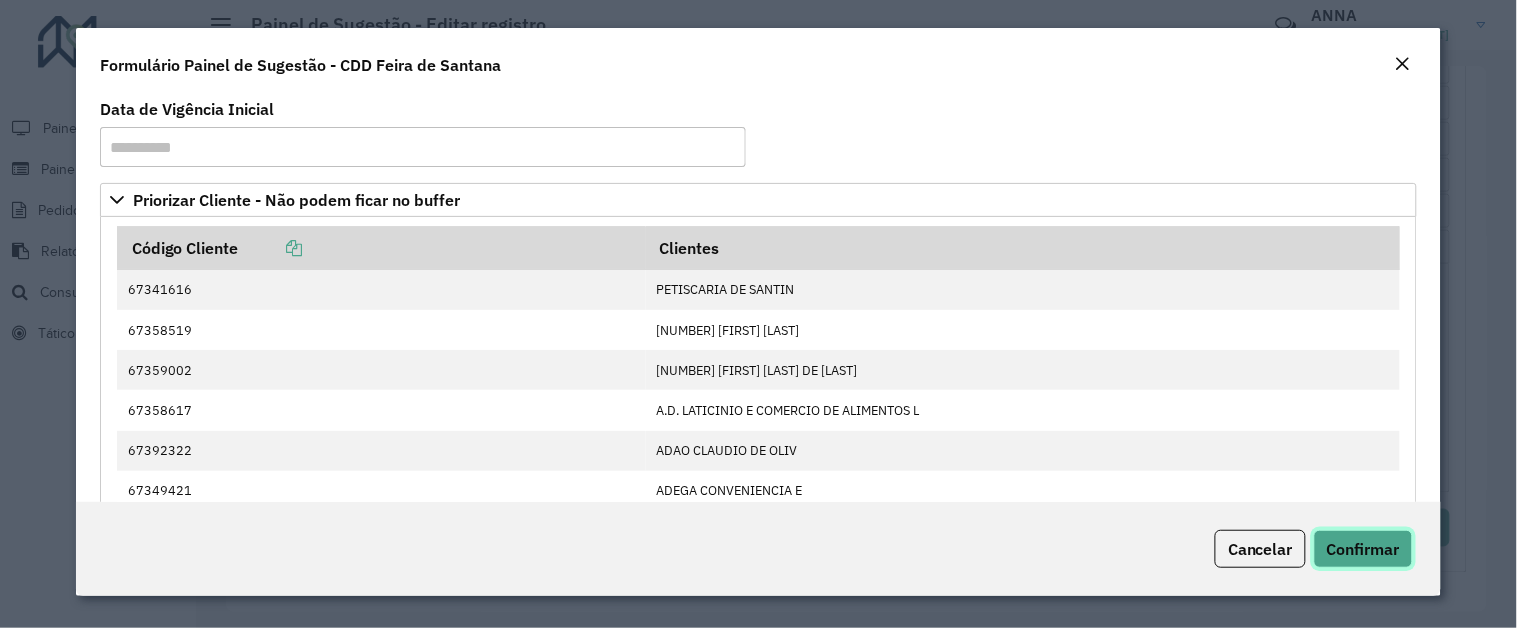 drag, startPoint x: 1374, startPoint y: 557, endPoint x: 1330, endPoint y: 555, distance: 44.04543 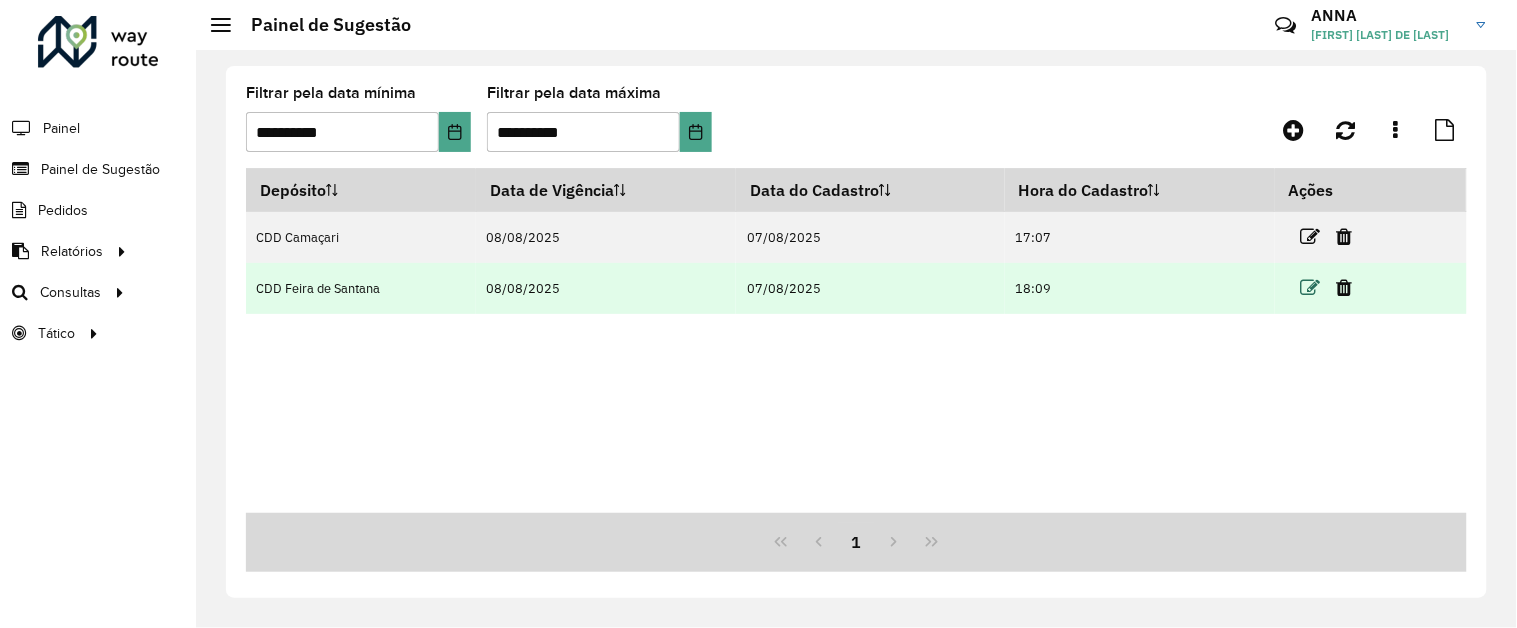 click at bounding box center (1311, 288) 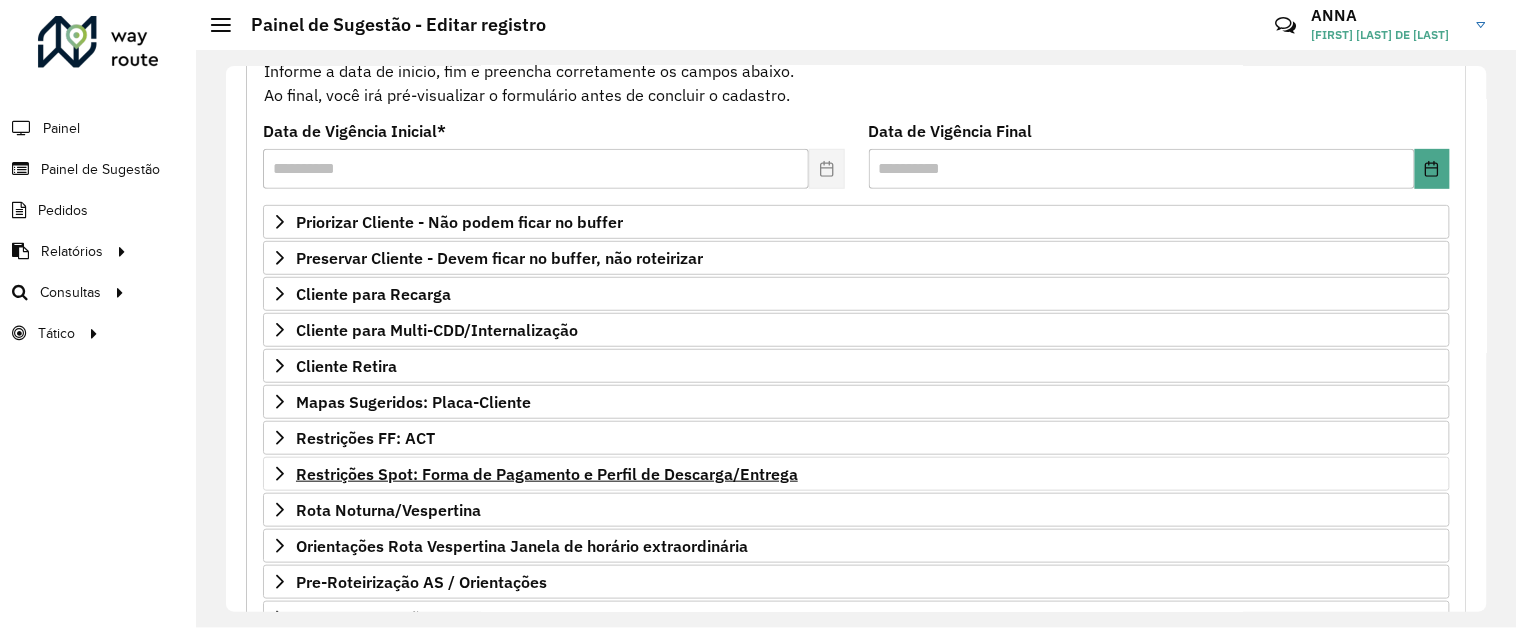scroll, scrollTop: 333, scrollLeft: 0, axis: vertical 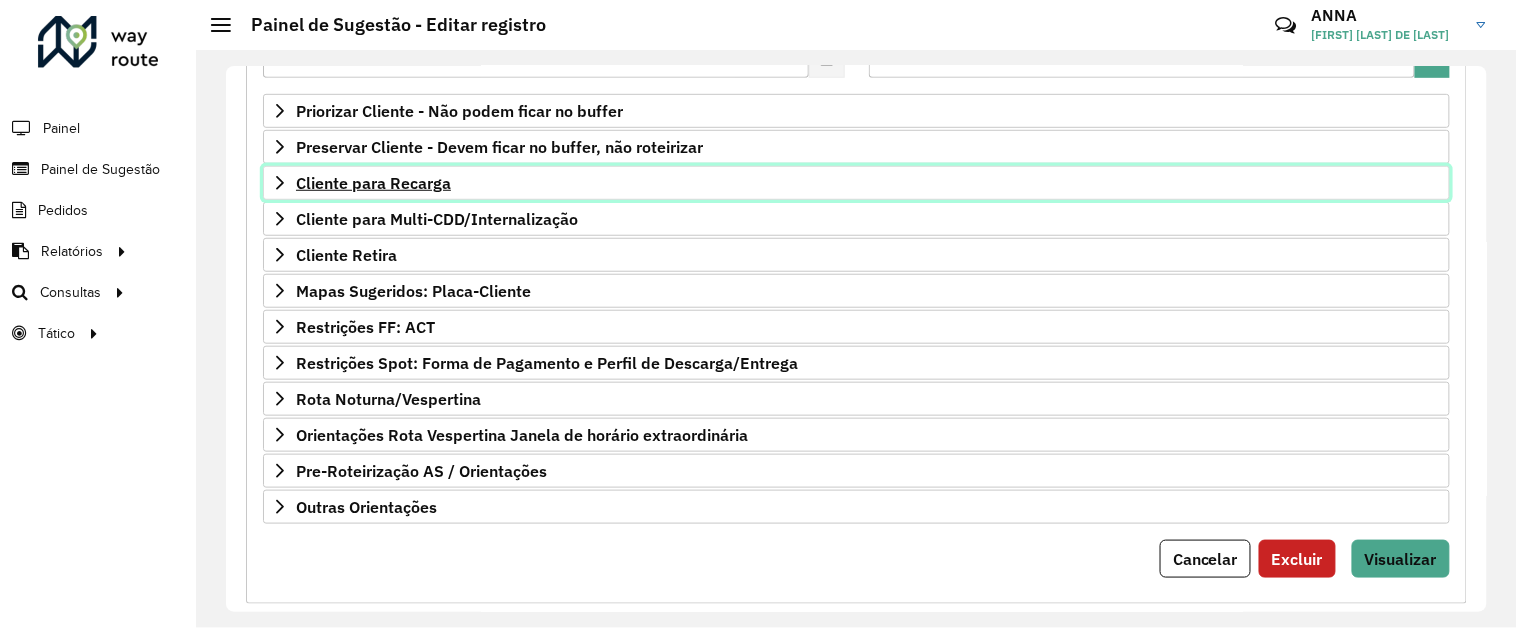 click on "Cliente para Recarga" at bounding box center (373, 183) 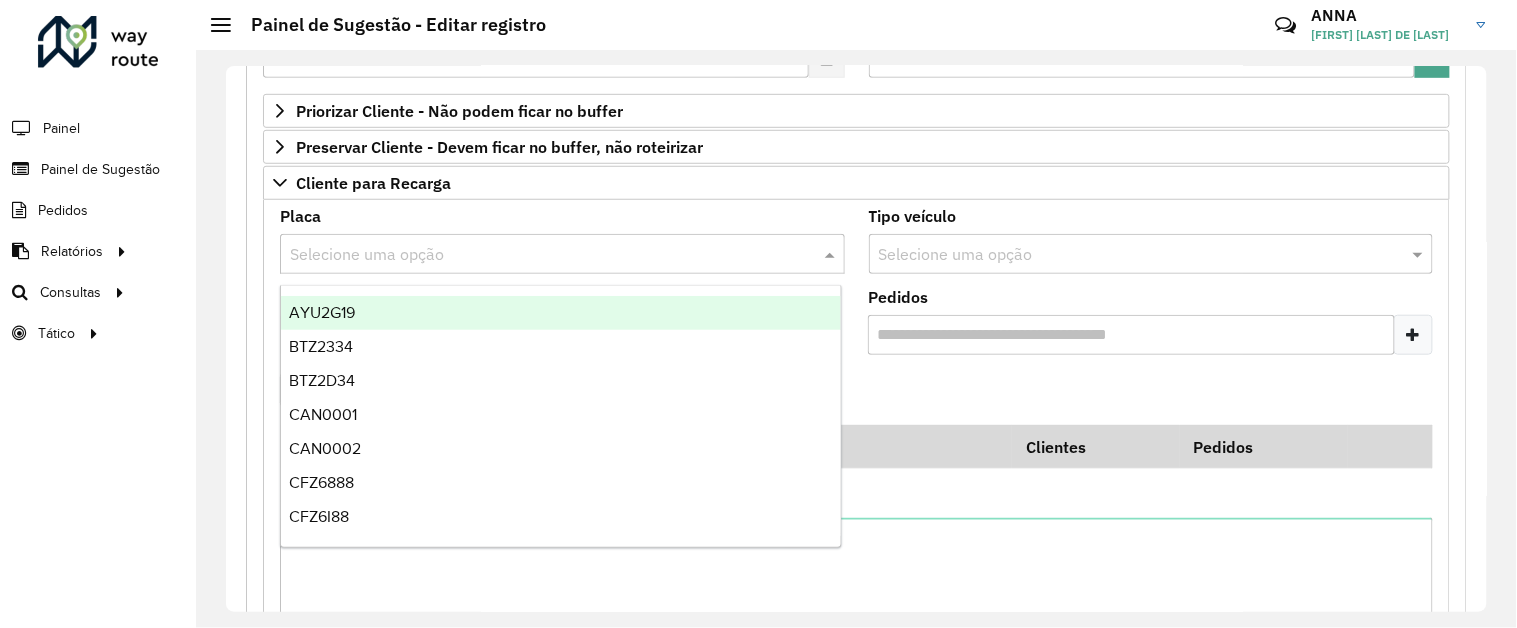 click at bounding box center [542, 255] 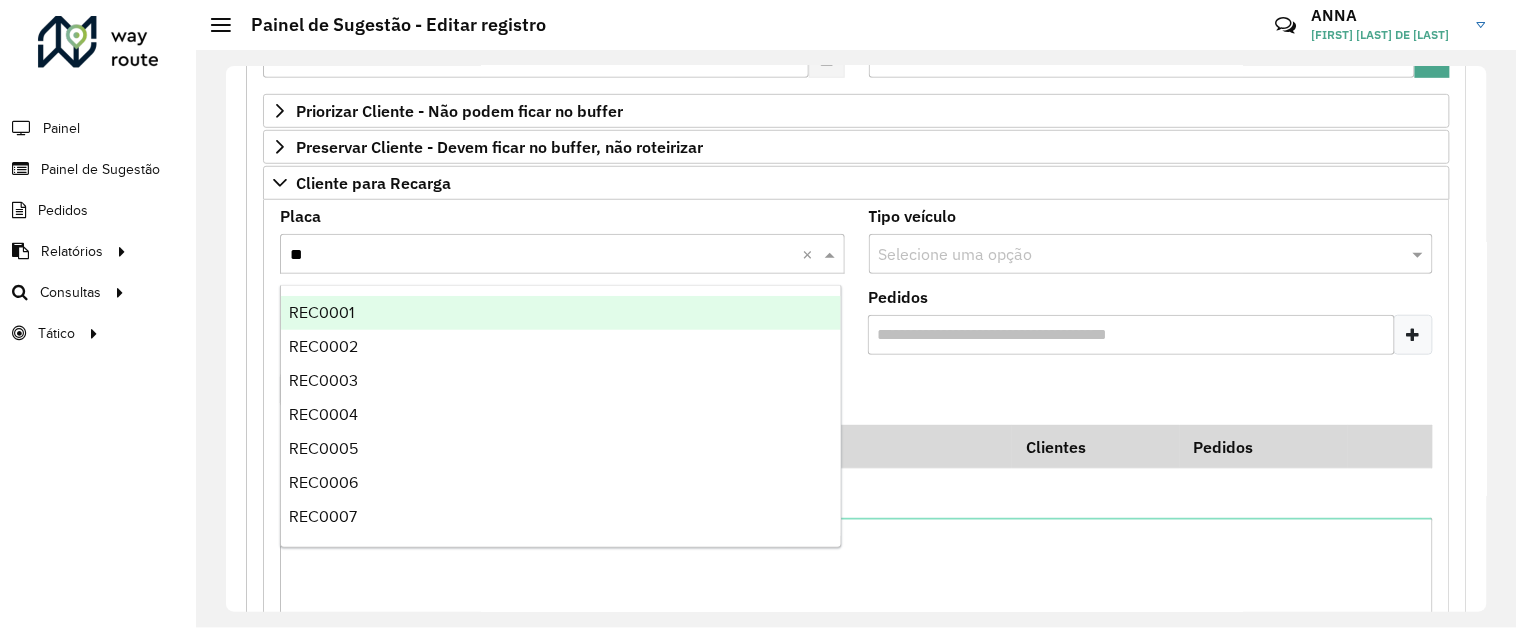 type on "*" 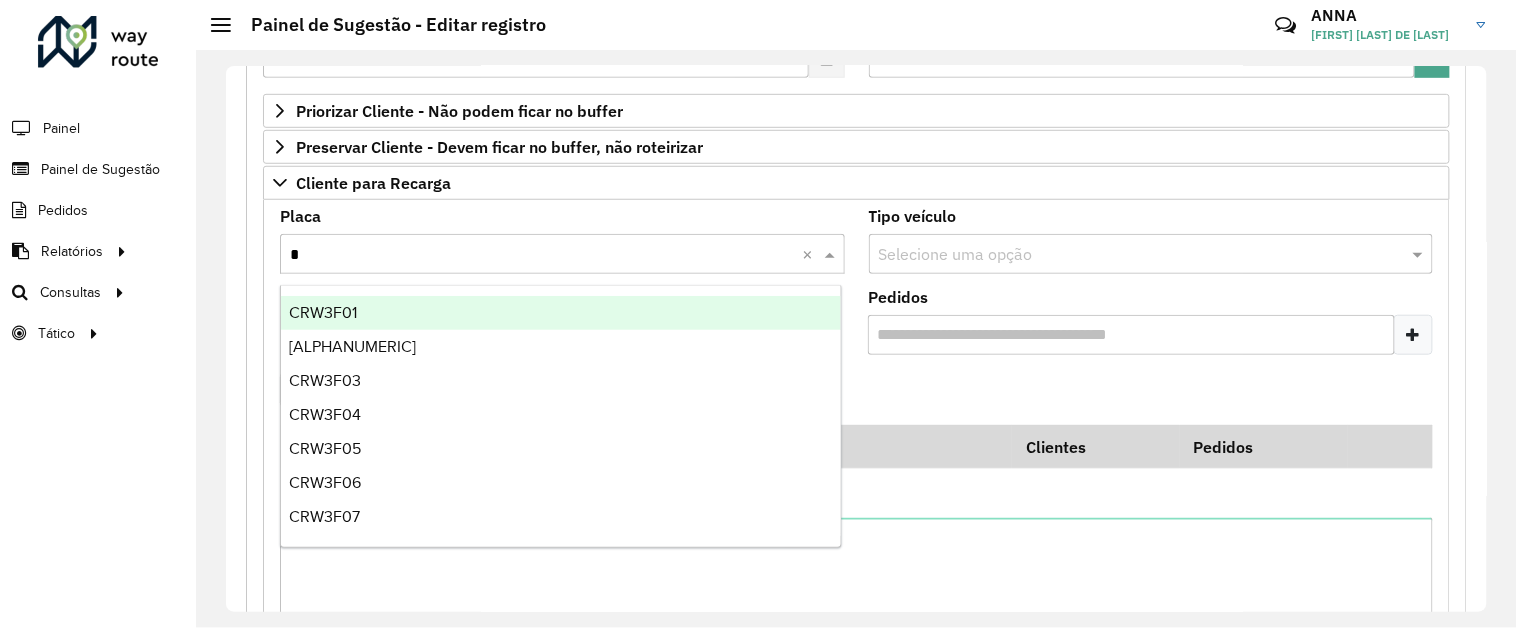 type 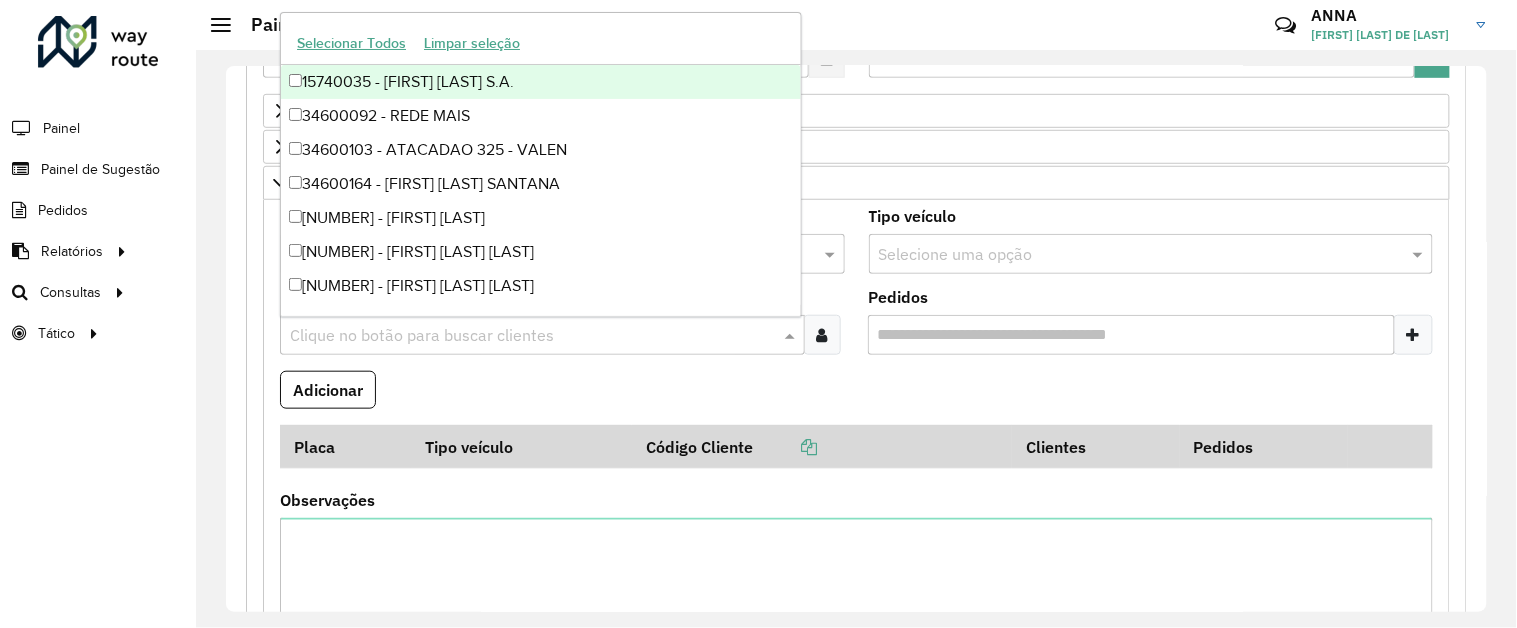 click at bounding box center [532, 336] 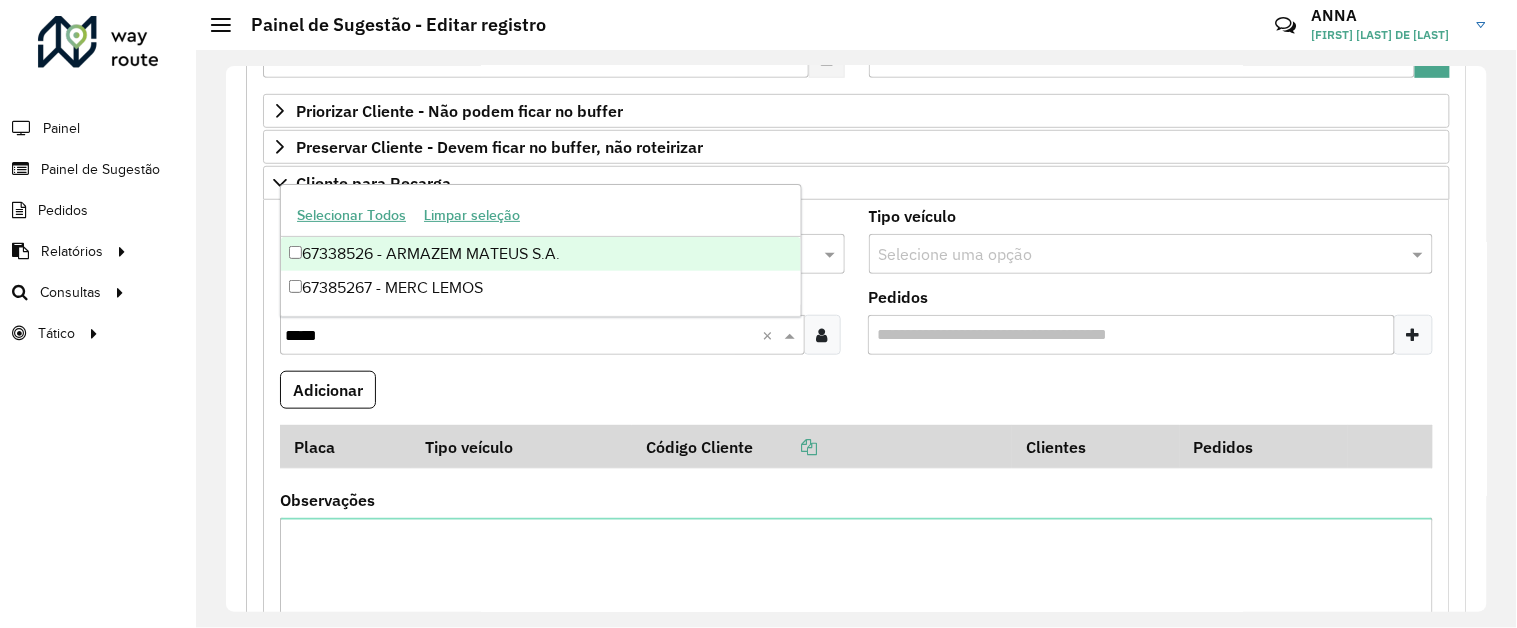click on "67338526 - ARMAZEM MATEUS S.A." at bounding box center (541, 254) 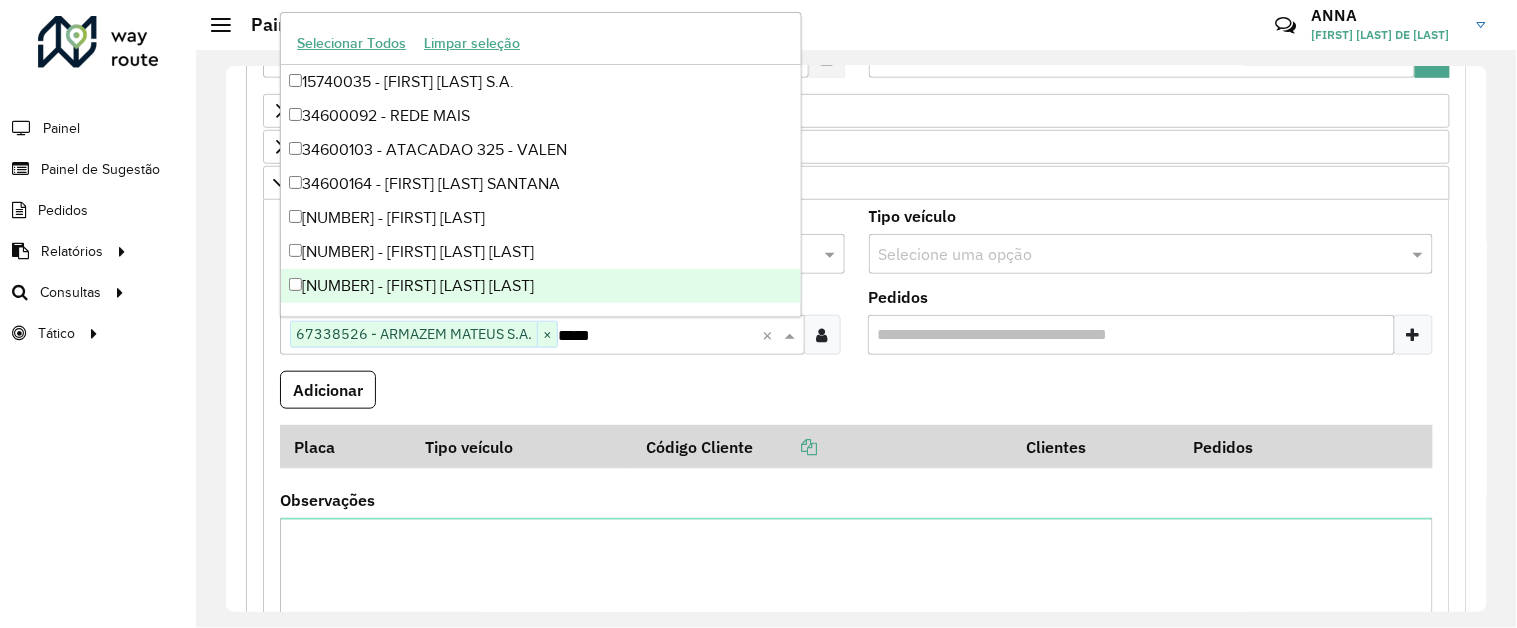 click on "Adicionar" at bounding box center [856, 398] 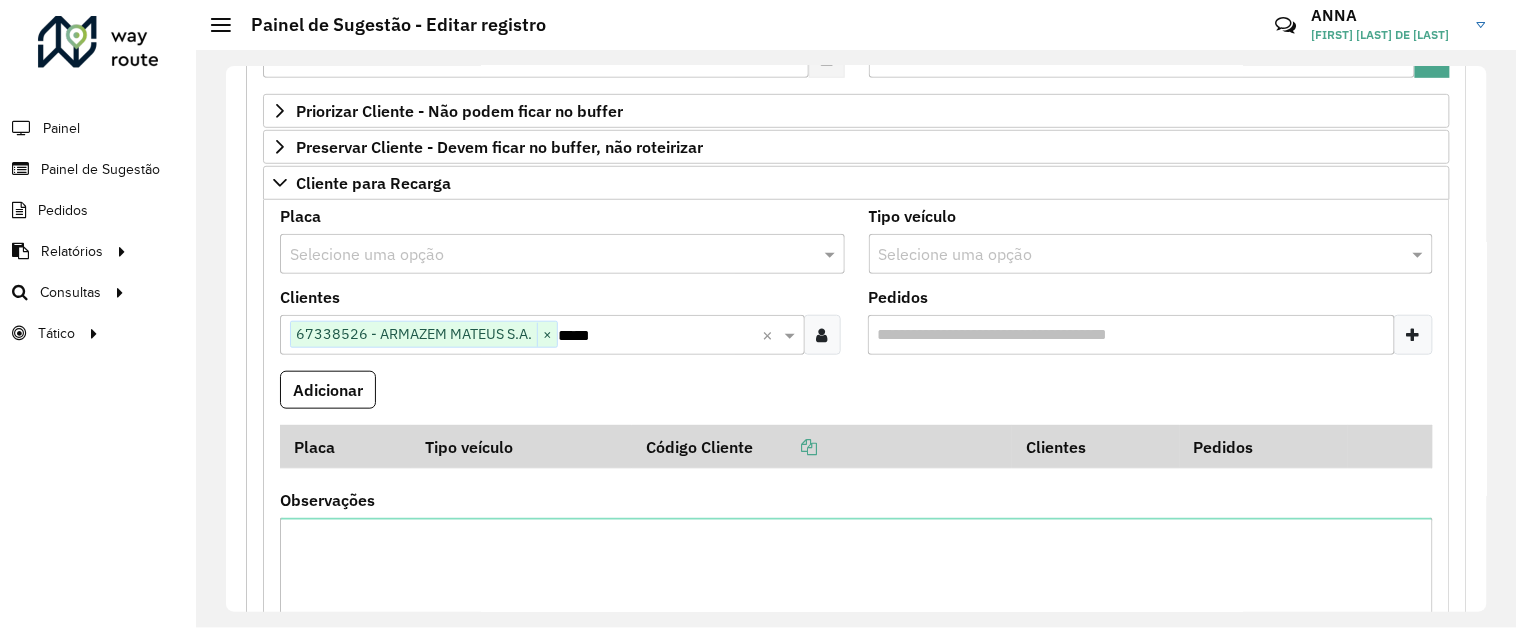 click at bounding box center [542, 255] 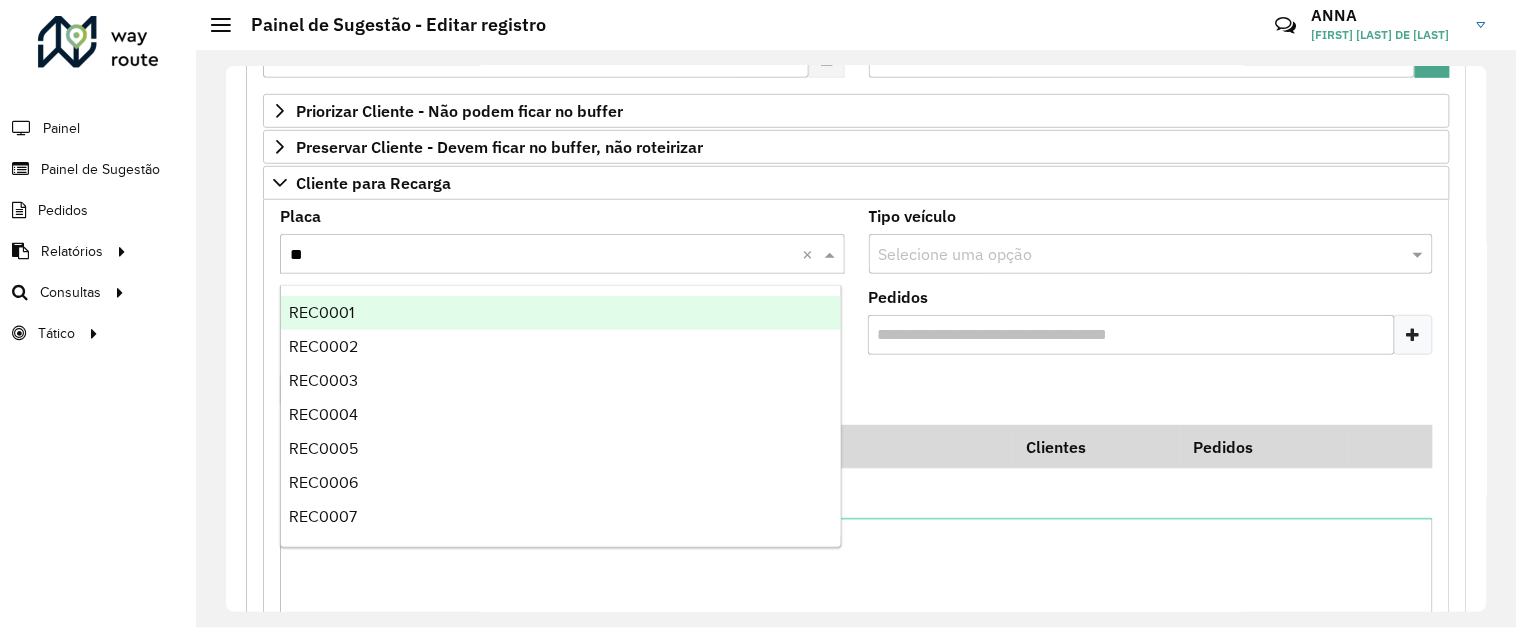 type on "***" 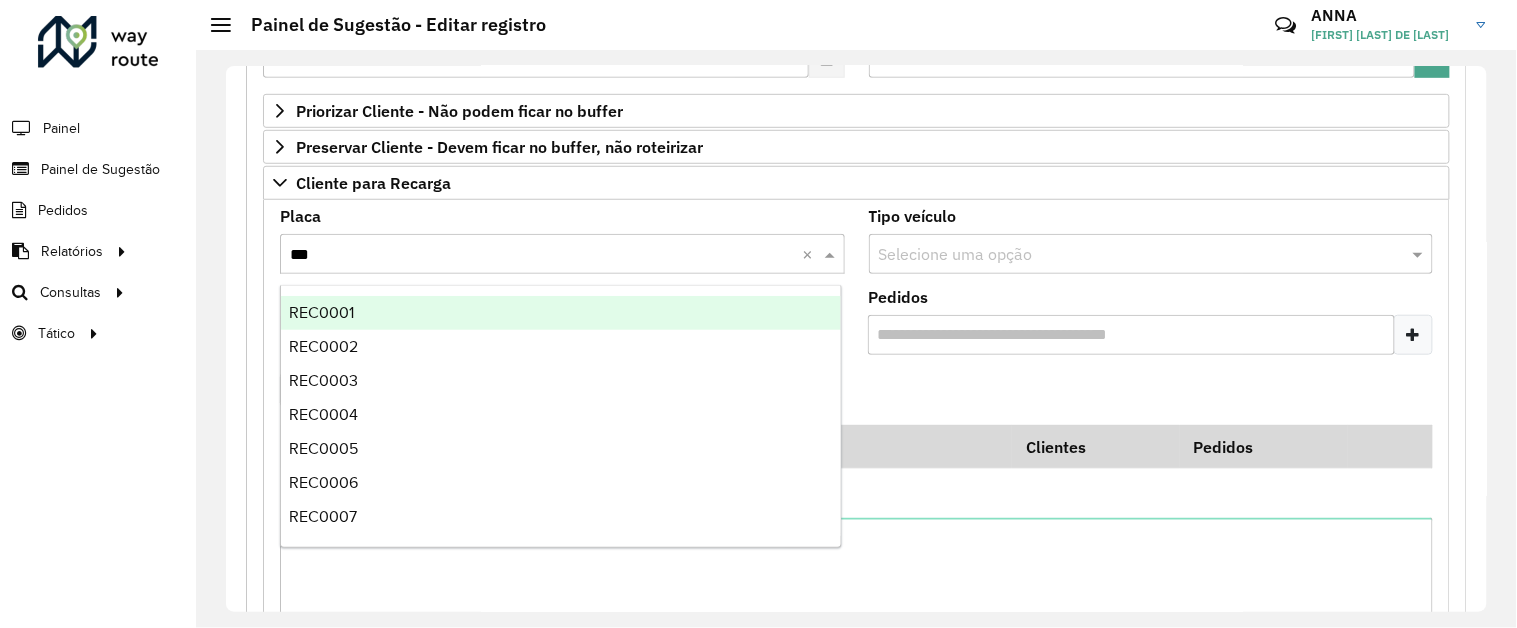 click on "REC0001" at bounding box center [561, 313] 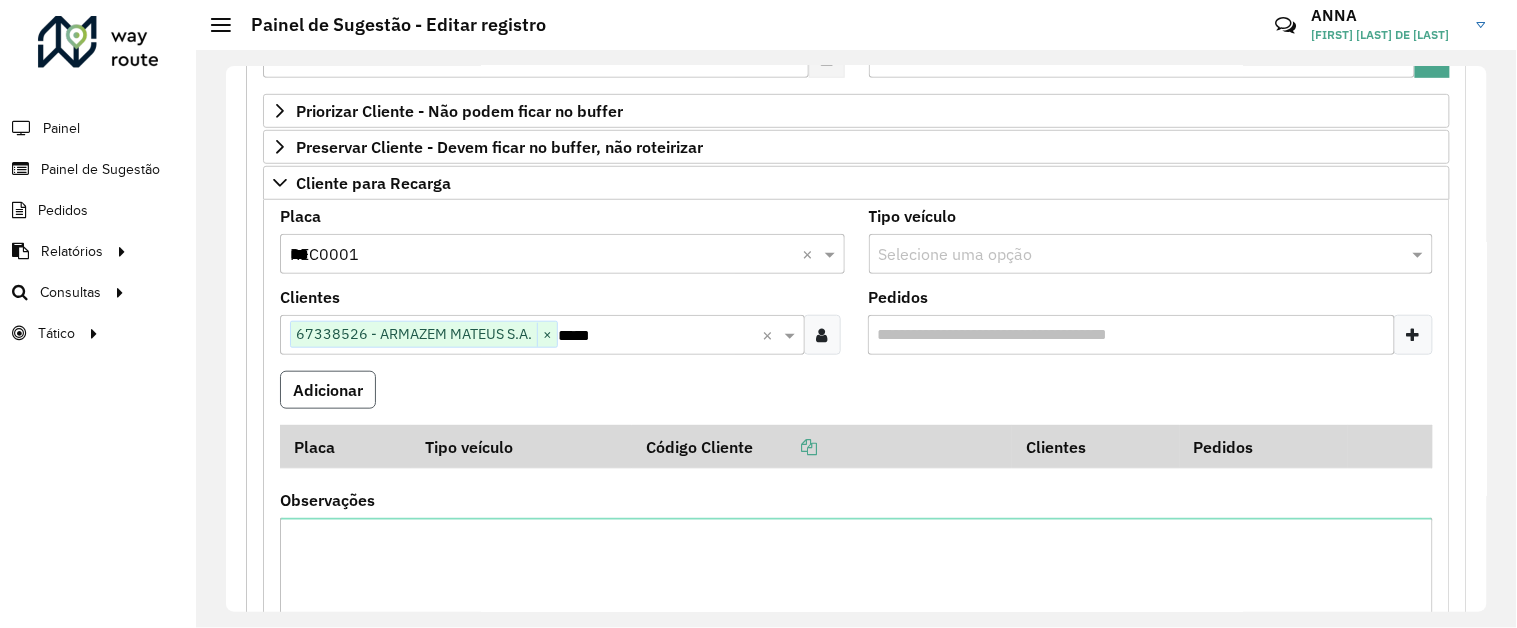 click on "Adicionar" at bounding box center (328, 390) 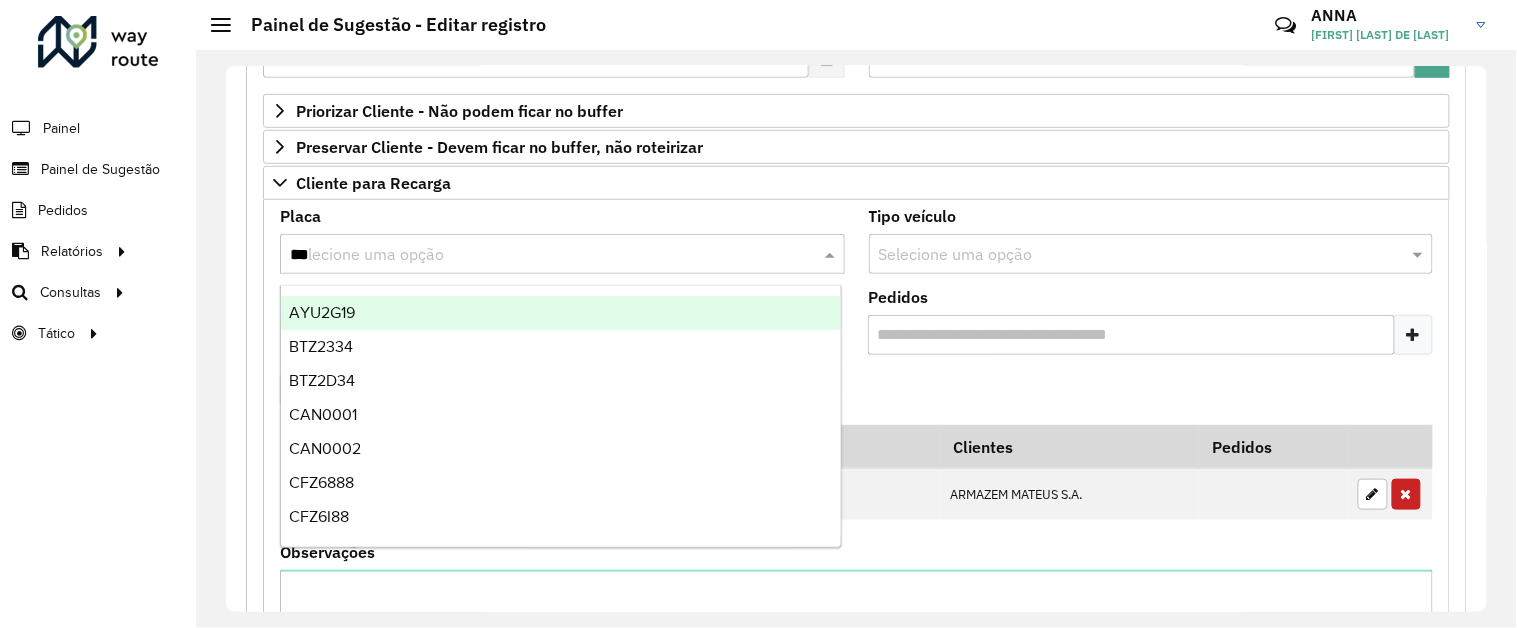 click on "***" at bounding box center (542, 255) 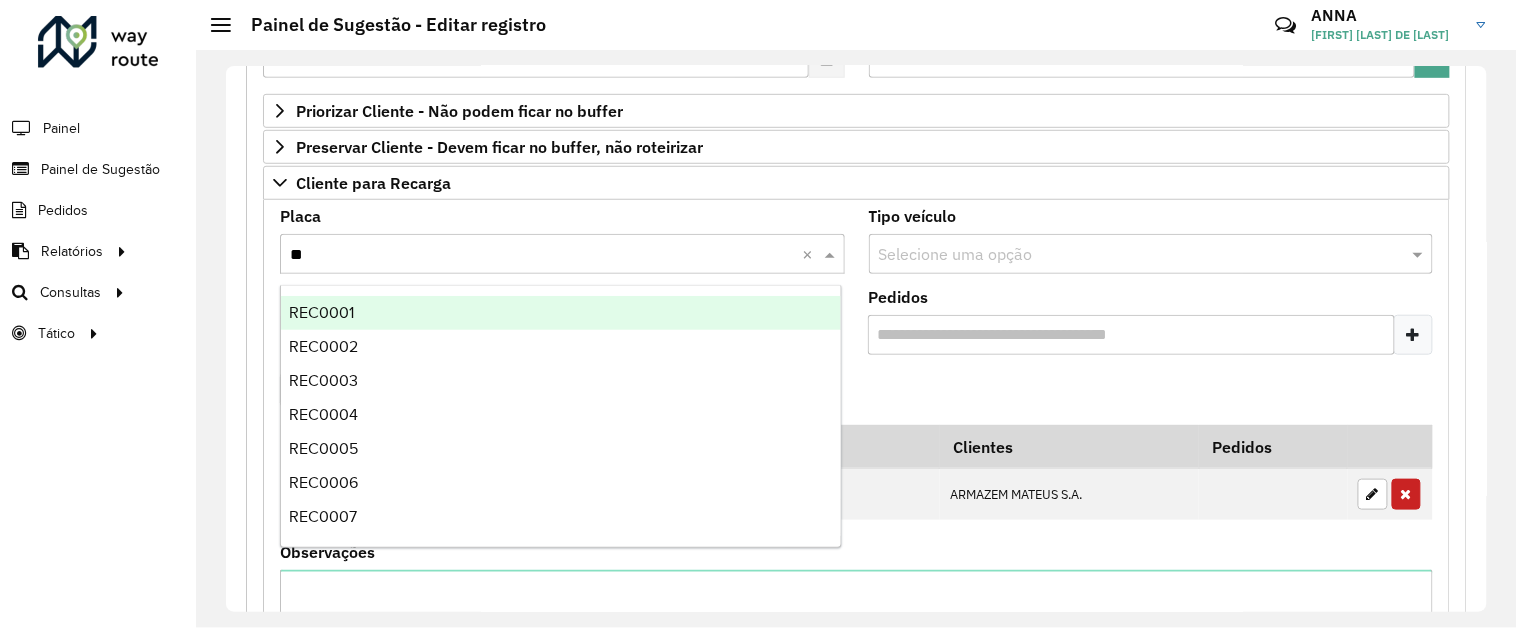 type on "***" 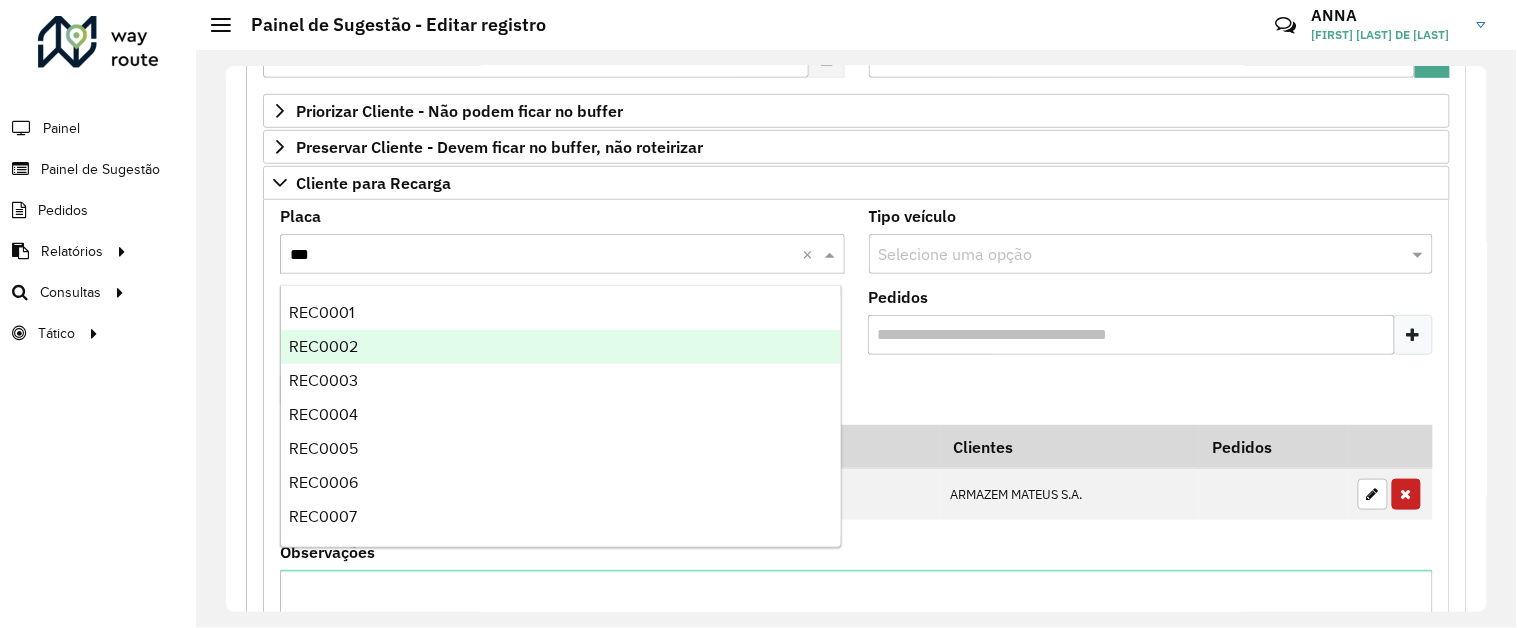 click on "REC0002" at bounding box center (561, 347) 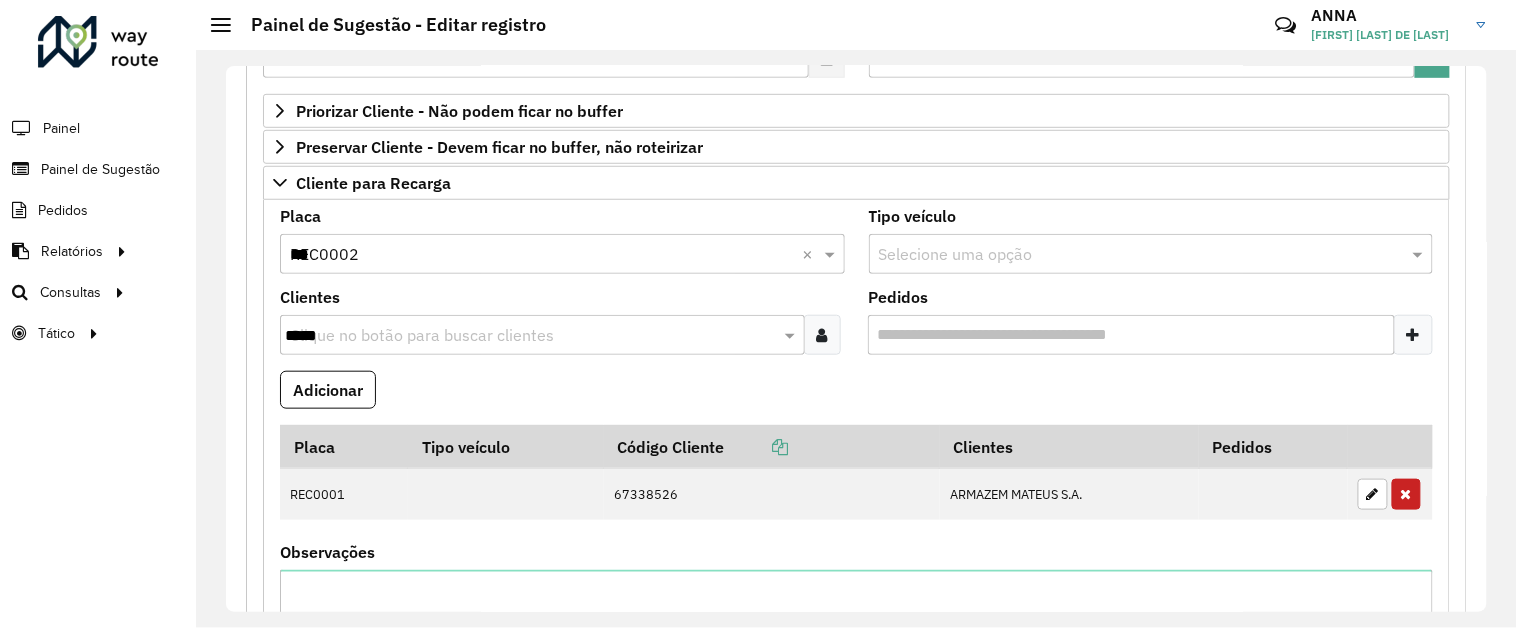 click on "*****" at bounding box center (532, 336) 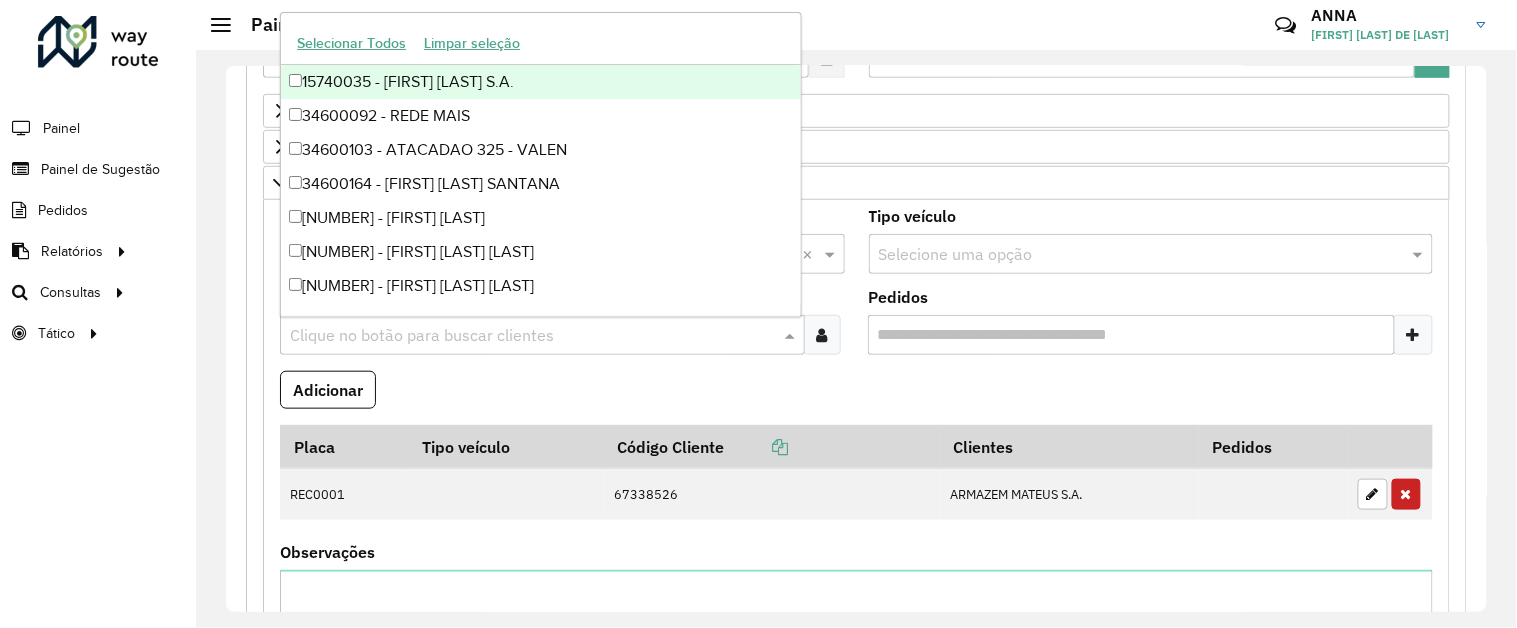 paste on "*****" 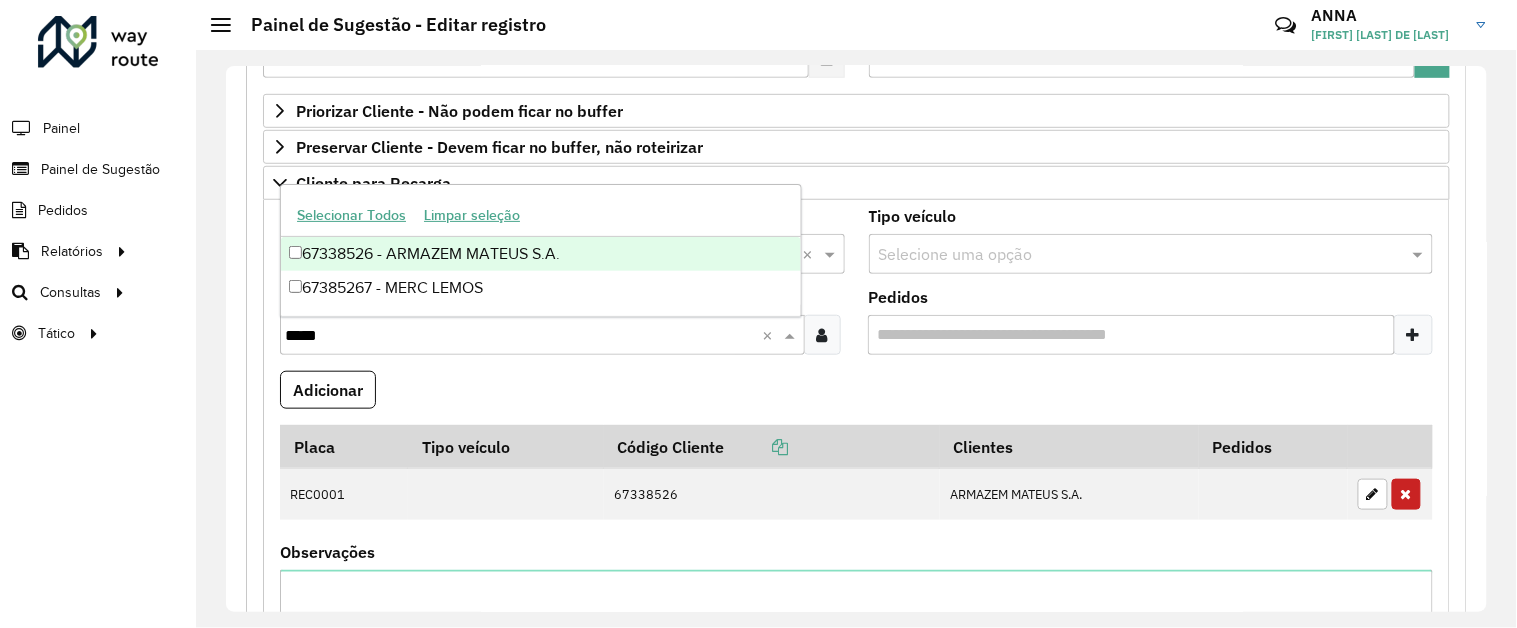 click on "67338526 - ARMAZEM MATEUS S.A." at bounding box center [541, 254] 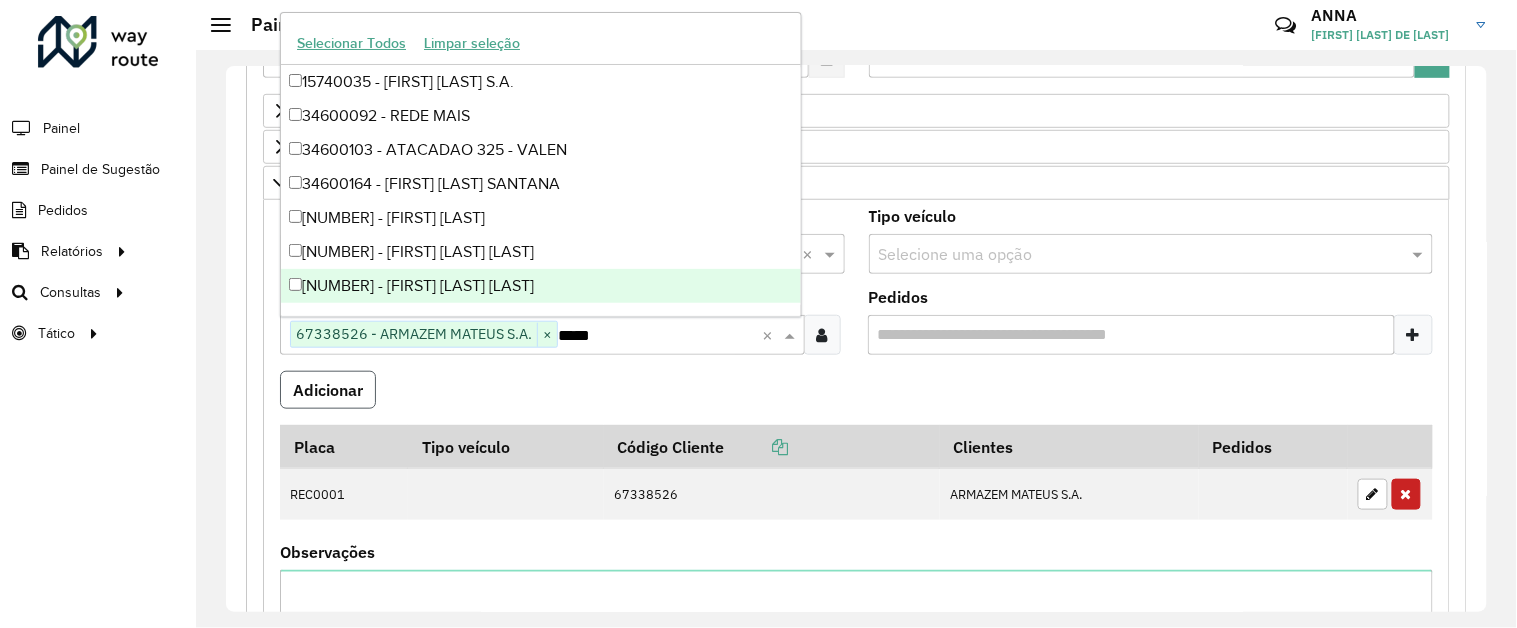 click on "Adicionar" at bounding box center (328, 390) 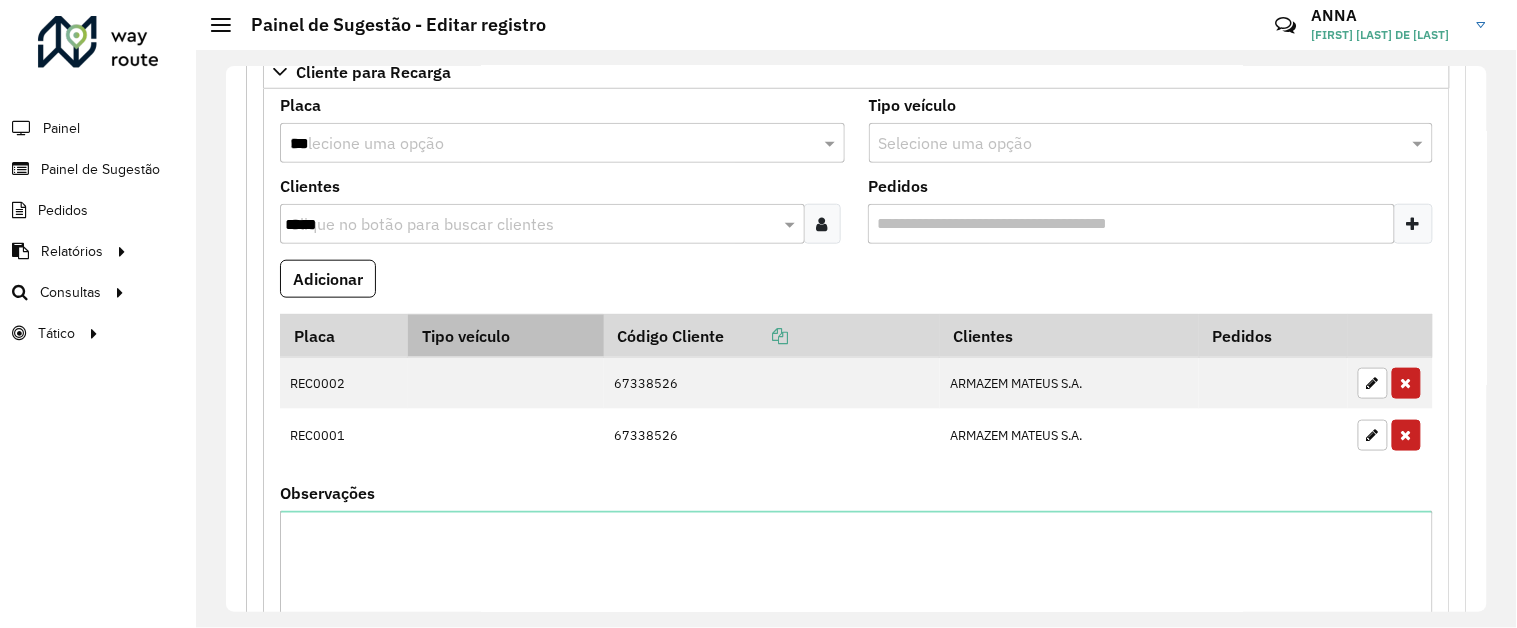 scroll, scrollTop: 555, scrollLeft: 0, axis: vertical 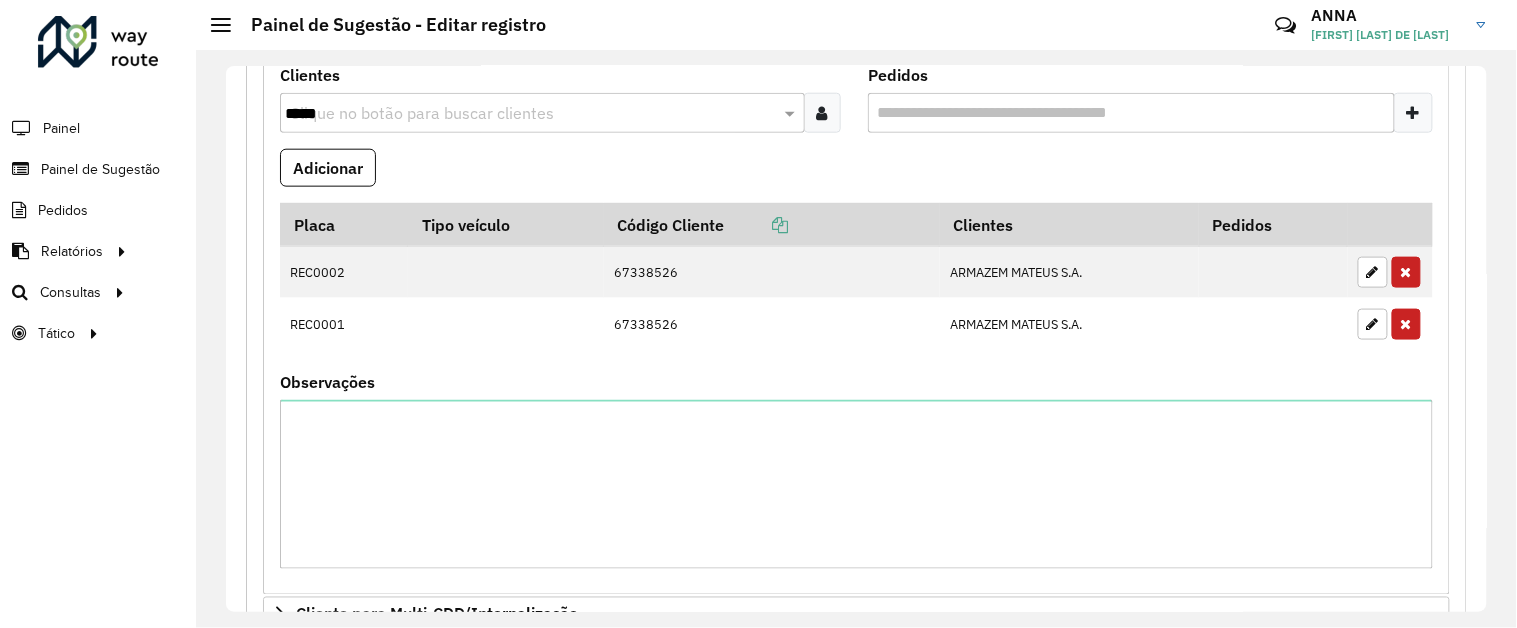 type 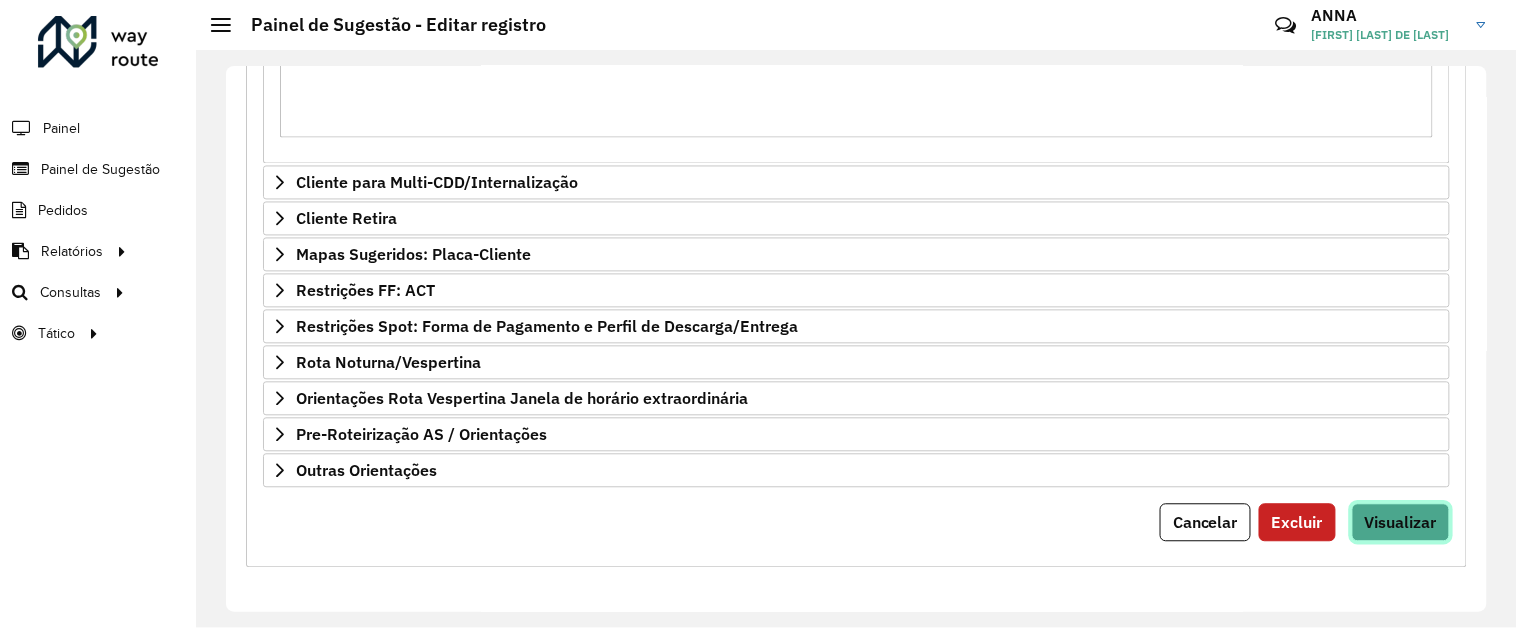 click on "Visualizar" at bounding box center (1401, 523) 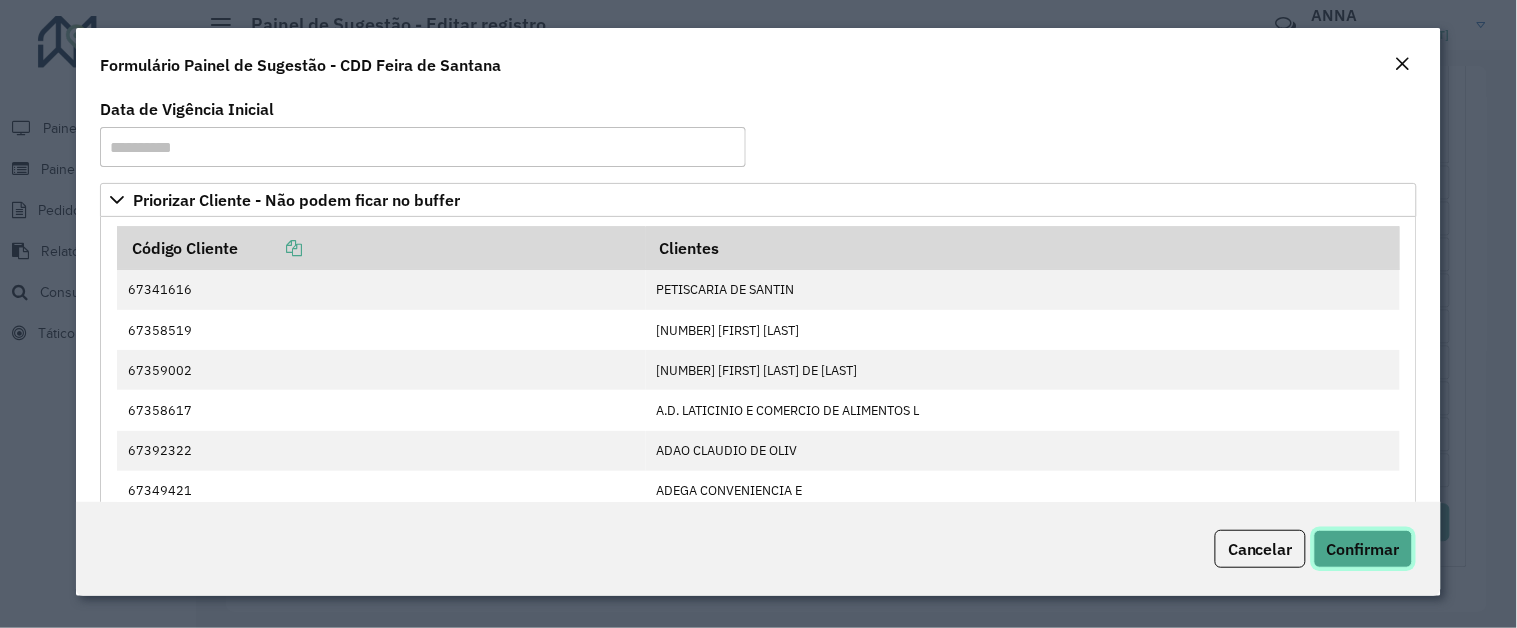 click on "Confirmar" 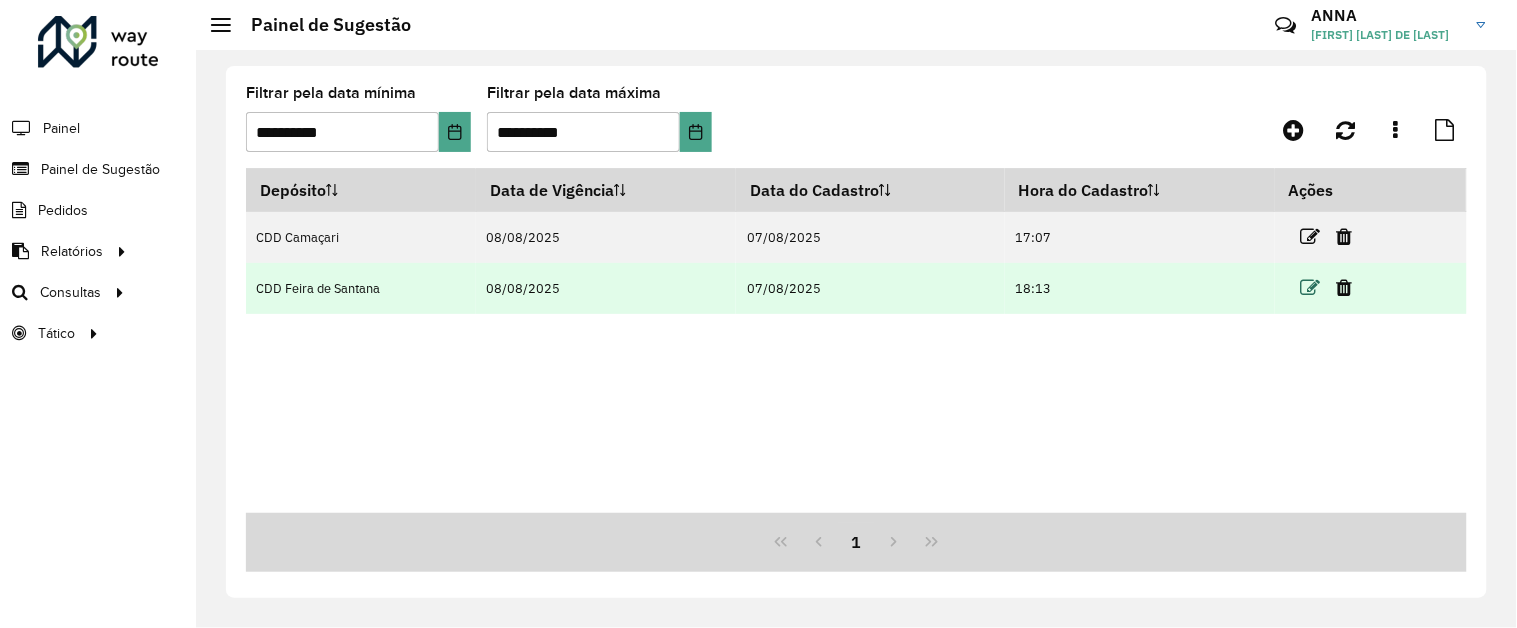 click at bounding box center [1311, 288] 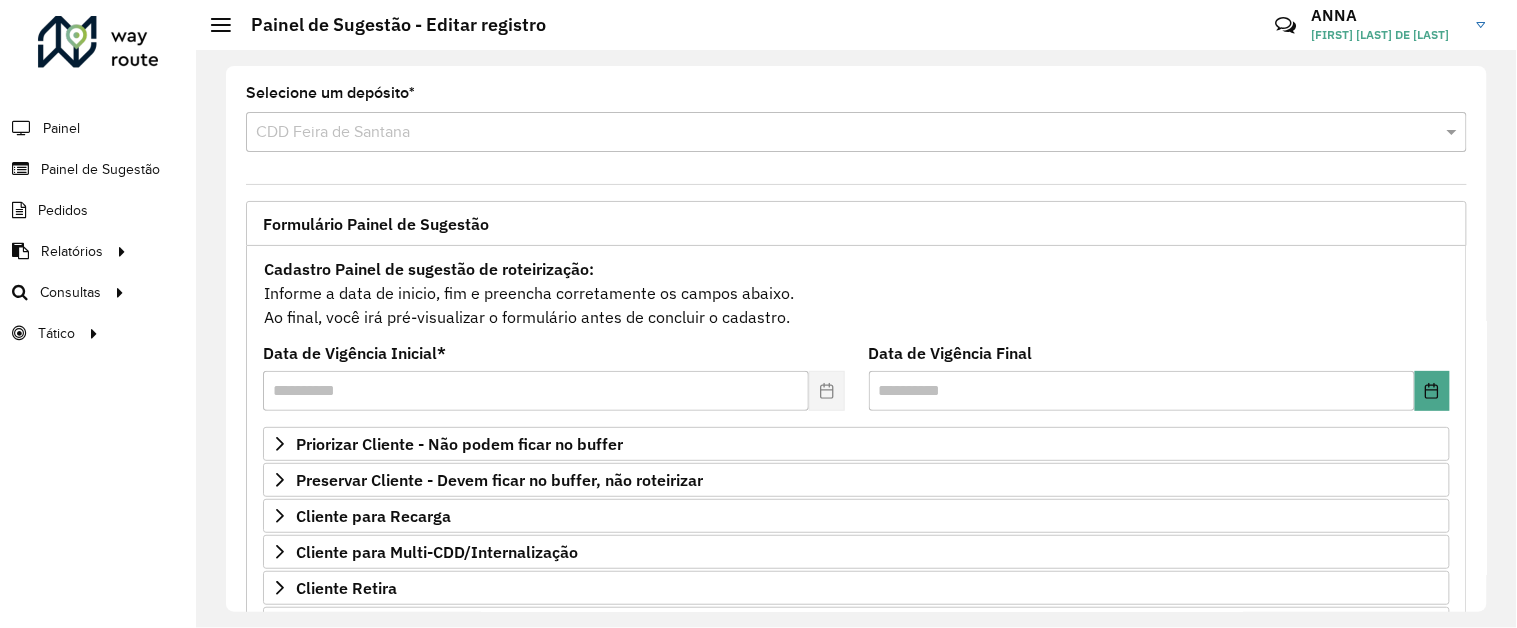 scroll, scrollTop: 222, scrollLeft: 0, axis: vertical 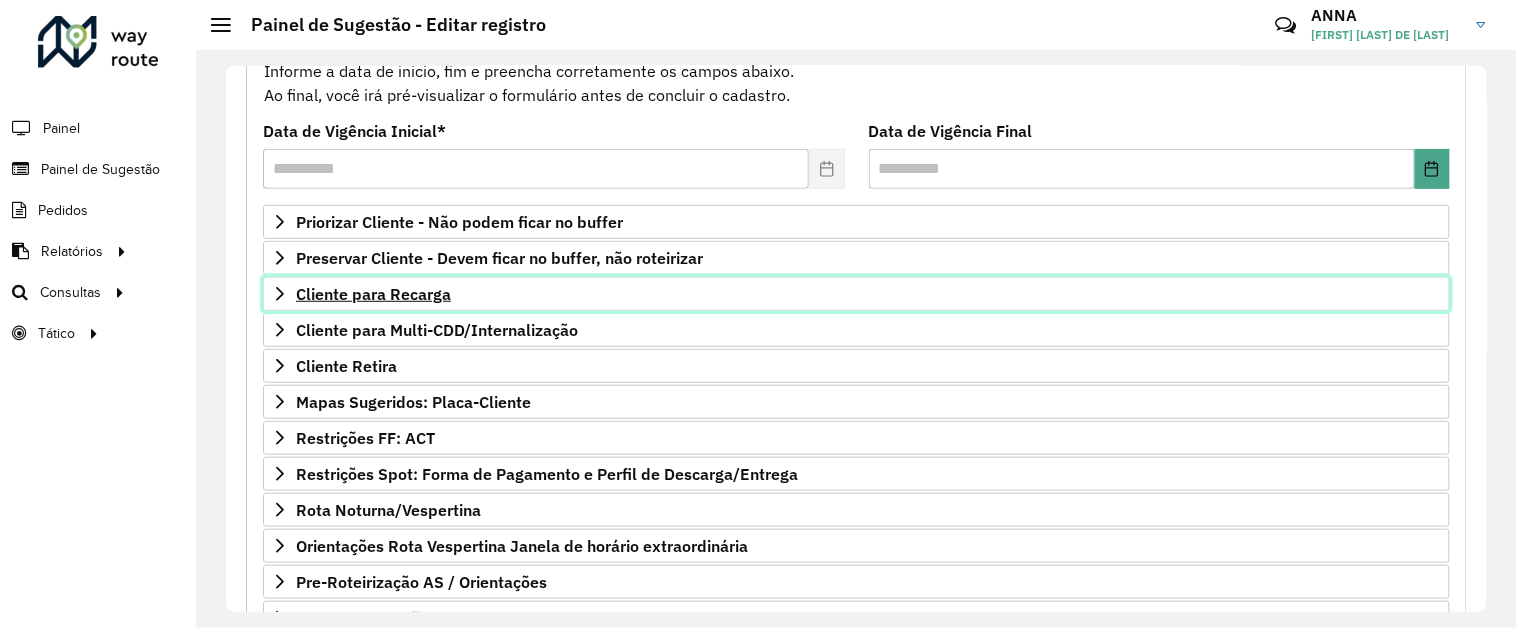 click on "Cliente para Recarga" at bounding box center (373, 294) 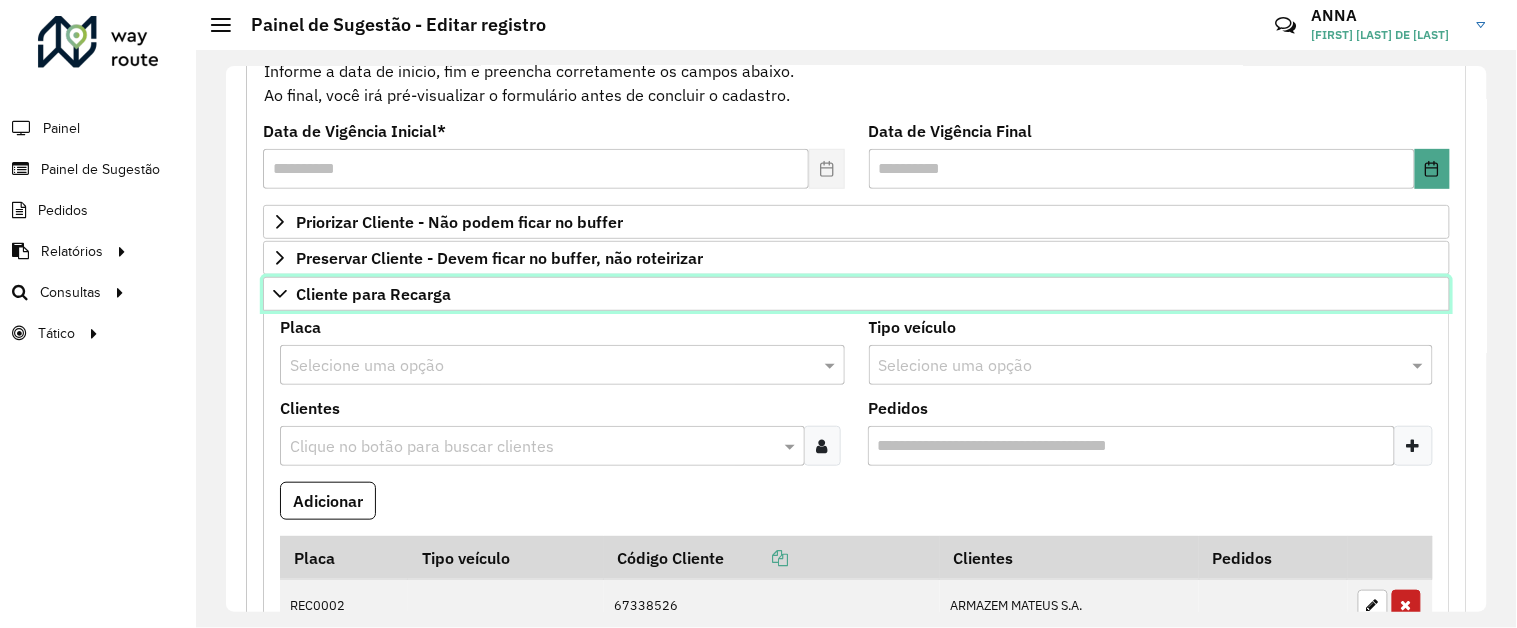 scroll, scrollTop: 444, scrollLeft: 0, axis: vertical 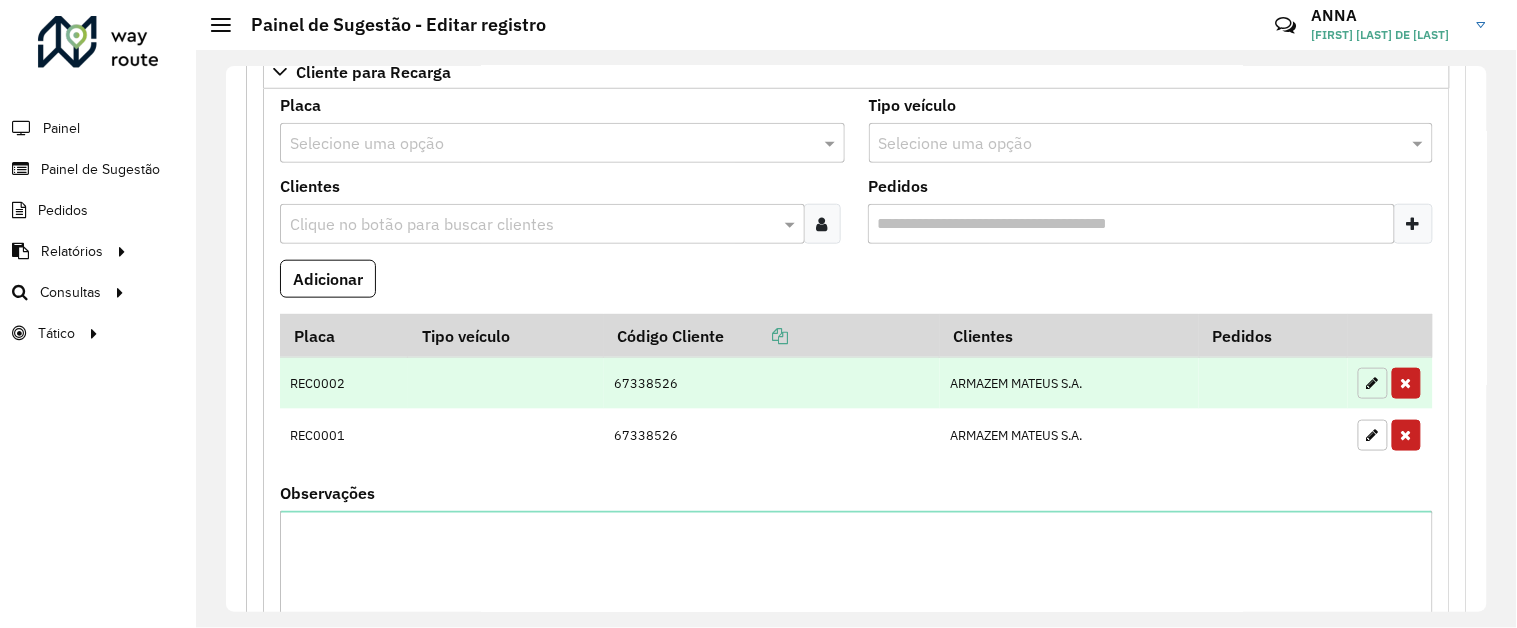 click at bounding box center (1373, 383) 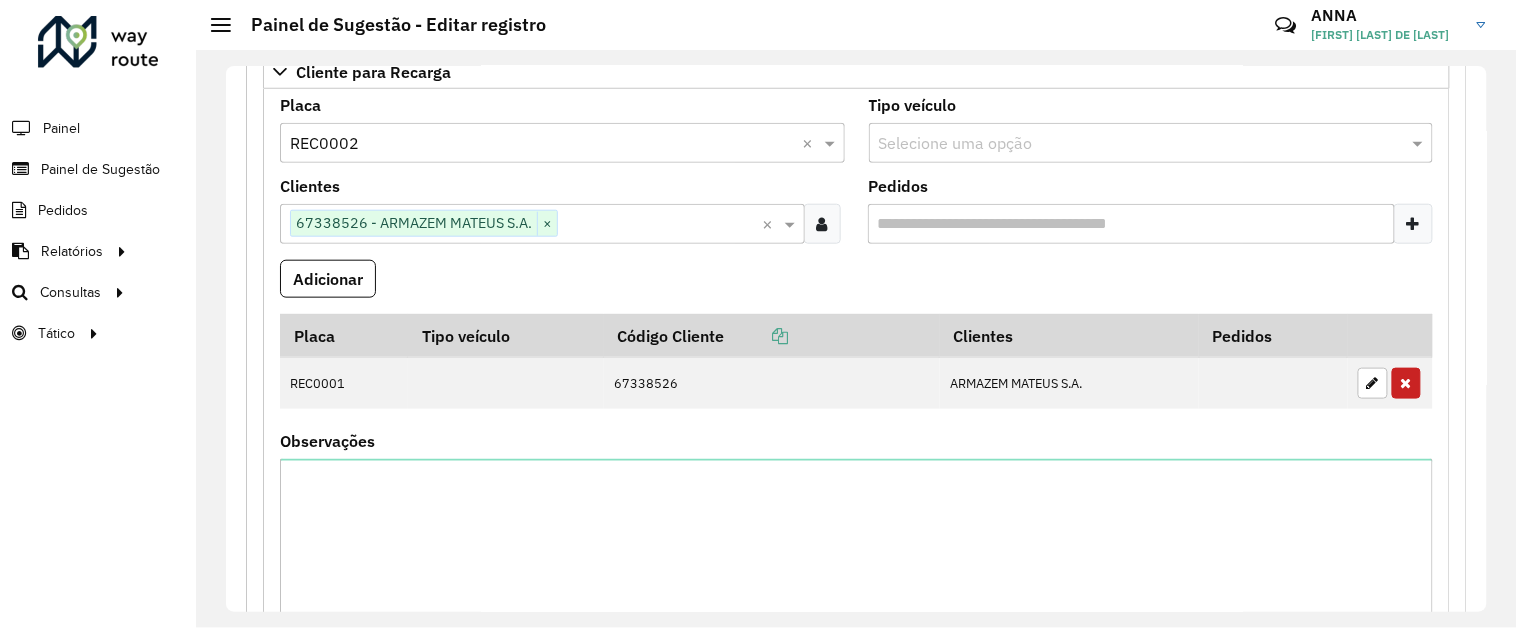 click at bounding box center [542, 144] 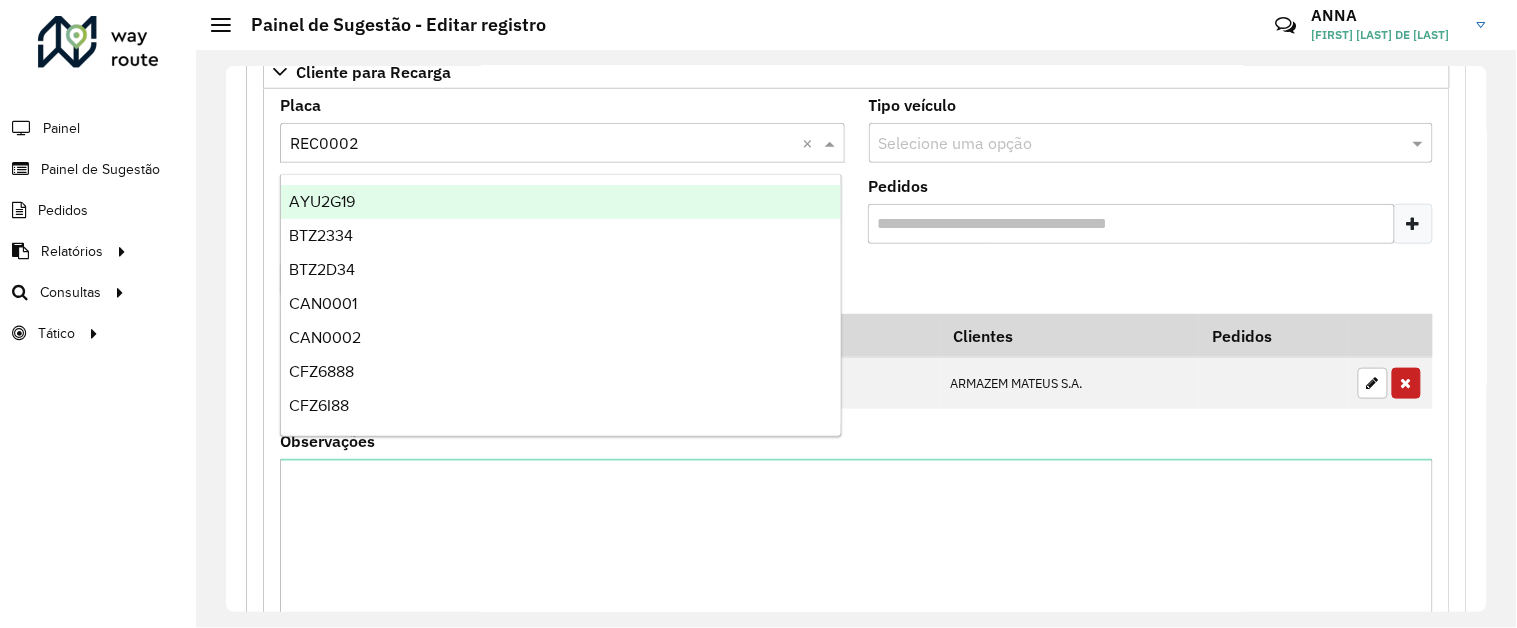 click at bounding box center [542, 144] 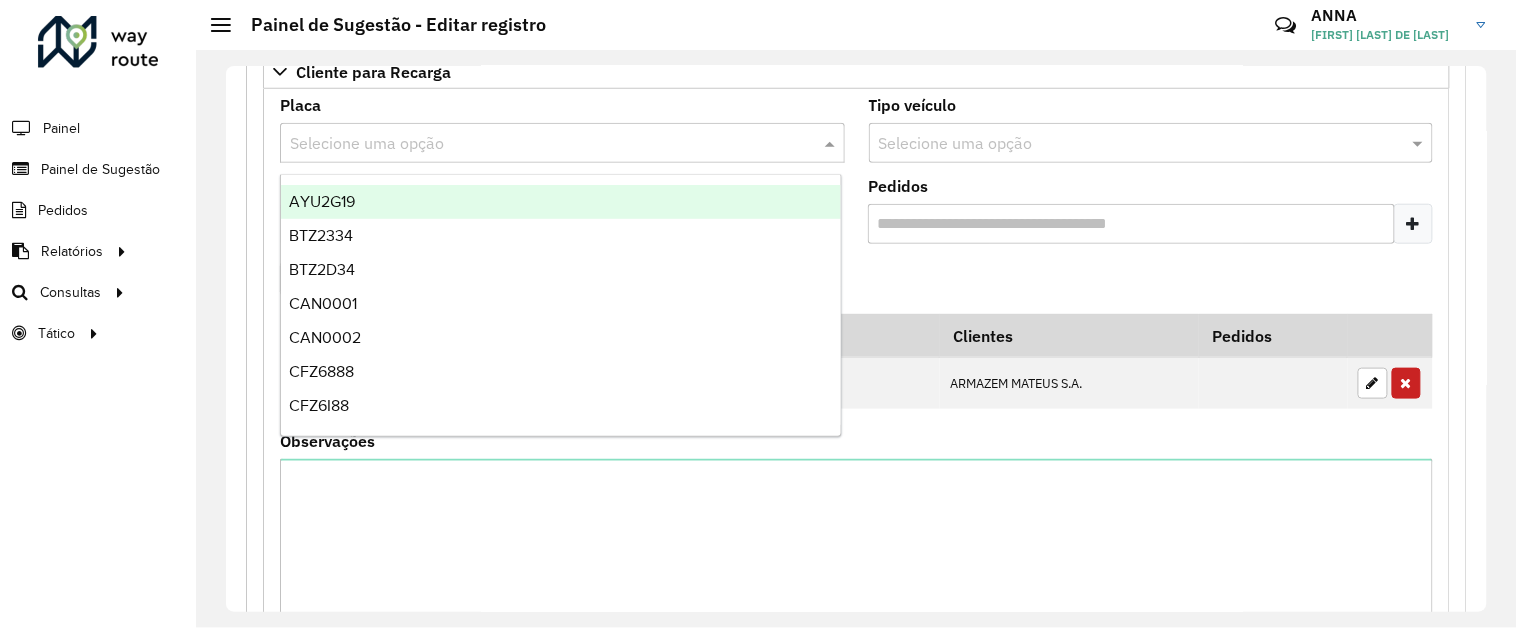 paste on "*******" 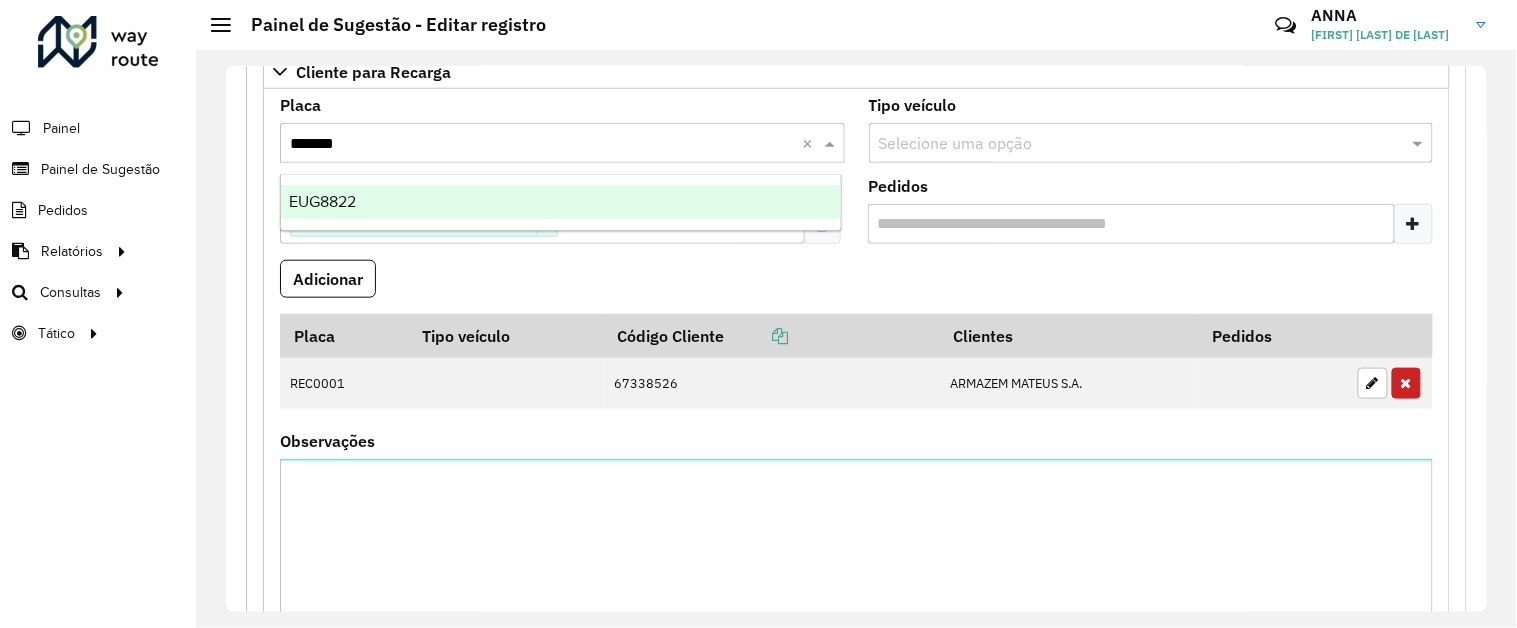 click on "EUG8822" at bounding box center (322, 201) 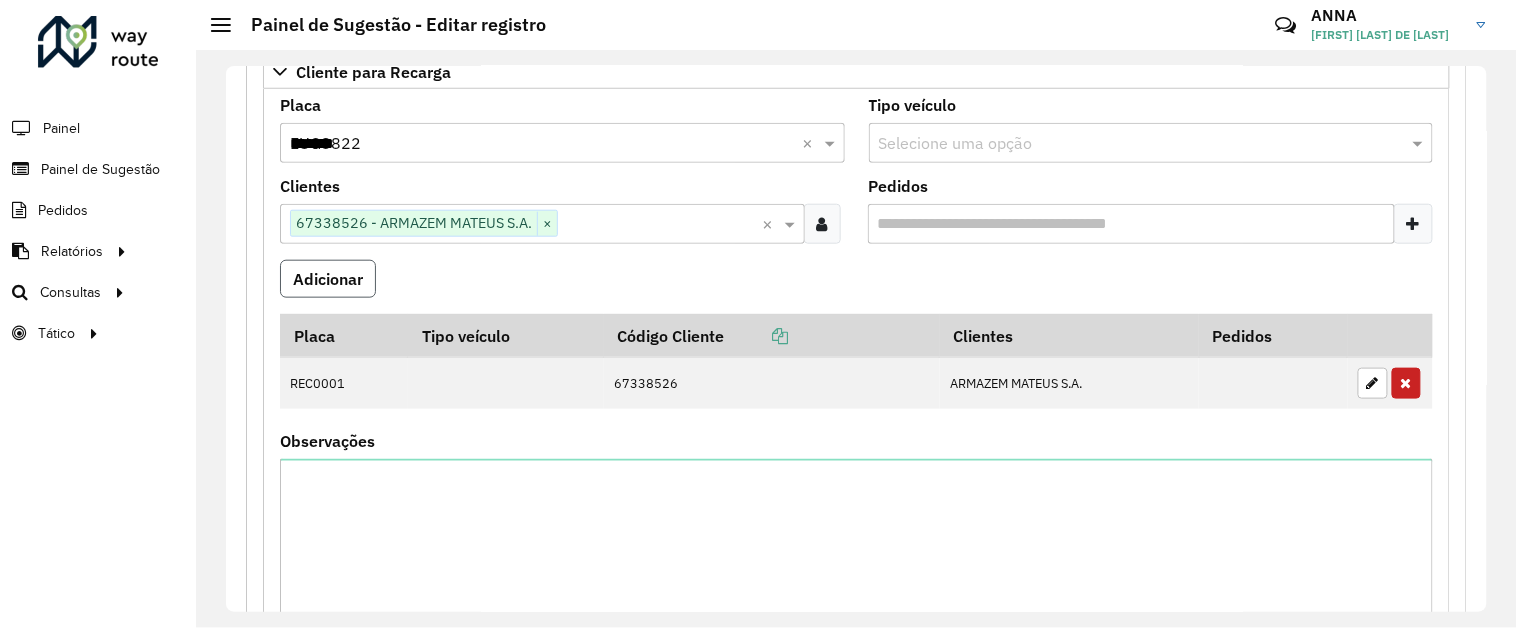 click on "Adicionar" at bounding box center [328, 279] 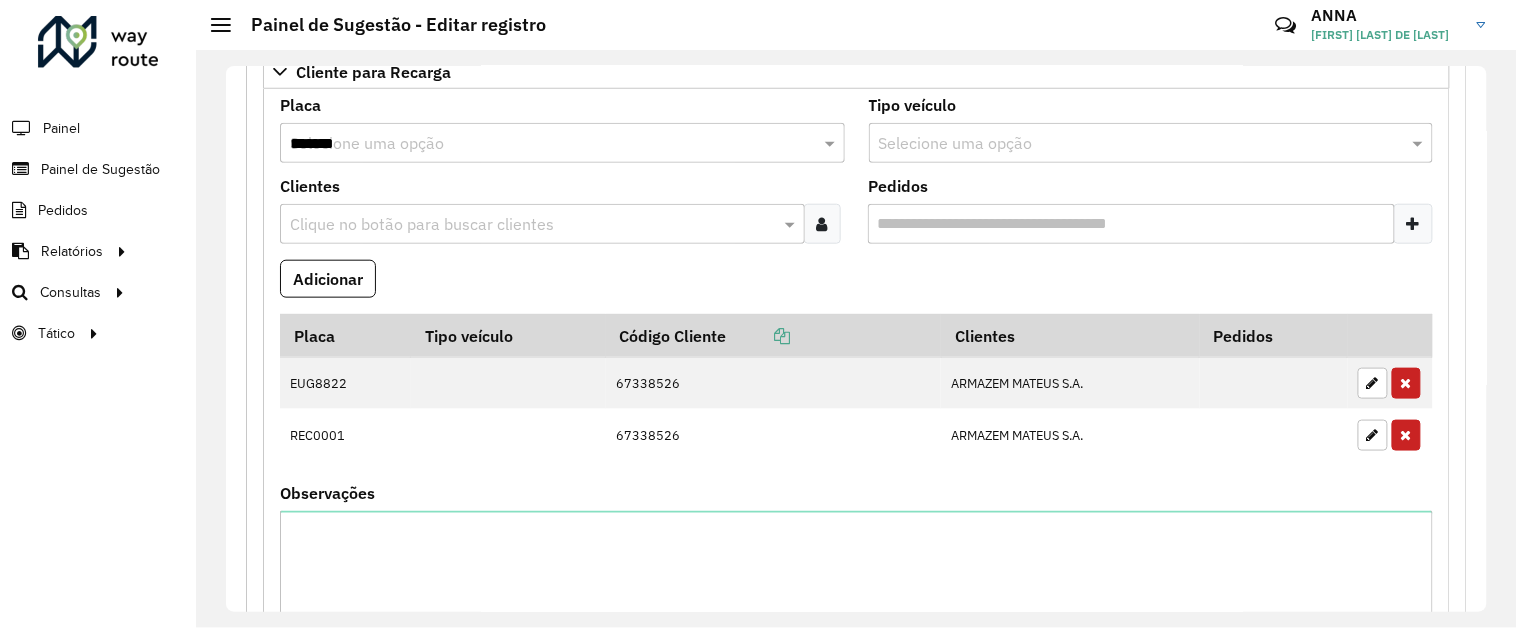 click at bounding box center [1373, 435] 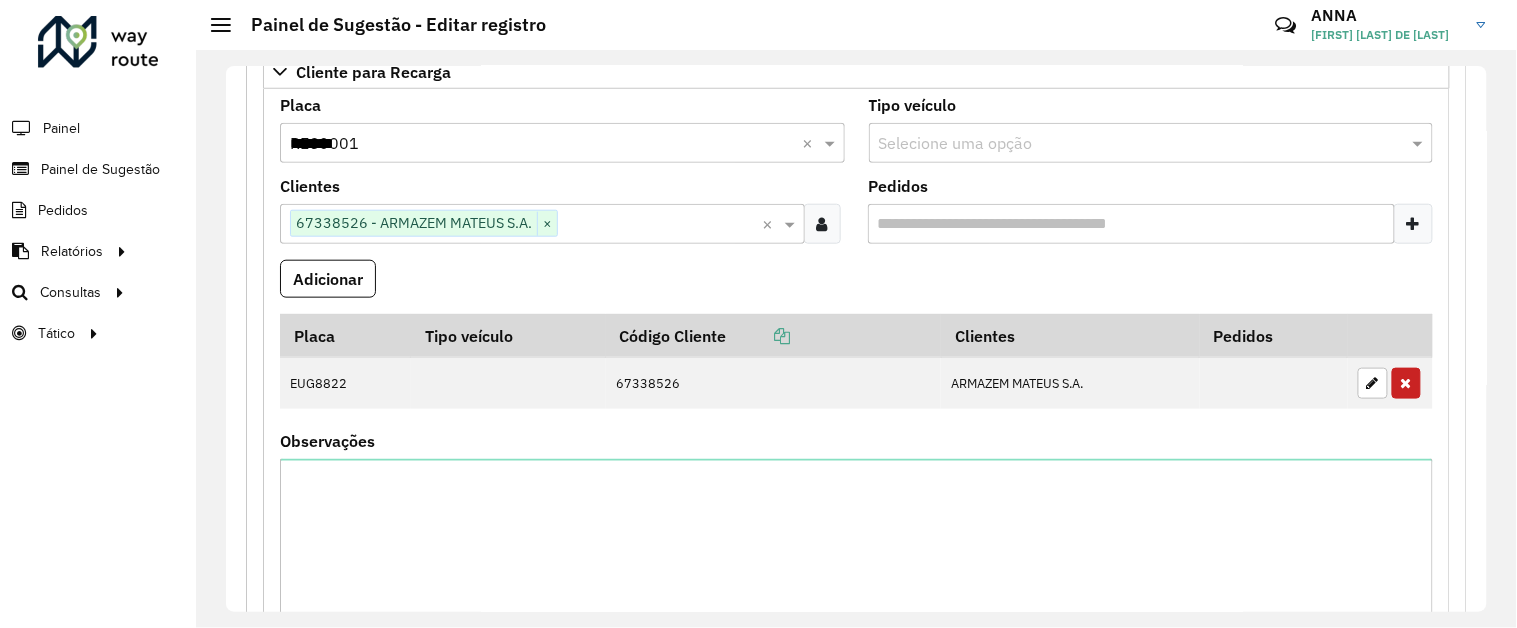 click on "*******" at bounding box center [542, 144] 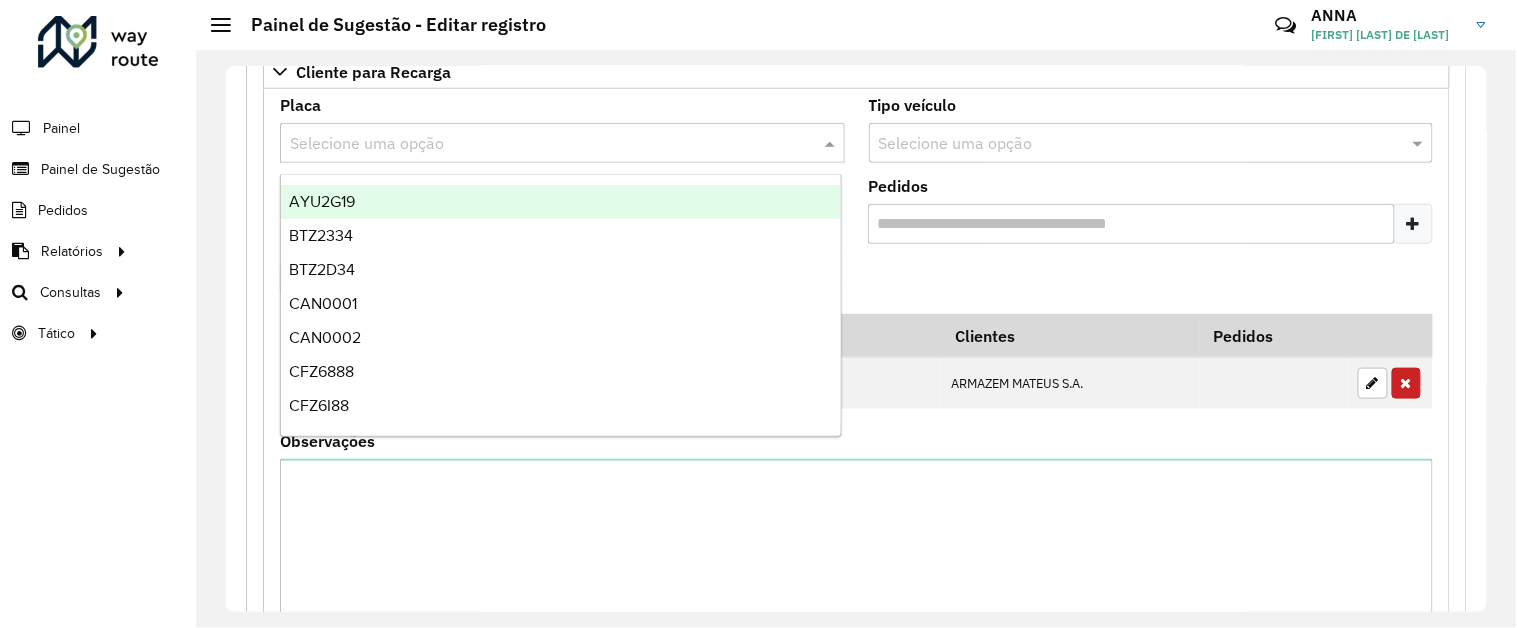 paste on "*******" 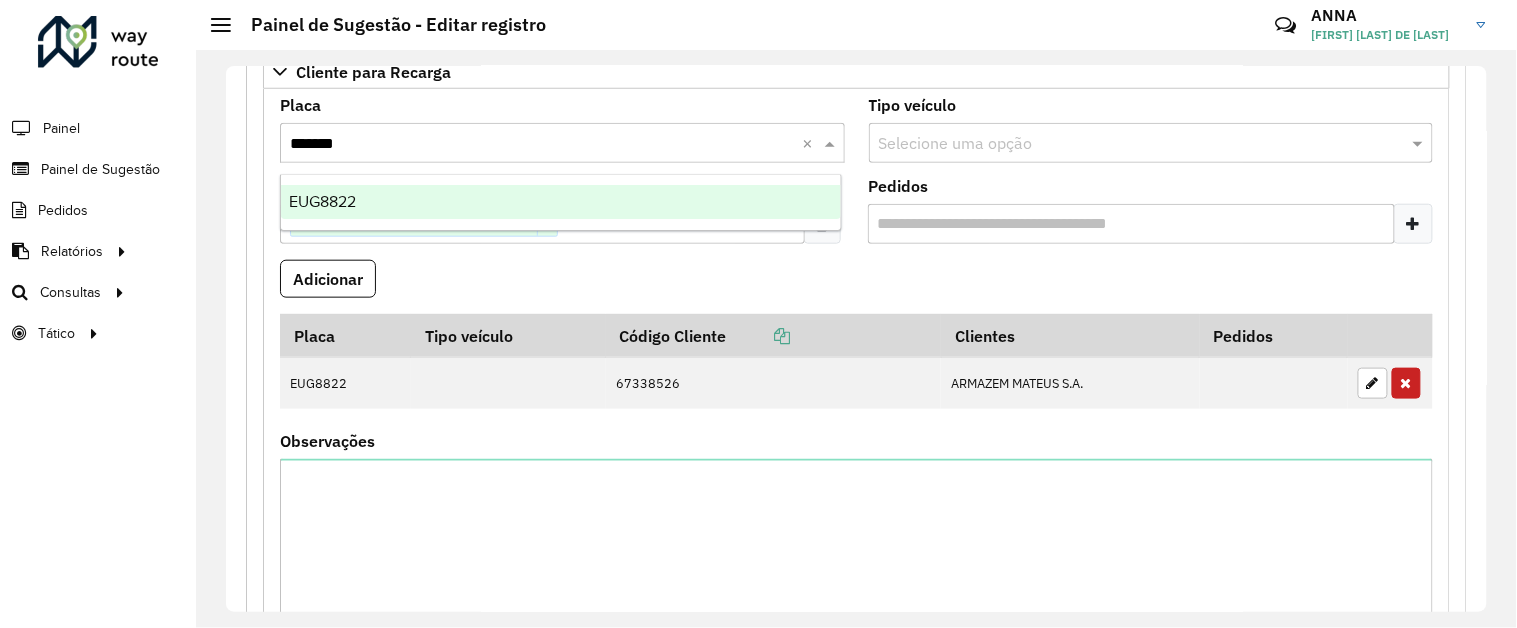 click on "EUG8822" at bounding box center (561, 202) 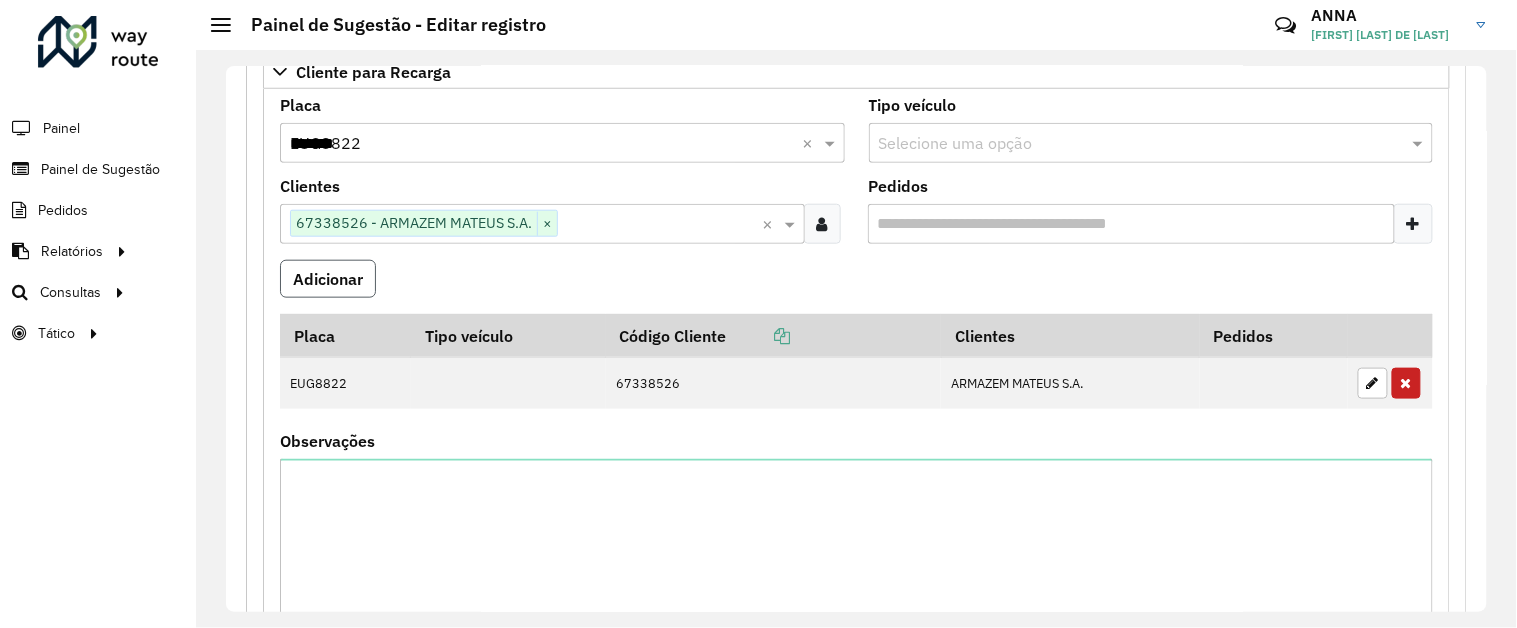 click on "Adicionar" at bounding box center (328, 279) 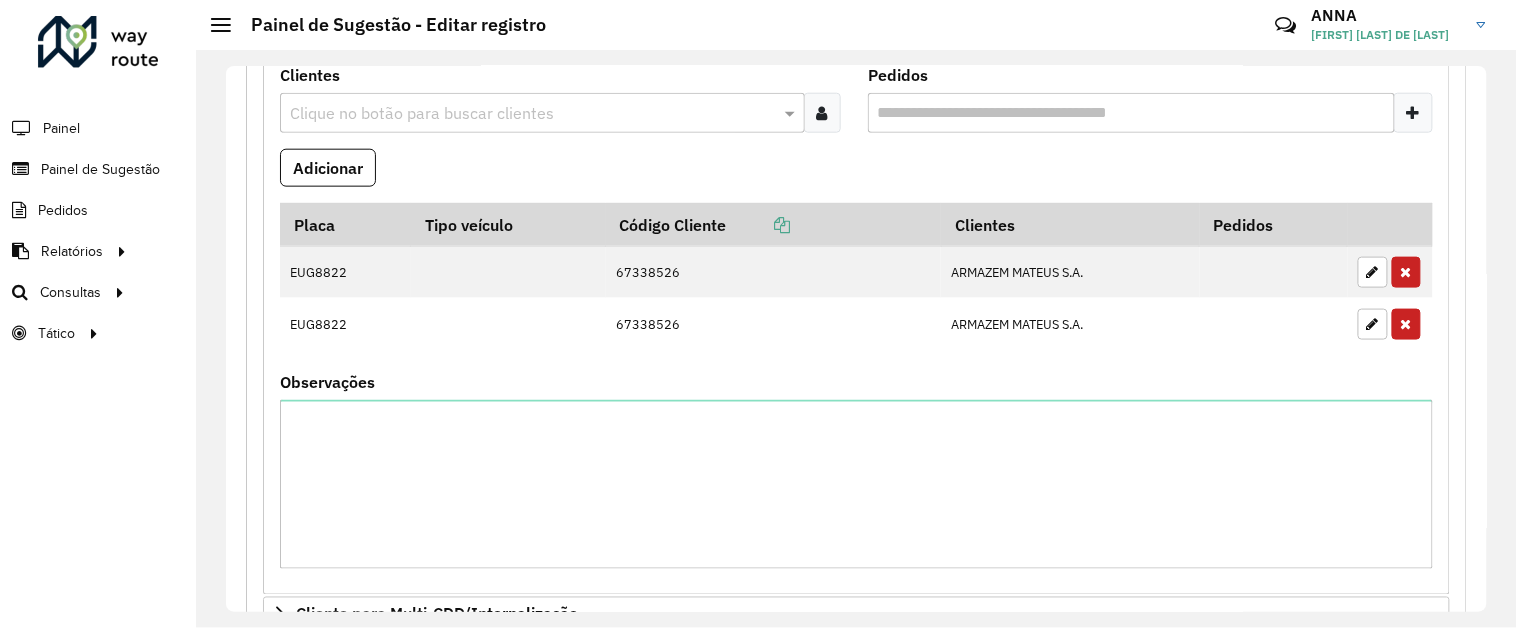 scroll, scrollTop: 990, scrollLeft: 0, axis: vertical 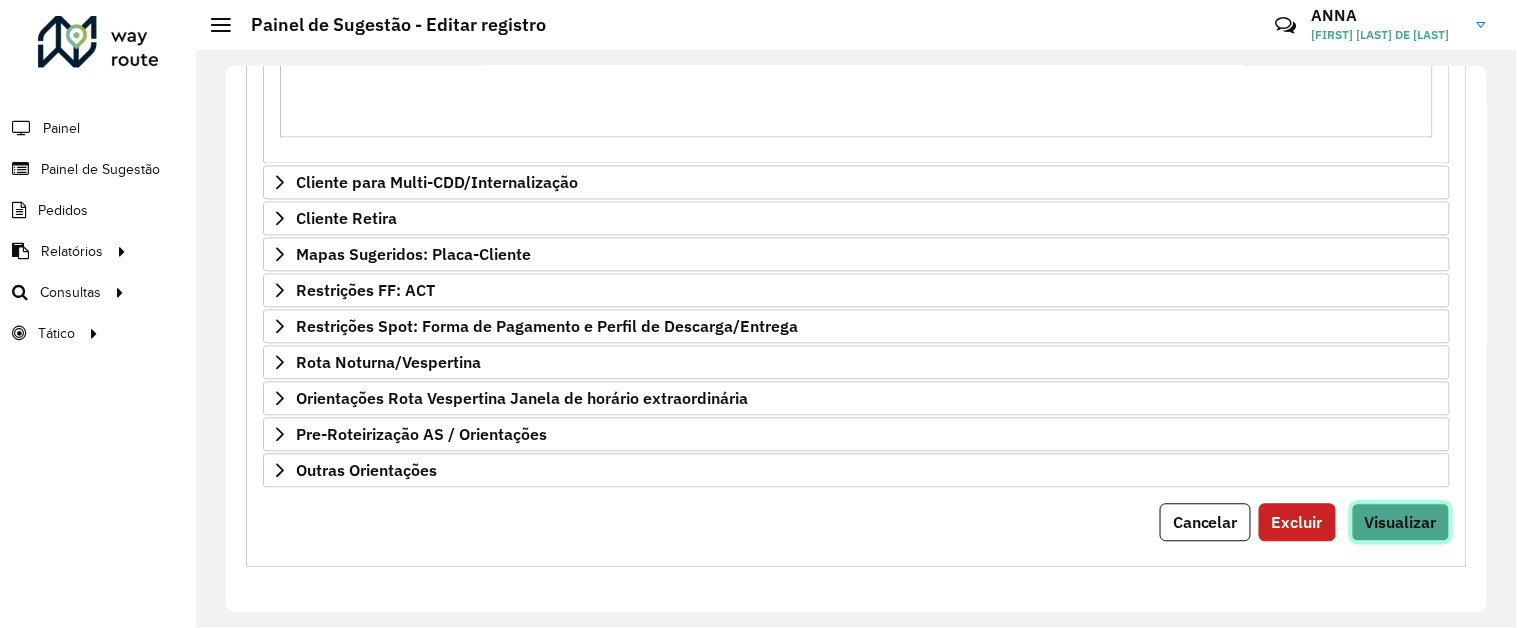 click on "Visualizar" at bounding box center (1401, 523) 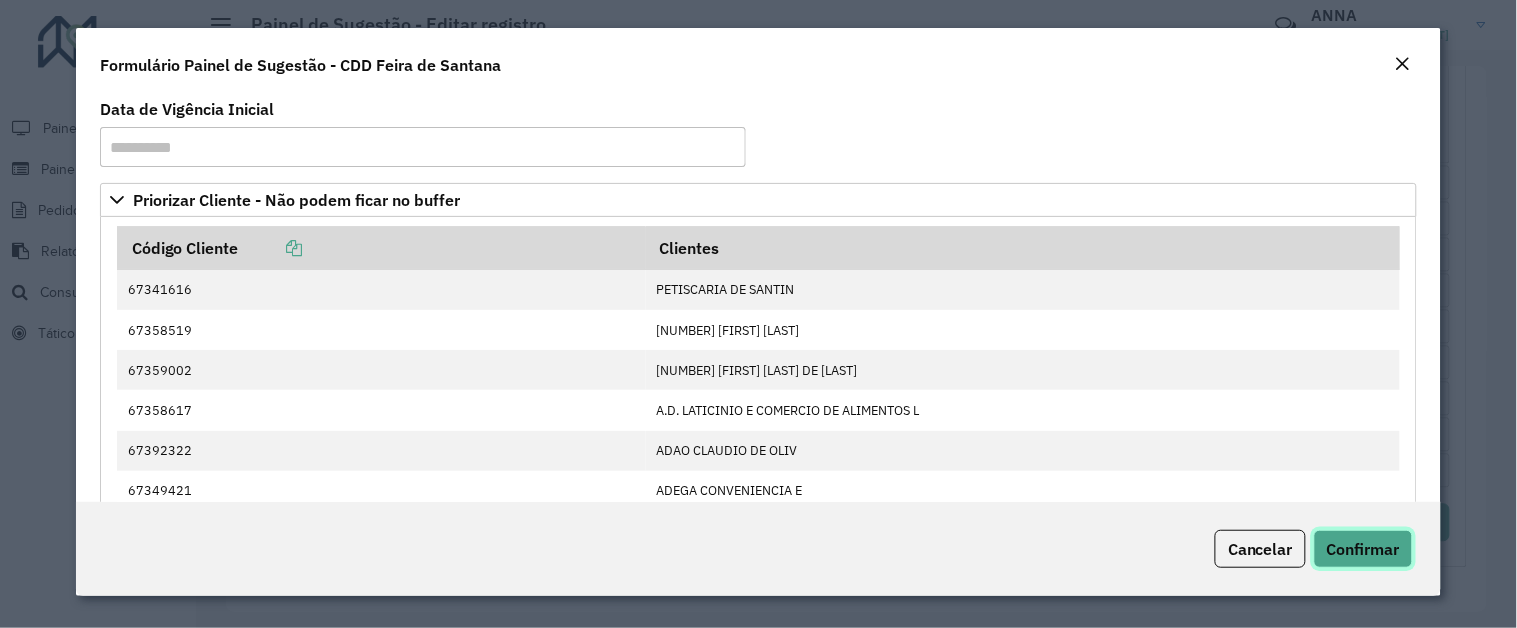 click on "Confirmar" 